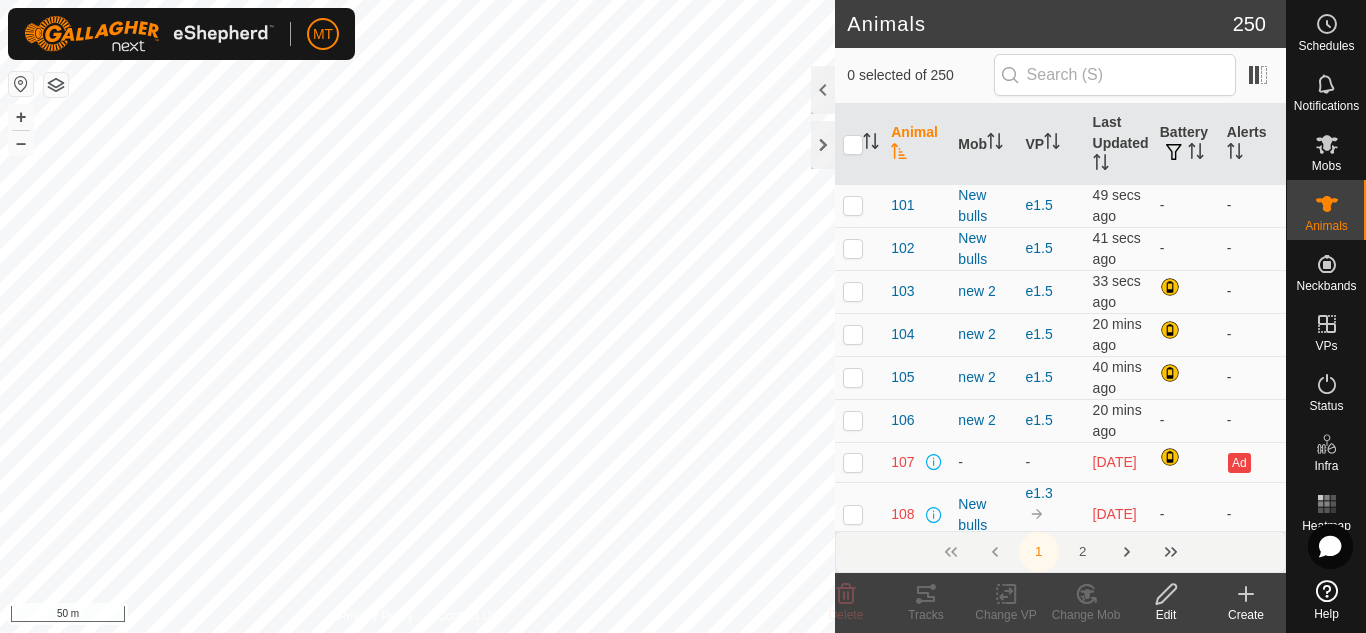 scroll, scrollTop: 0, scrollLeft: 0, axis: both 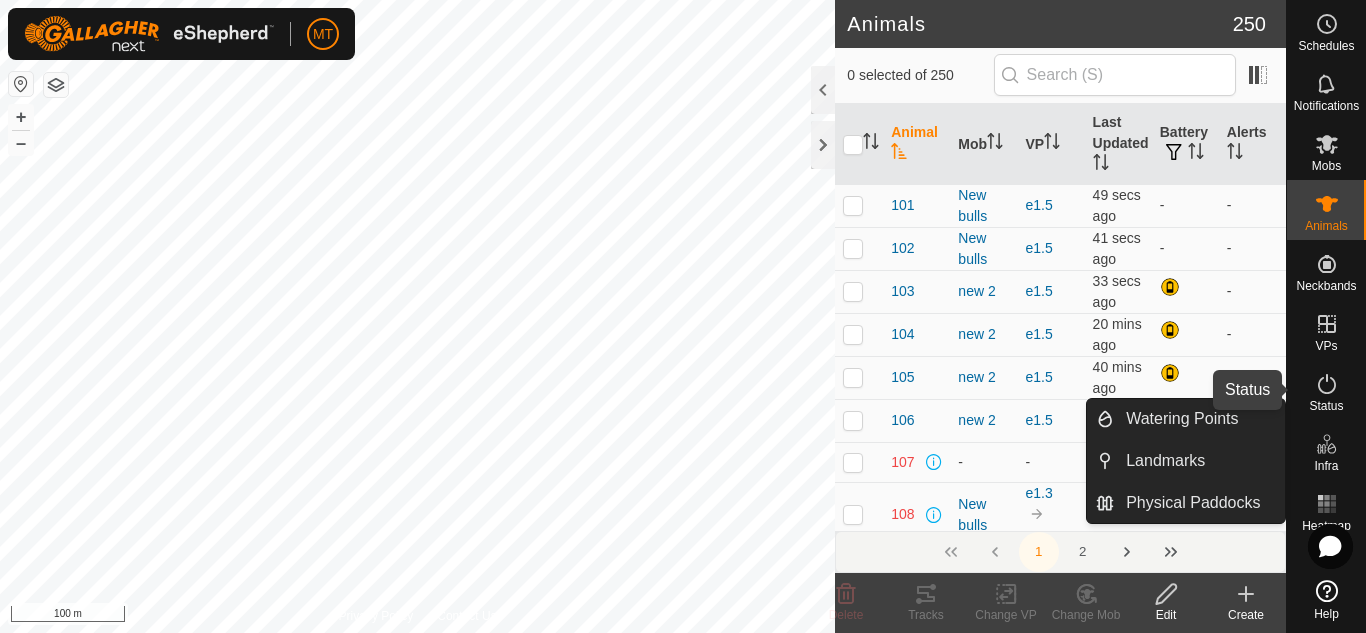 click on "Status" at bounding box center (1326, 406) 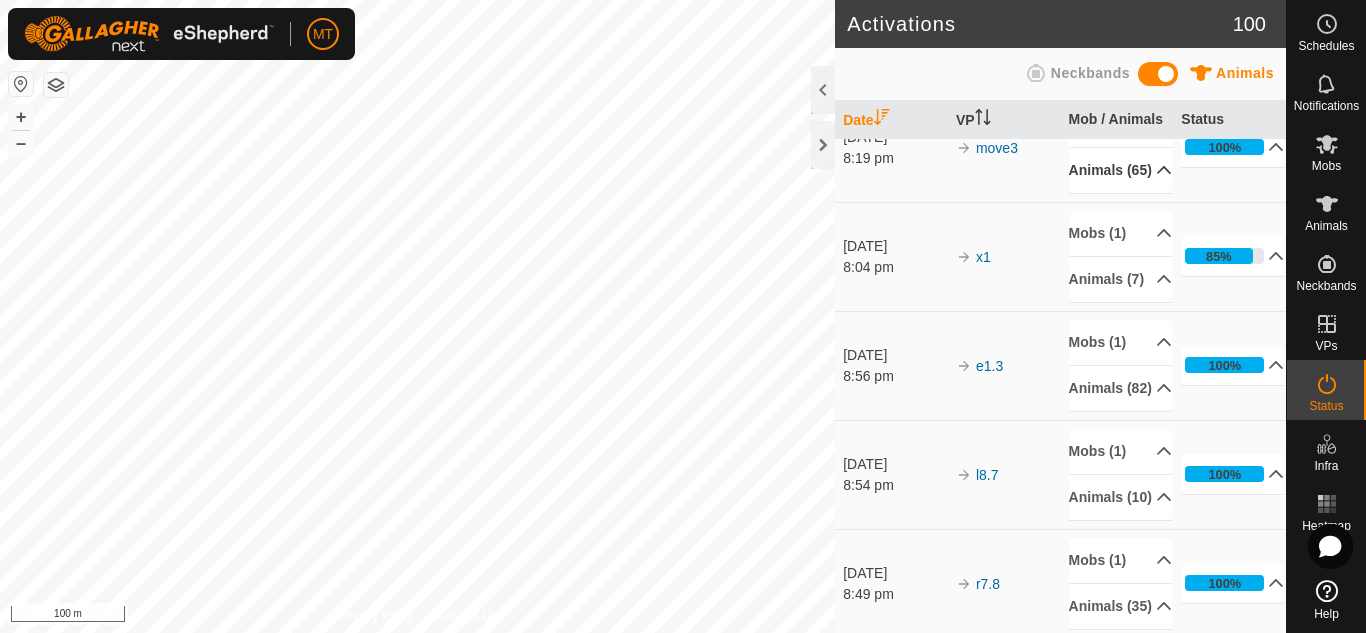 scroll, scrollTop: 876, scrollLeft: 0, axis: vertical 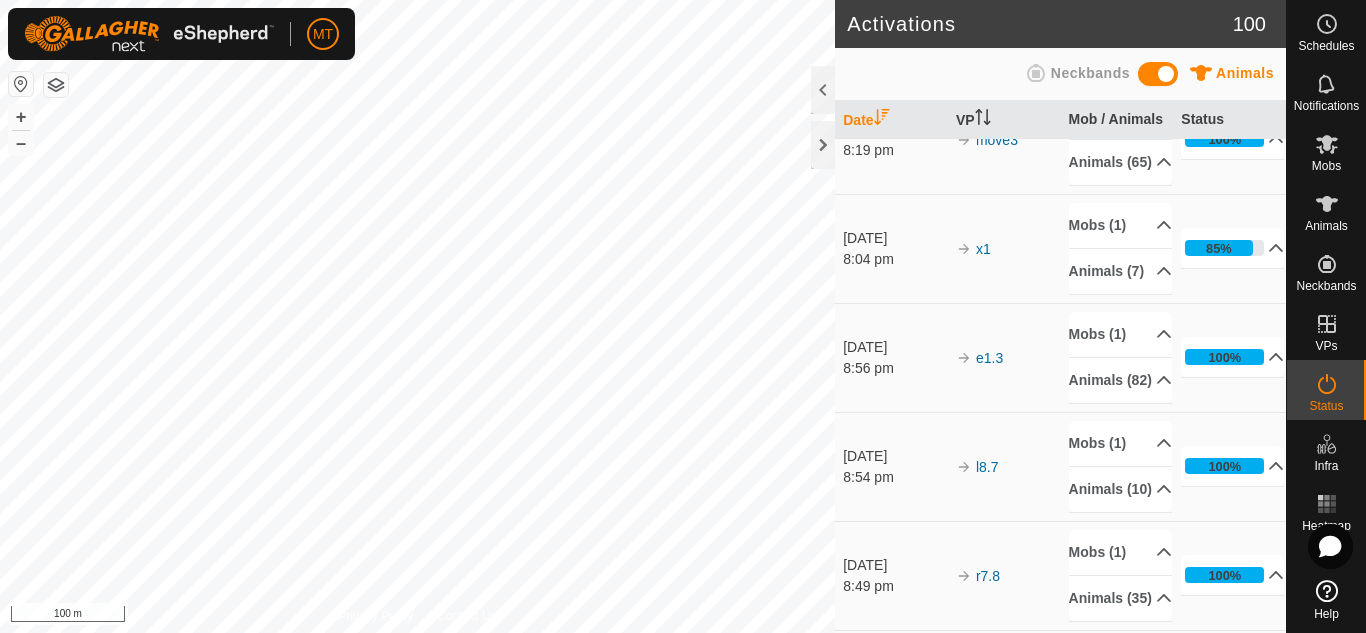 click 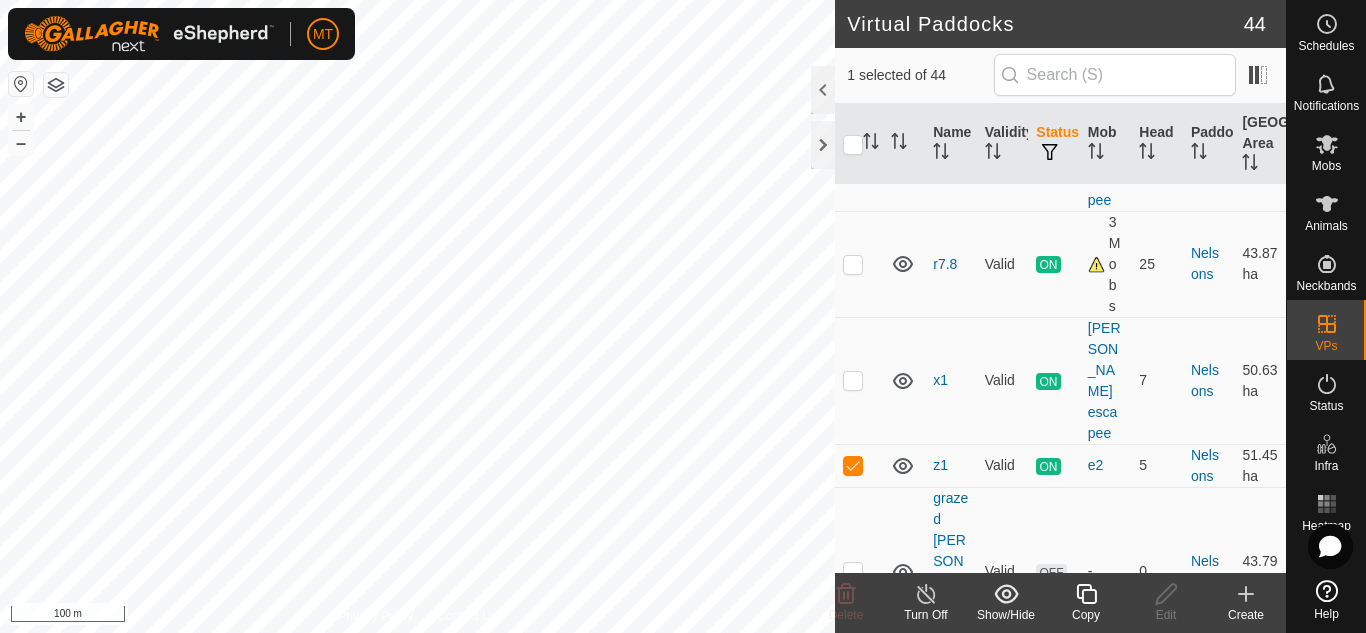 scroll, scrollTop: 1802, scrollLeft: 0, axis: vertical 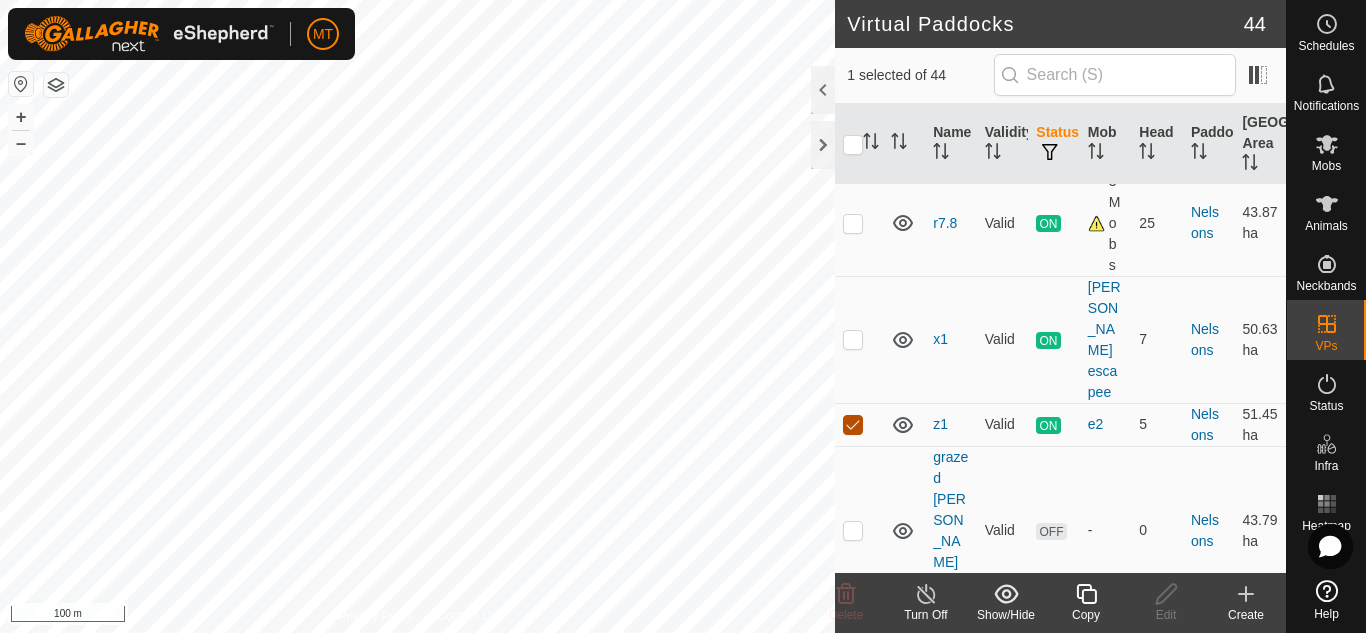 click at bounding box center [853, 425] 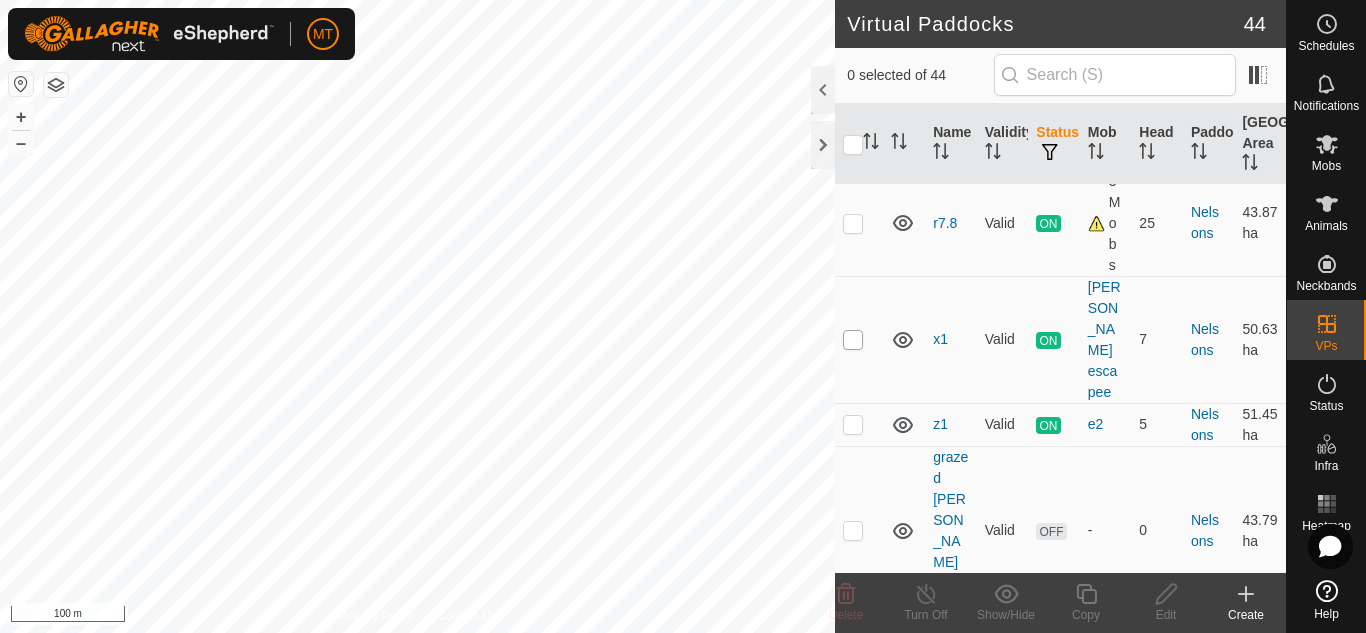 click at bounding box center [853, 340] 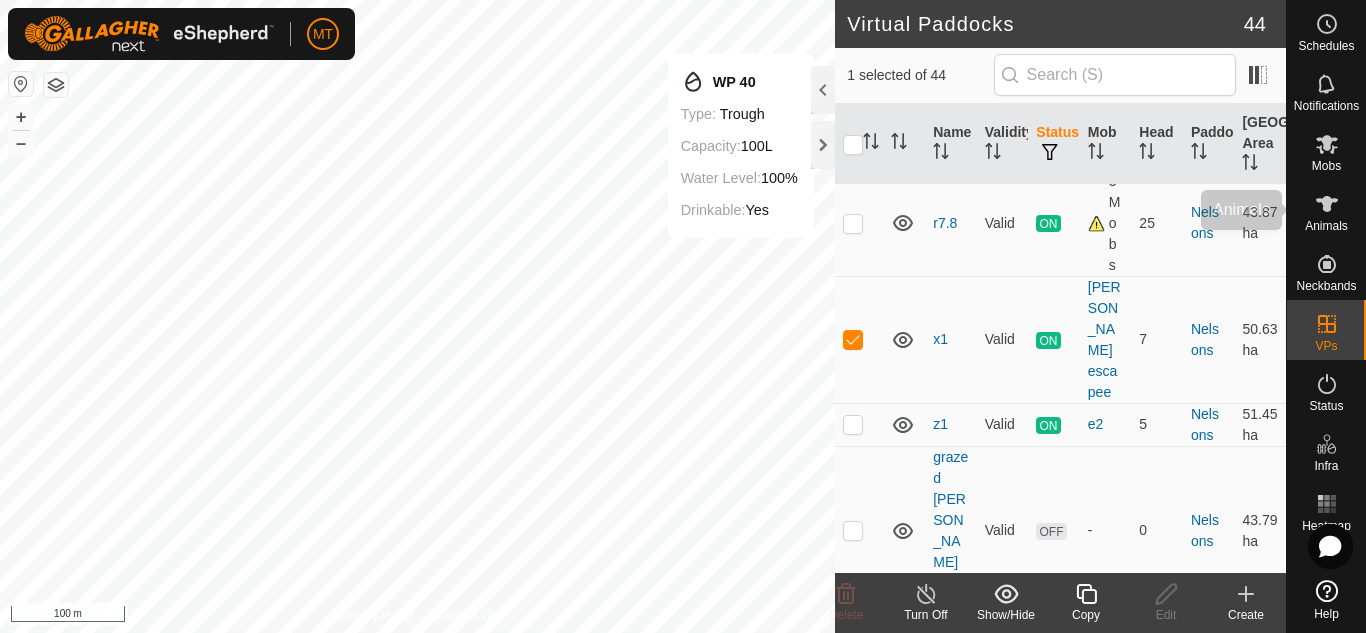 click 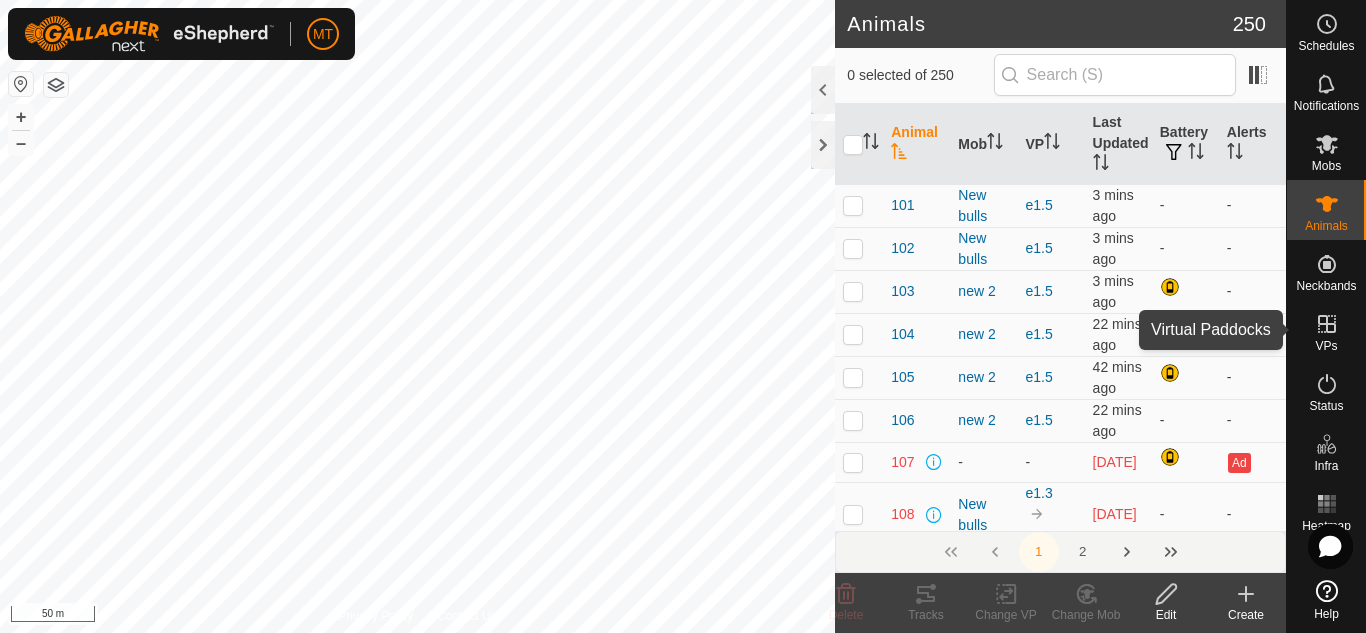 click 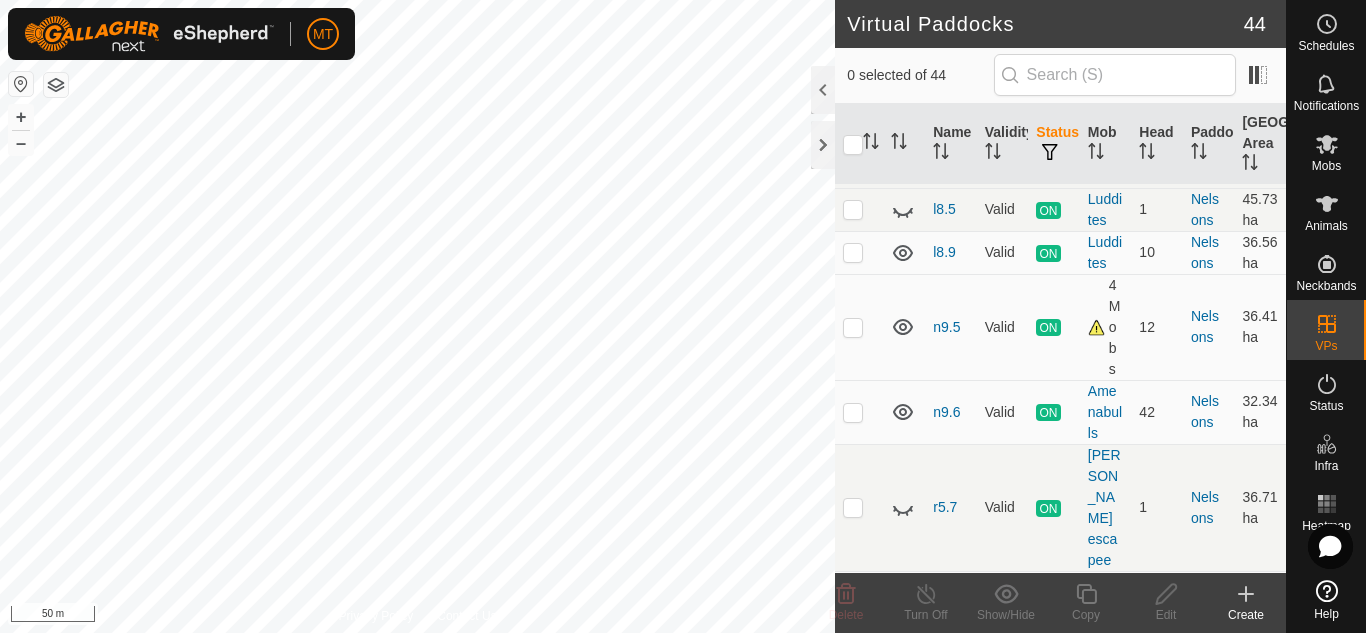 scroll, scrollTop: 1157, scrollLeft: 0, axis: vertical 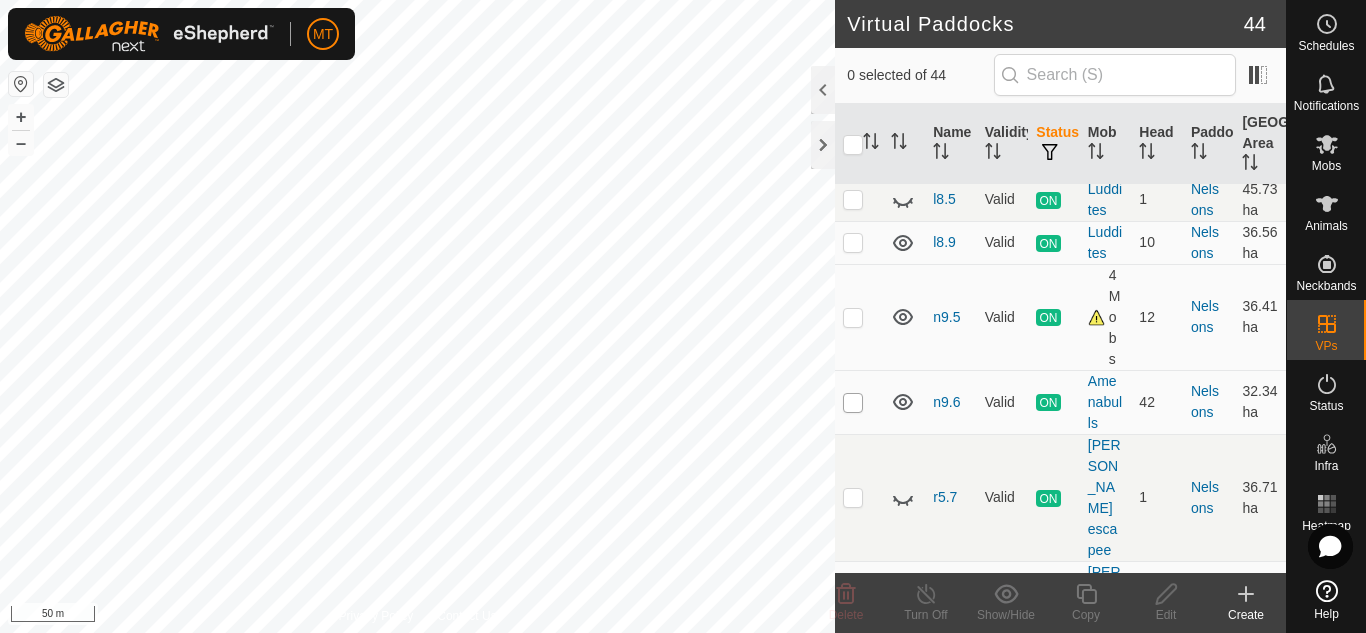 click at bounding box center (853, 403) 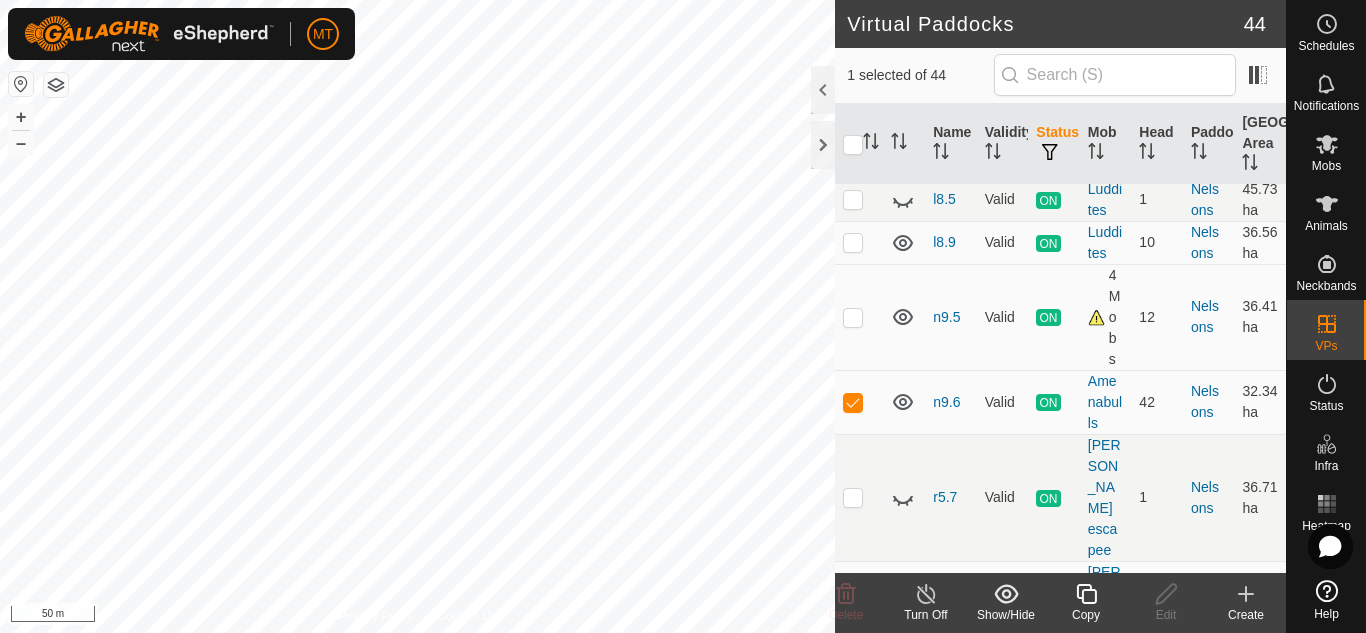 click on "Virtual Paddocks 44 1 selected of 44     Name   Validity   Status   Mob   Head   Paddock   Grazing Area   [GEOGRAPHIC_DATA] dip   (9.7 ha) drive  Valid  OFF  -   [GEOGRAPHIC_DATA] dip   2.89 ha   Blakleys rocky dip   (19.71 ha) b3  Valid  OFF  -   0   Blakleys rocky dip   4.25 ha  b3.1  Valid  OFF  -   0   Blakleys rocky dip   5.62 ha  move1  Valid  OFF  -   0   Blakleys rocky dip   19.71 ha   bottom swamp rocks   (15.92 ha) e1.3  Valid  ON  New bulls   1   bottom swamp rocks   7.6 ha  e1.2  Valid  OFF  -   0   bottom swamp rocks   5.18 ha  e1.4  Valid  OFF  -   0   bottom swamp rocks   7.6 ha   Dark Face Repeater   (208.48 ha) move3  Valid  OFF  -   0   Dark Face Repeater   114.37 ha   Guthole   (18.02 ha) move2  Valid  OFF  -   0   Guthole   17.93 ha   [GEOGRAPHIC_DATA]   (23.62 ha) island1  Need watering point  OFF  -   0   [GEOGRAPHIC_DATA]   5.22 ha   Nelsons   (333.51 ha) l8.5  Valid  ON  Luddites   1   Nelsons   45.73 ha  l8.9  Valid  ON  Luddites   10   Nelsons   36.56 ha  n9.5  Valid  ON  4 Mobs   12  n9.6 ON" 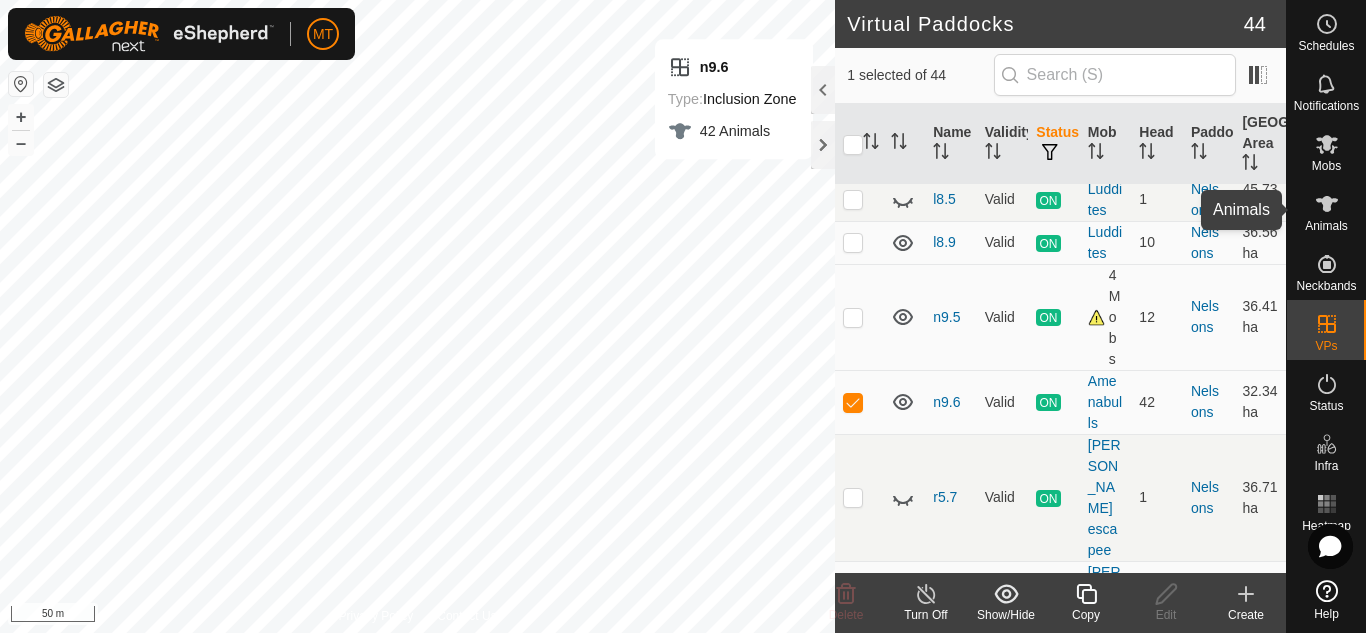 click 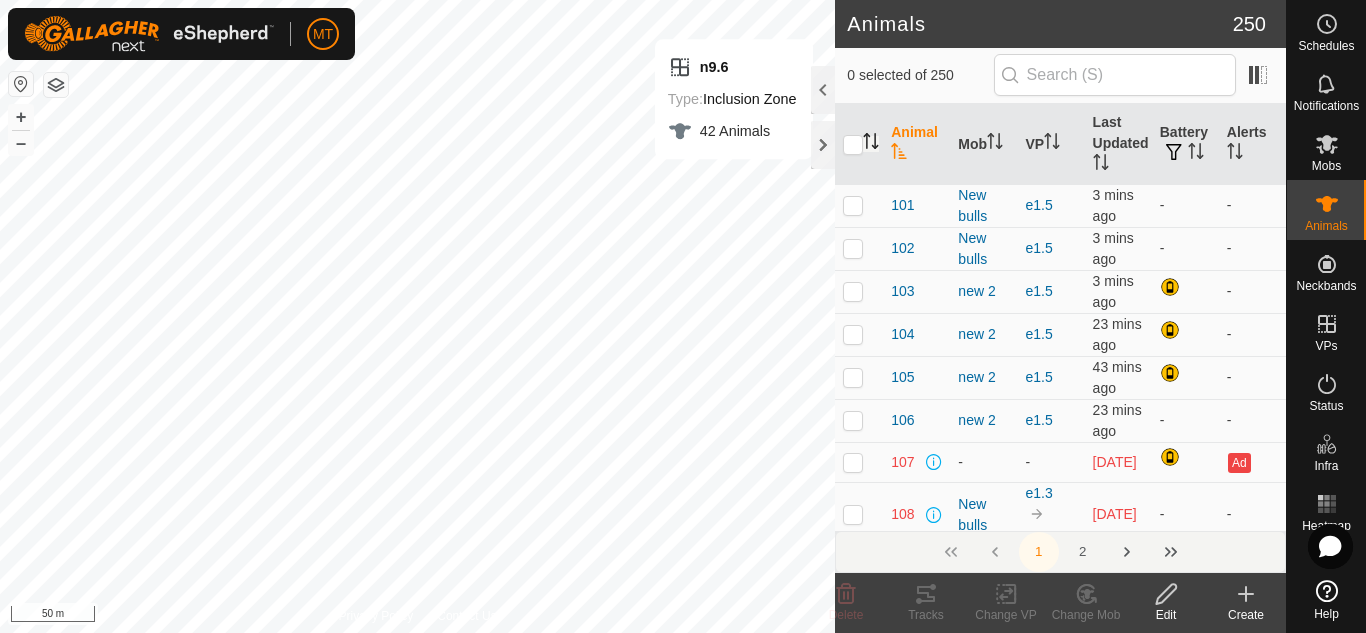 click 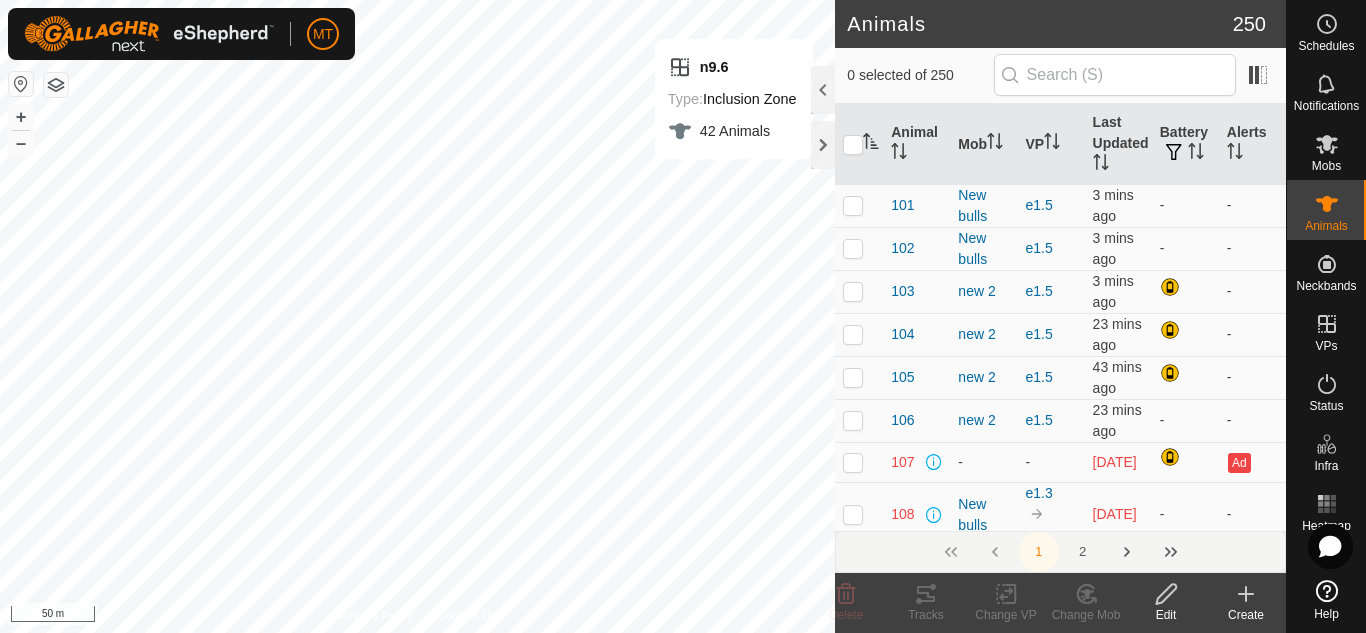 click 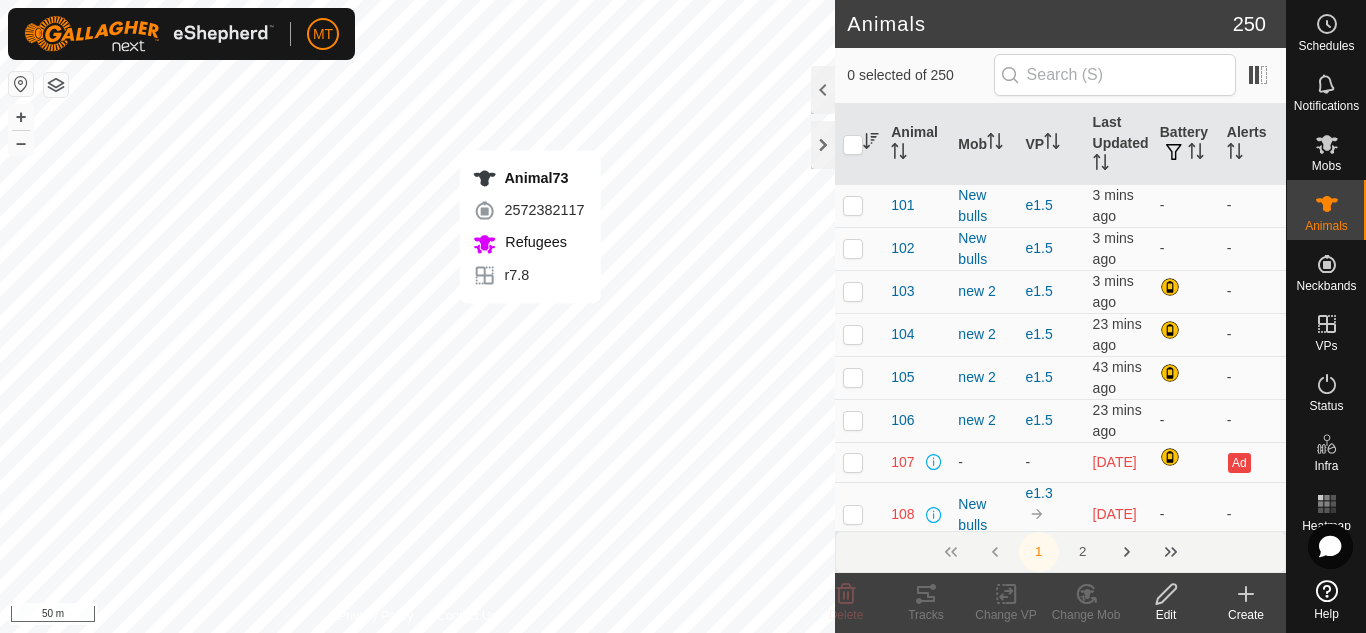 click on "Animal73
2572382117
Refugees
r7.8 + – ⇧ i 50 m" at bounding box center [417, 316] 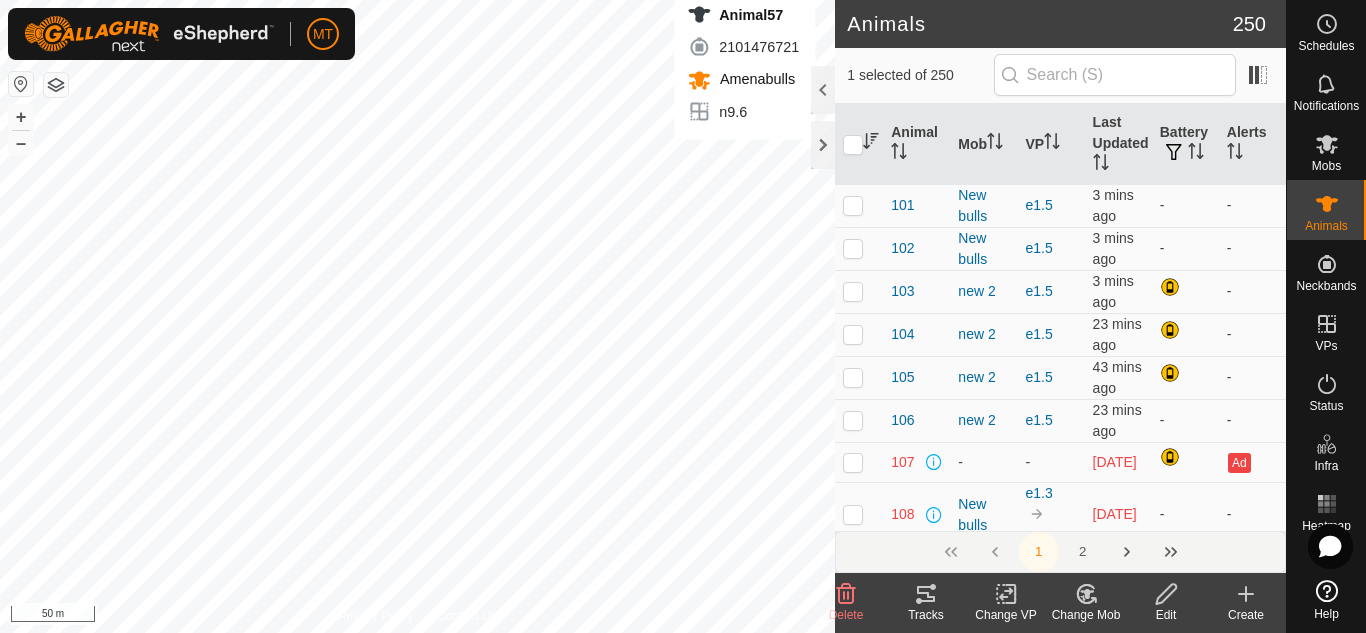 click 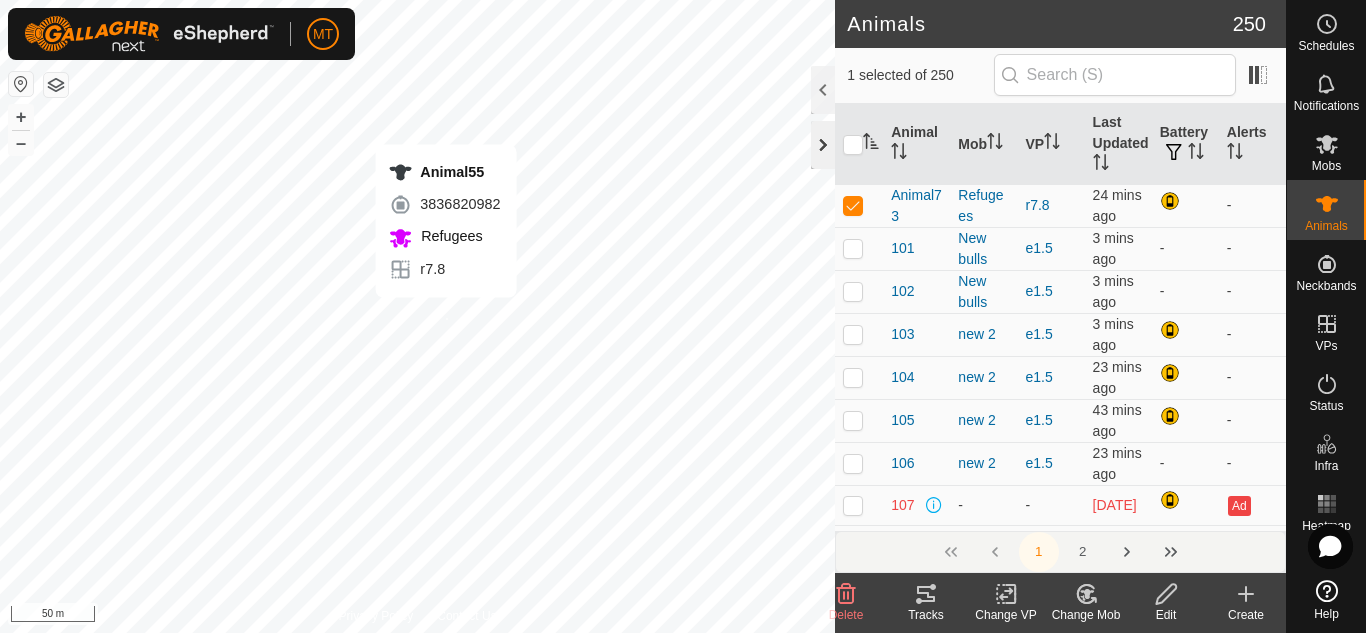 click on "Animal55
3836820982
Refugees
r7.8 + – ⇧ i 50 m" at bounding box center (417, 316) 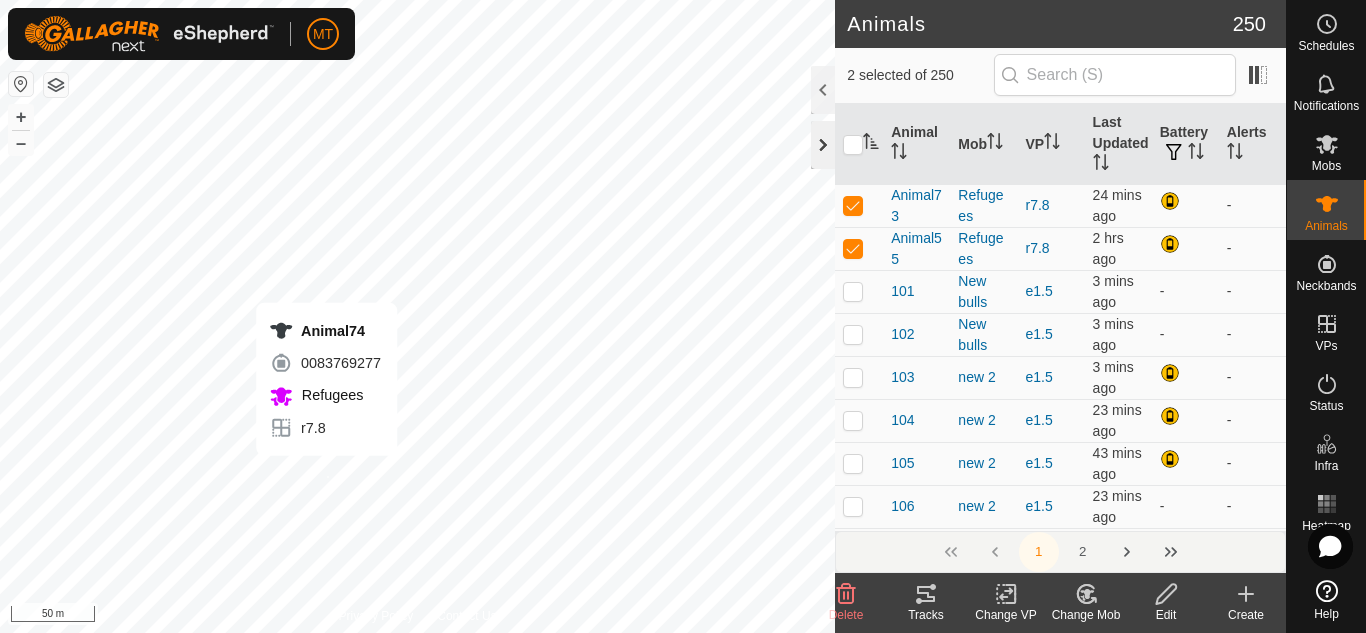 click on "Animal74
0083769277
Refugees
r7.8 + – ⇧ i 50 m" at bounding box center (417, 316) 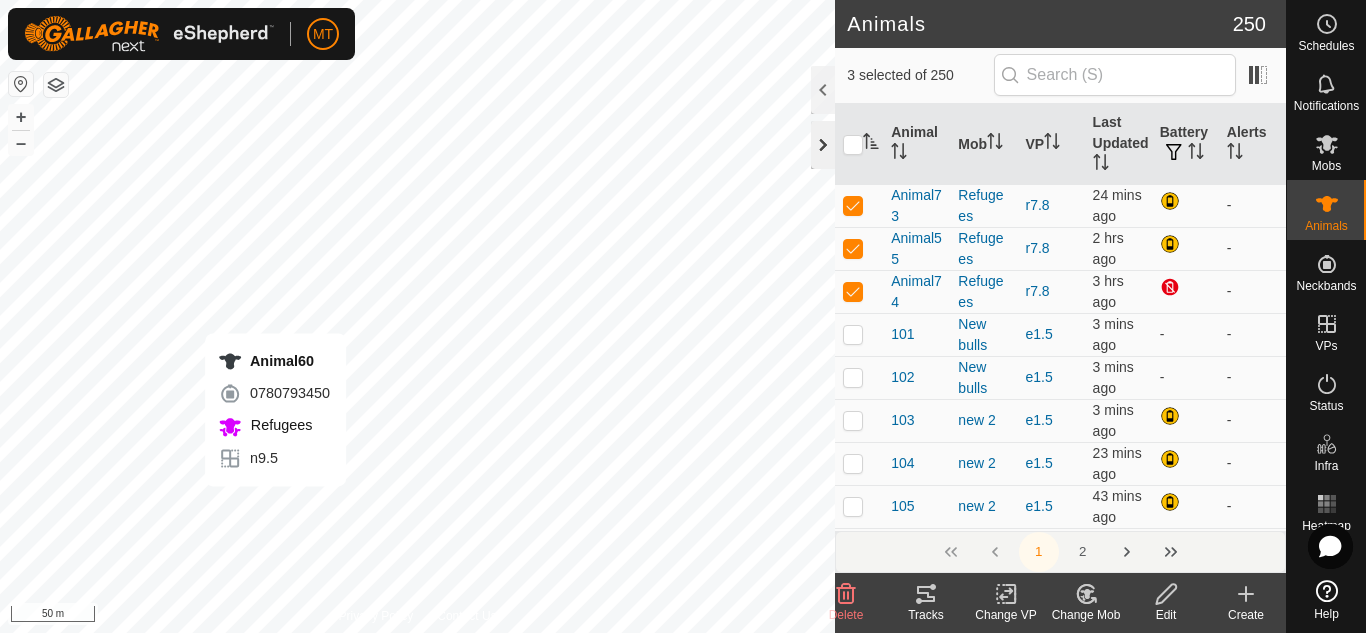 click on "Animal60
0780793450
Refugees
n9.5 + – ⇧ i 50 m" at bounding box center (417, 316) 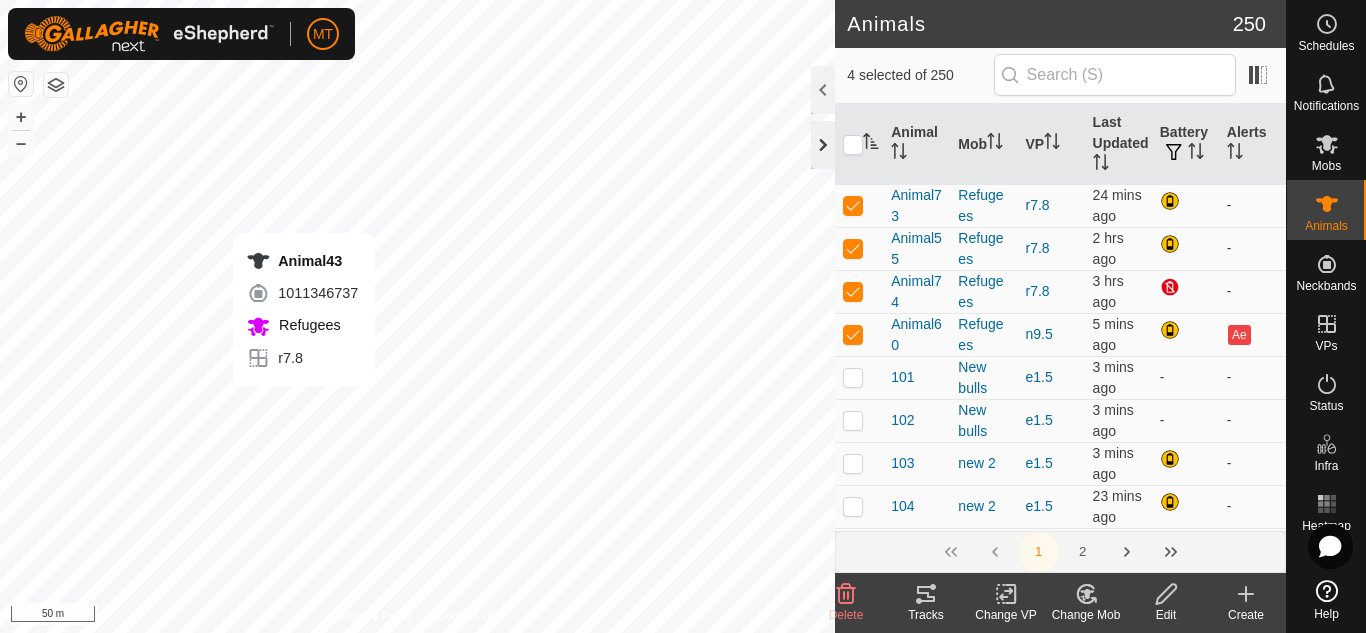 click on "Animal43
1011346737
Refugees
r7.8 + – ⇧ i 50 m" at bounding box center (417, 316) 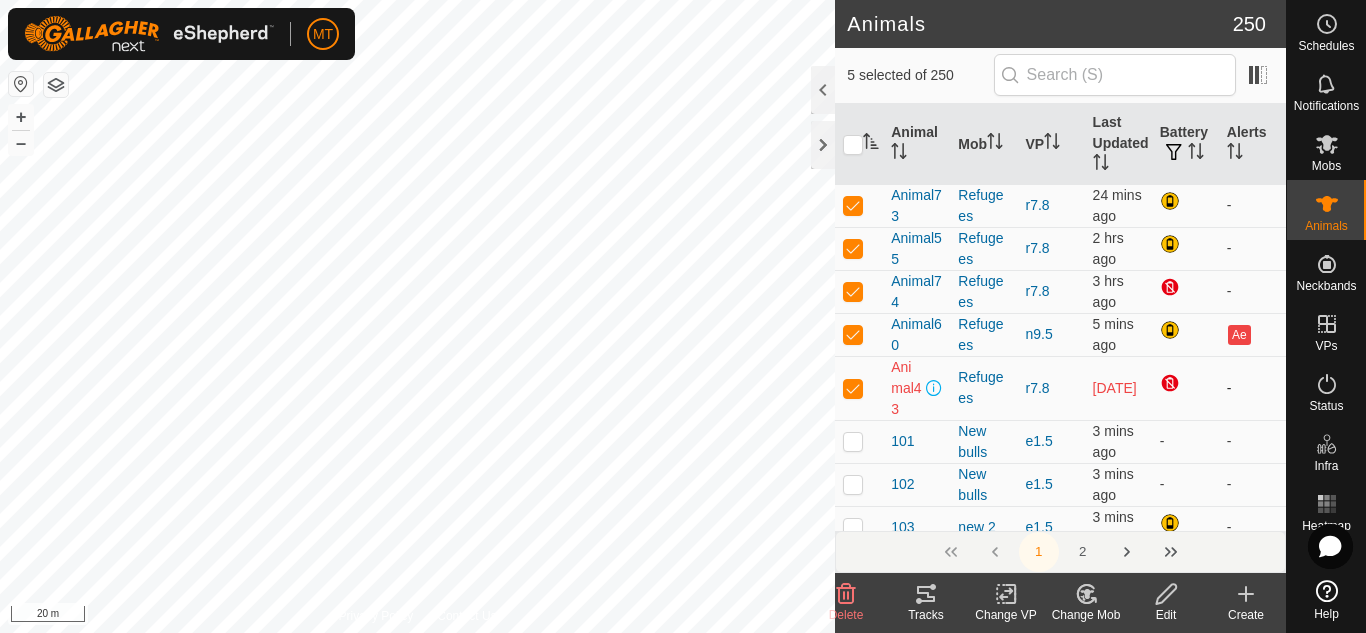 click at bounding box center (853, 388) 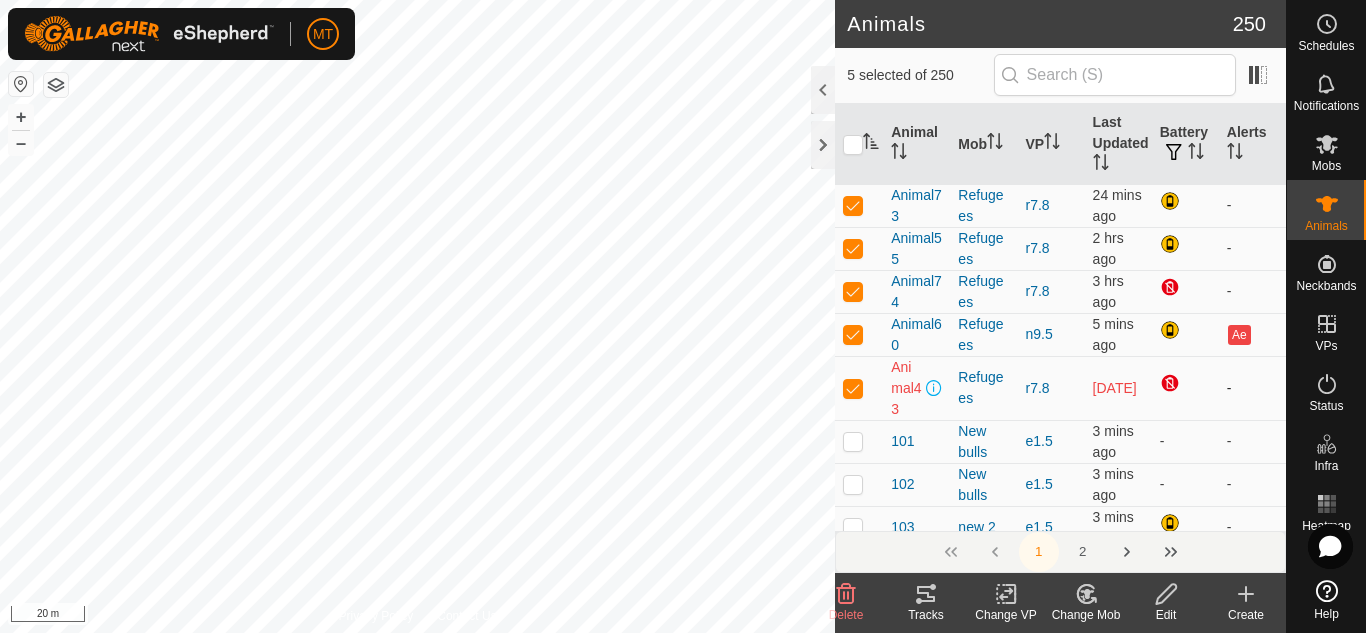 checkbox on "false" 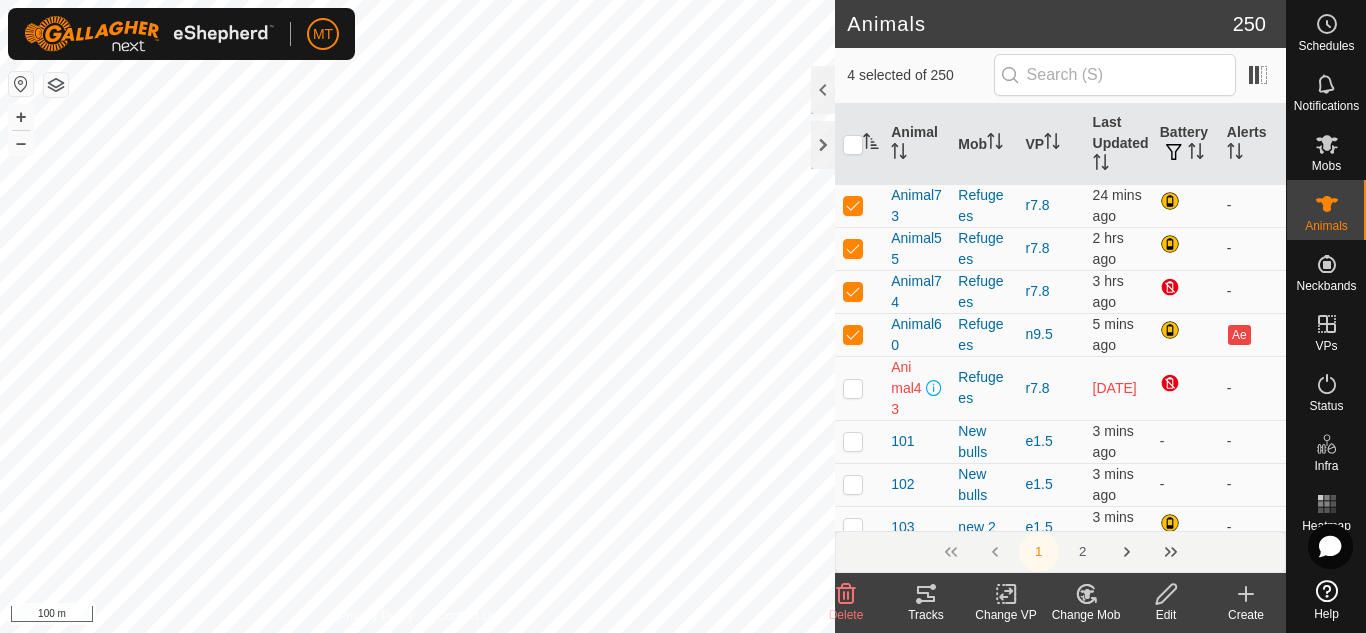 click 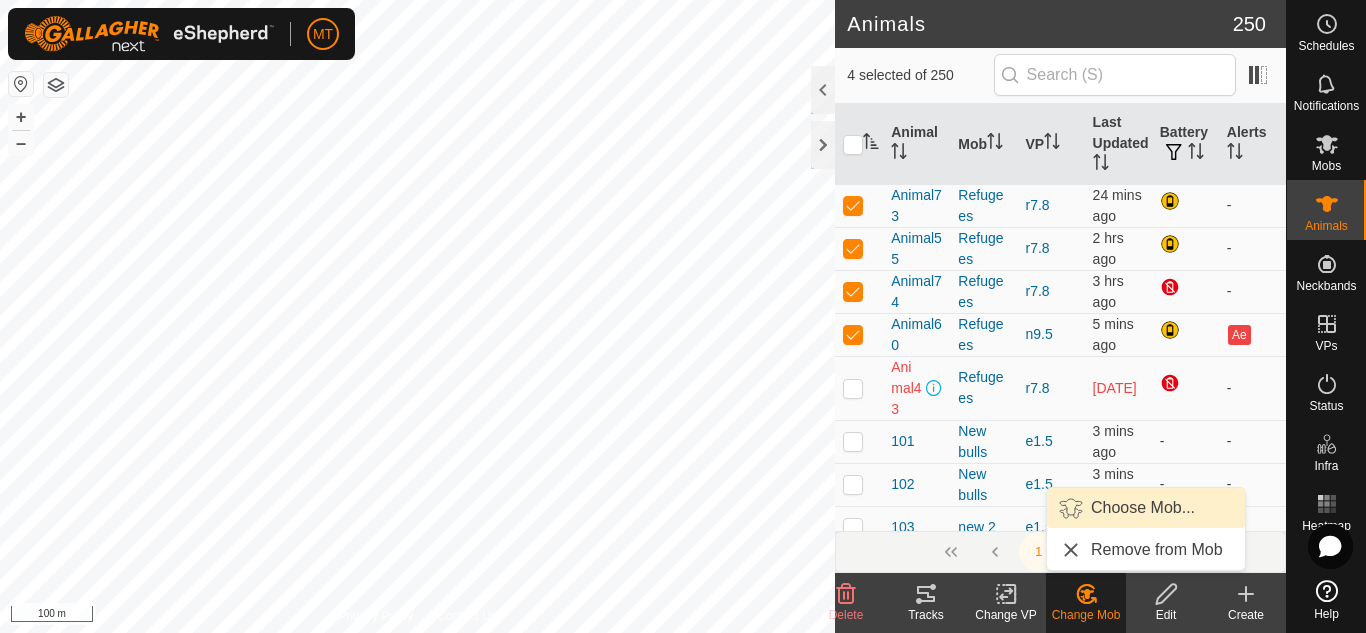 click on "Choose Mob..." at bounding box center (1146, 508) 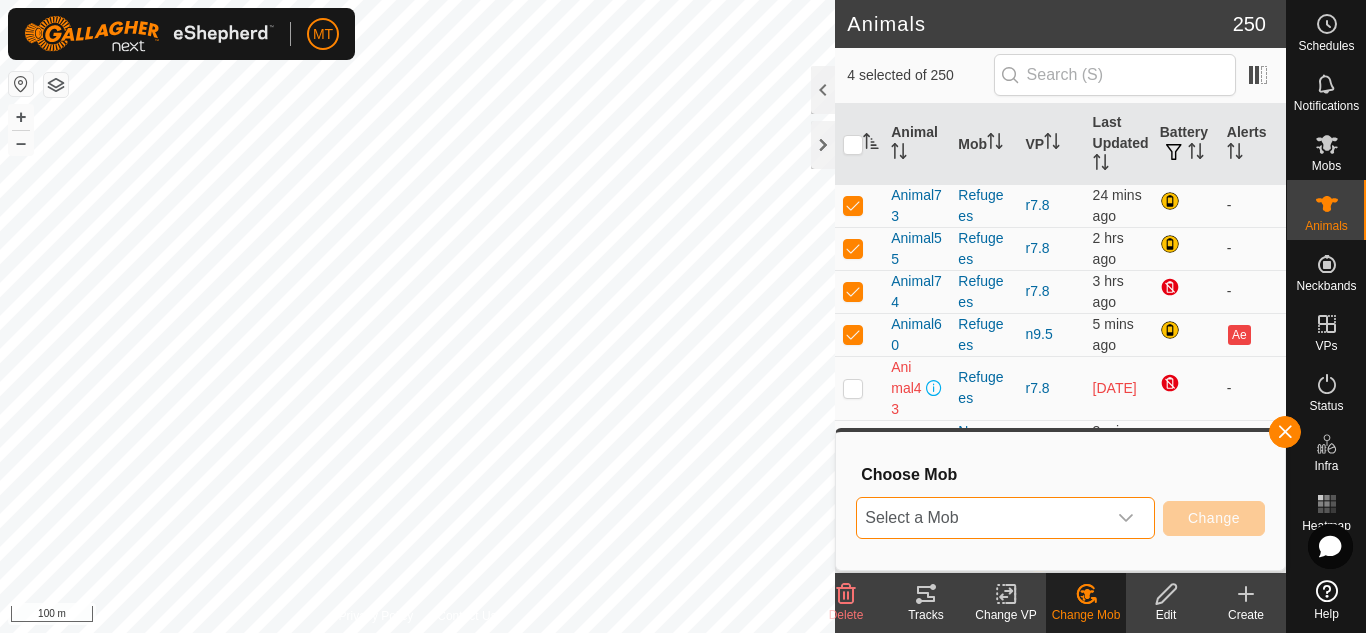 click on "Select a Mob" at bounding box center [981, 518] 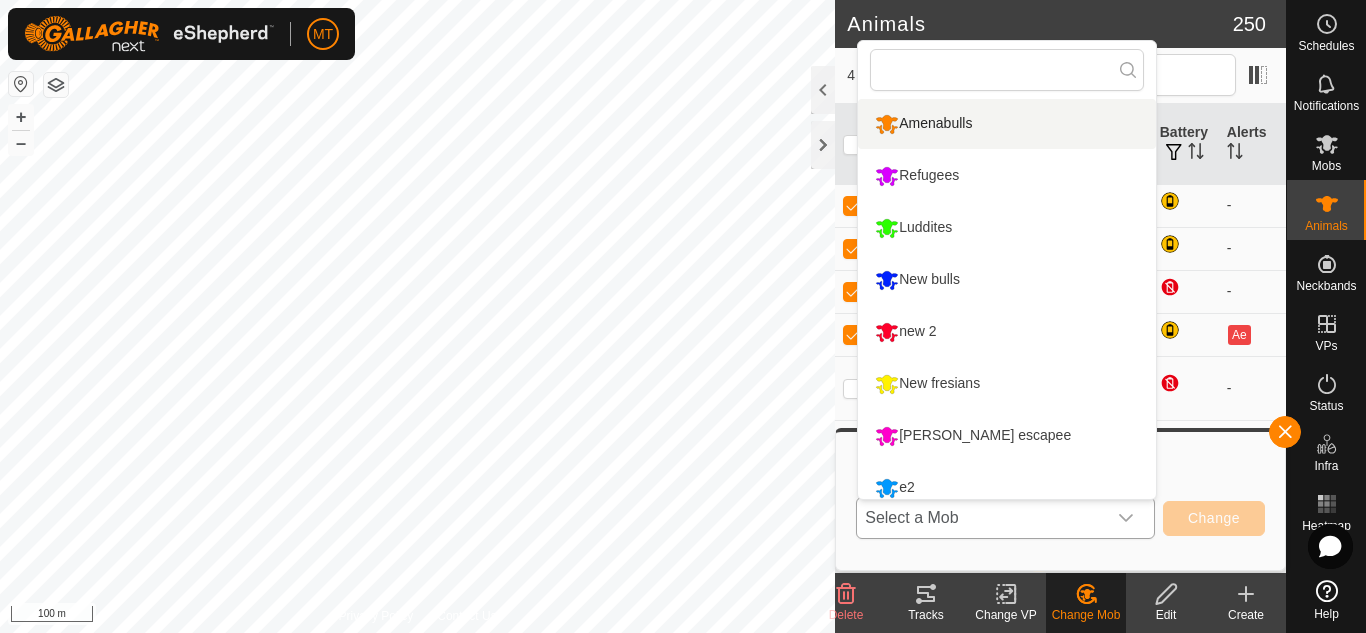 click on "Amenabulls" at bounding box center [1007, 124] 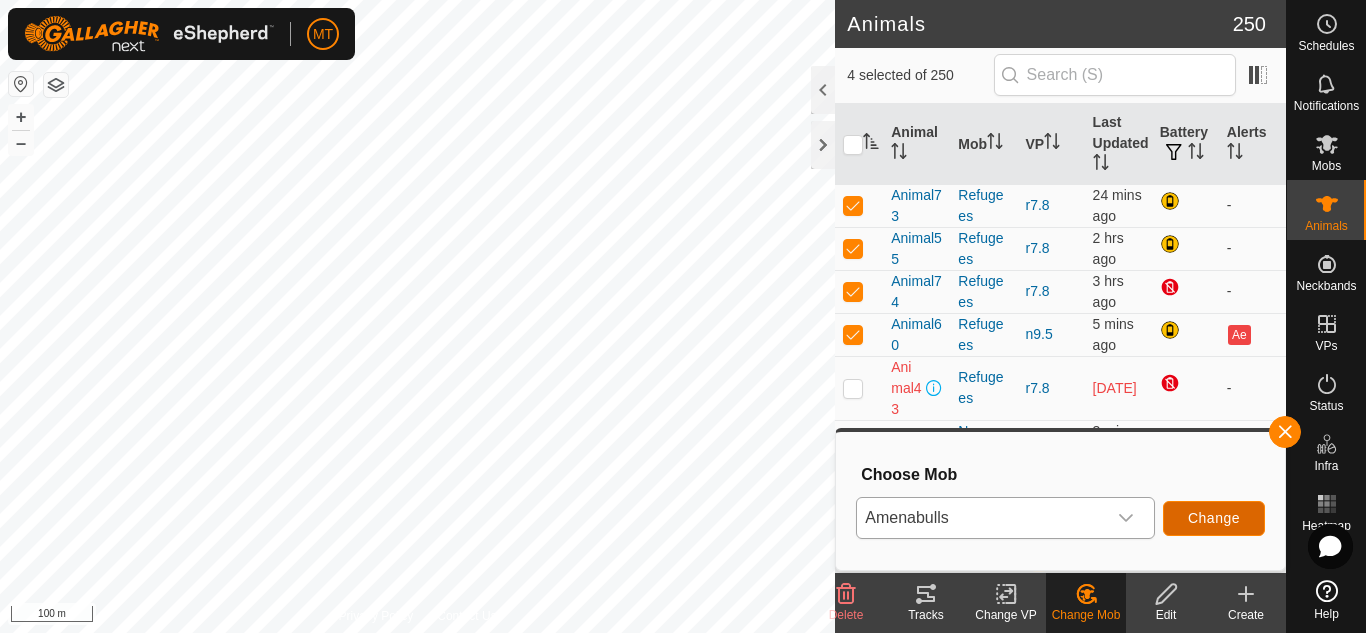 click on "Change" at bounding box center (1214, 518) 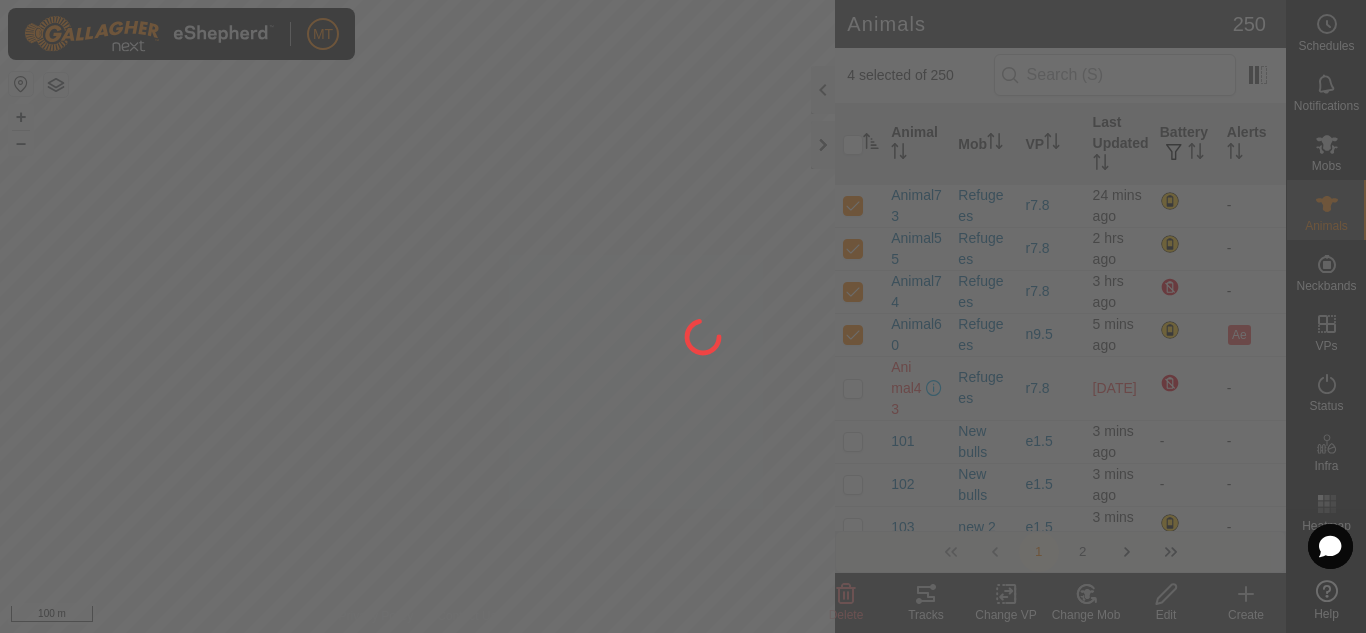 checkbox on "false" 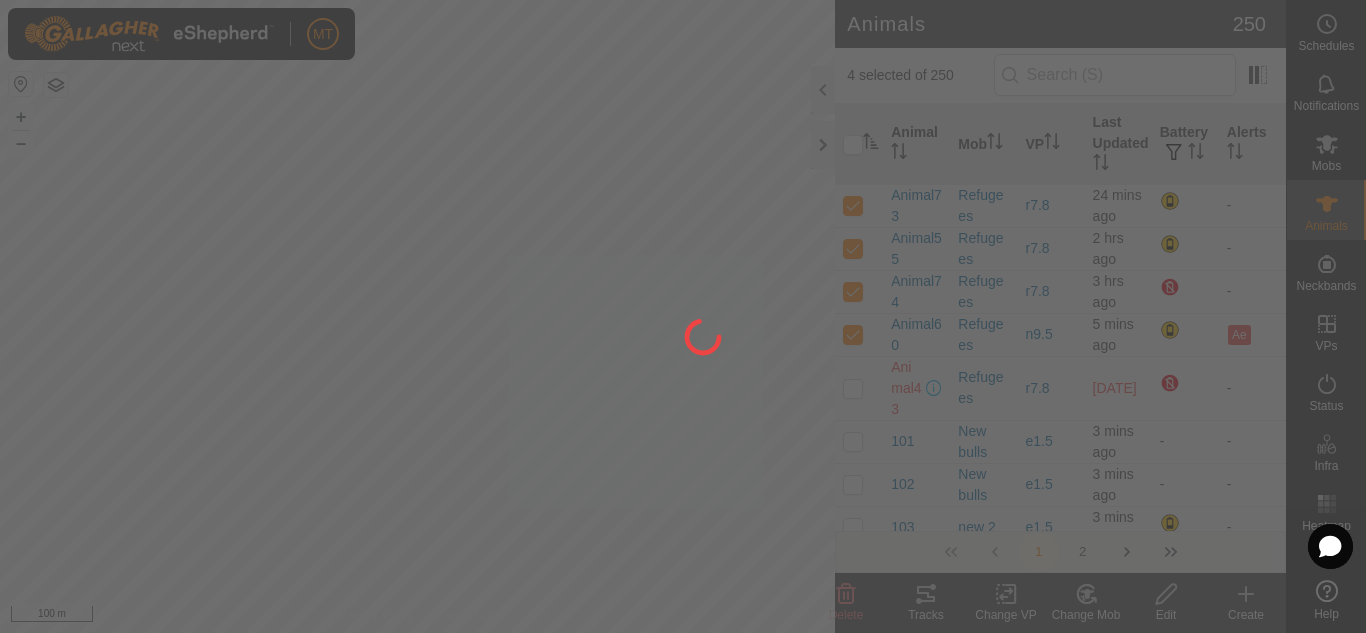 checkbox on "false" 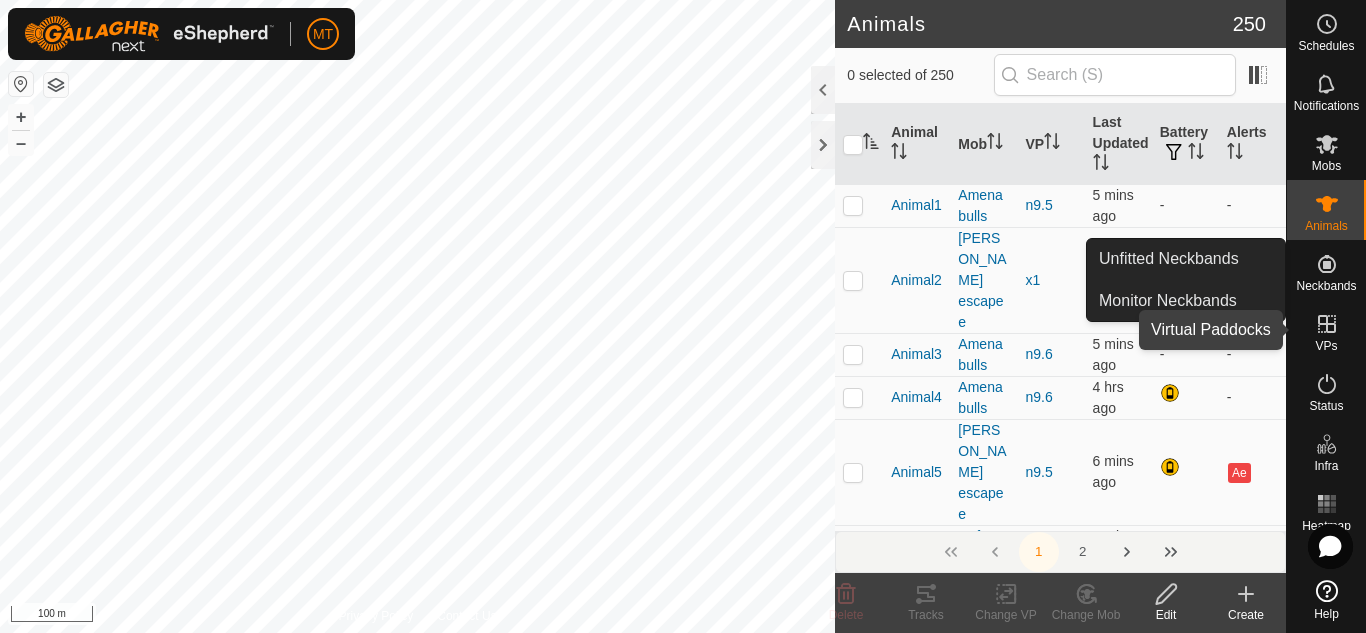 click 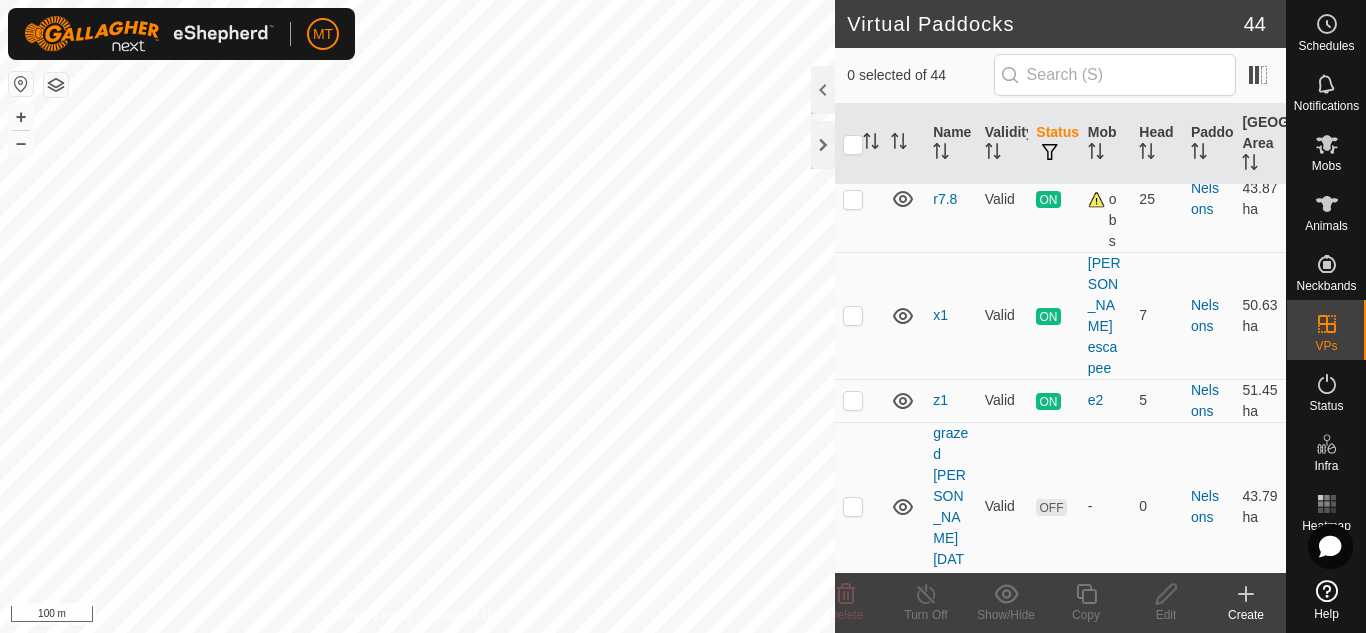 scroll, scrollTop: 1806, scrollLeft: 0, axis: vertical 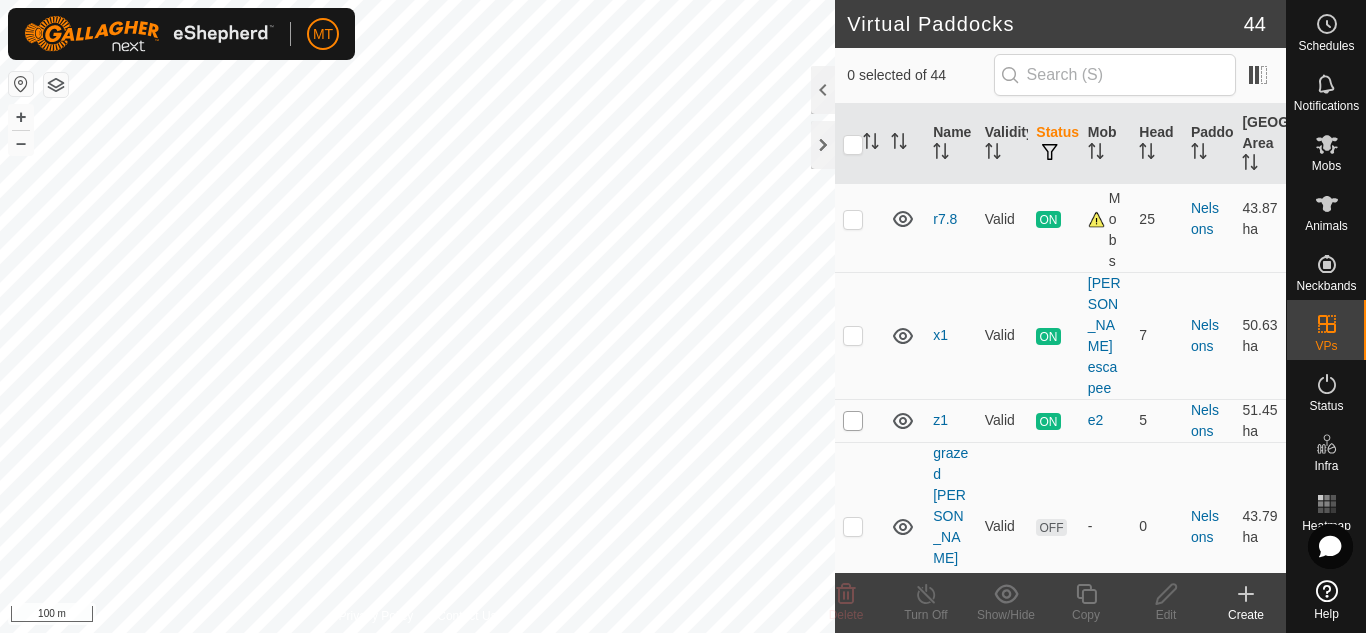 click at bounding box center (853, 421) 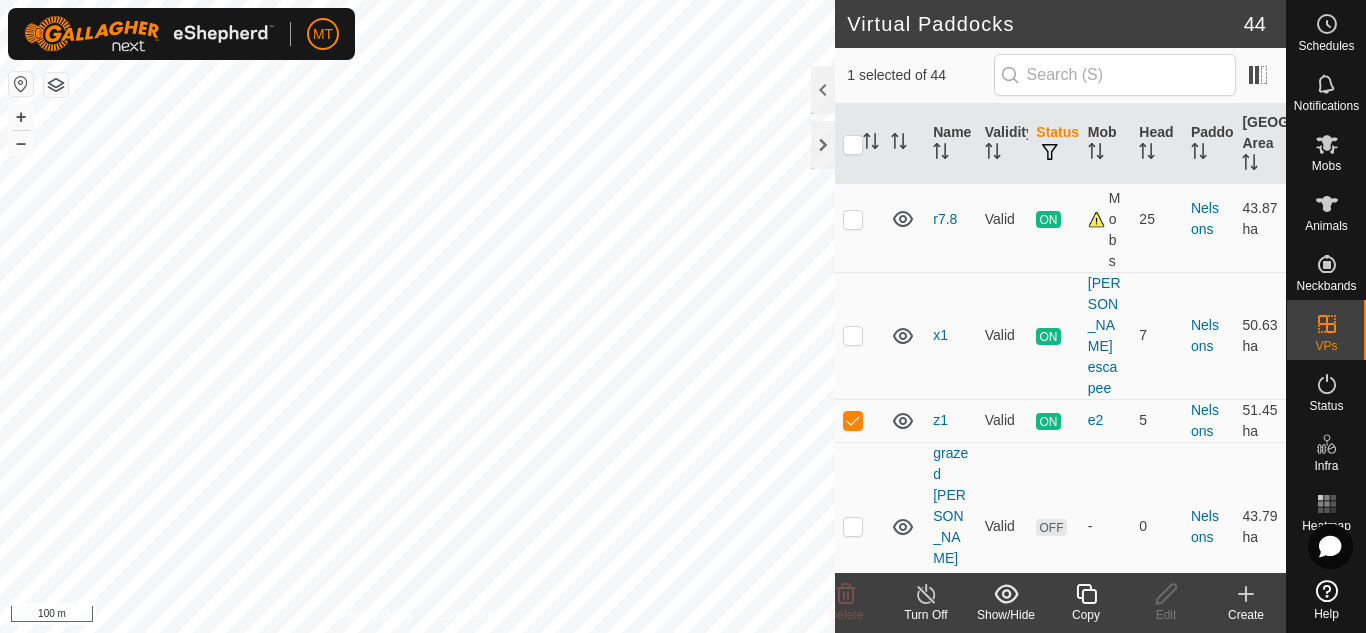 click 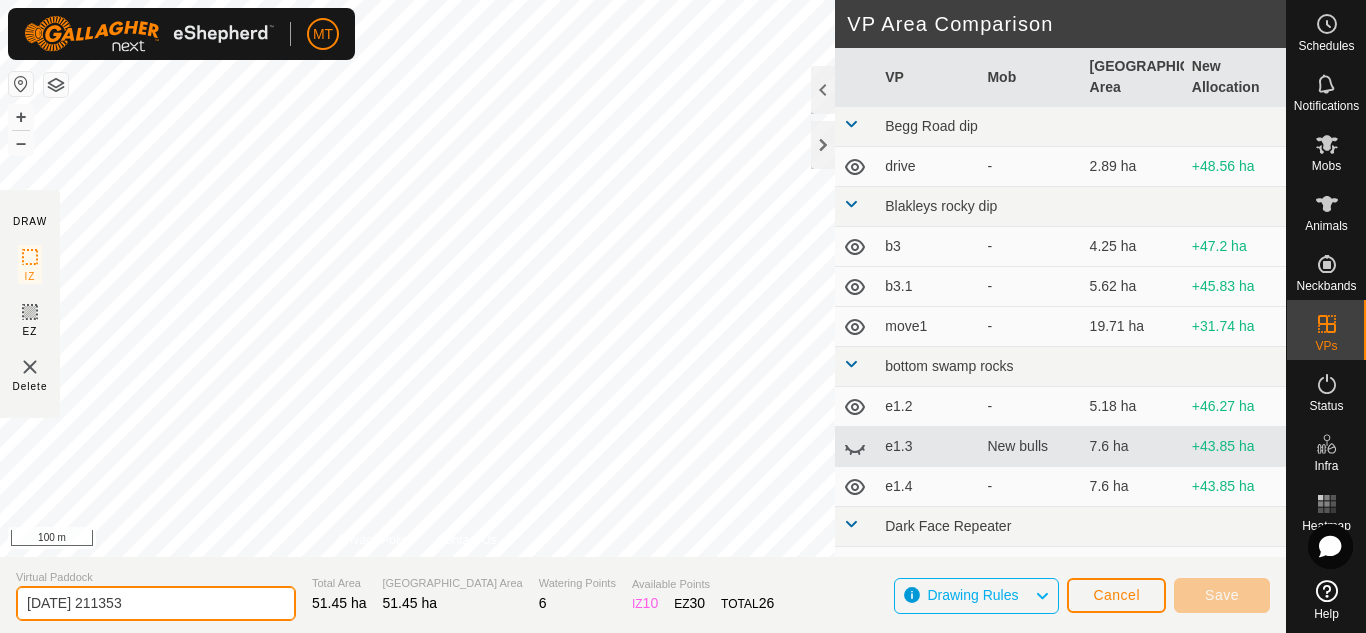 drag, startPoint x: 207, startPoint y: 604, endPoint x: 0, endPoint y: 628, distance: 208.38666 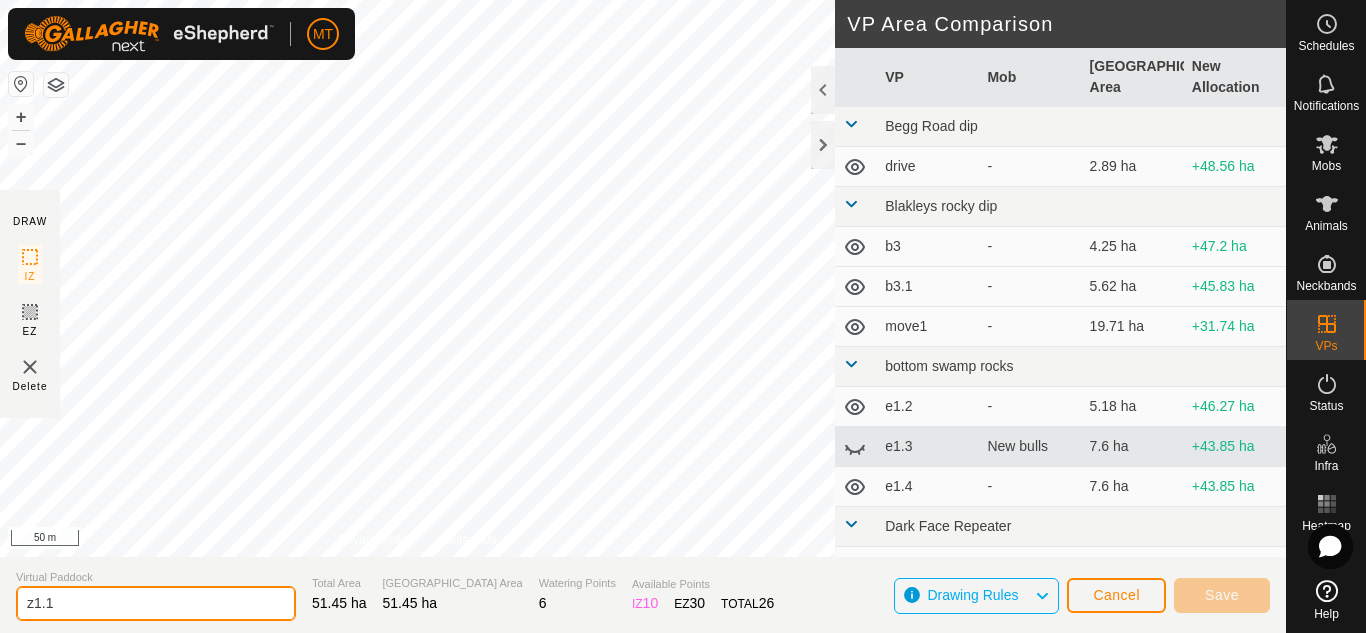 type on "z1.1" 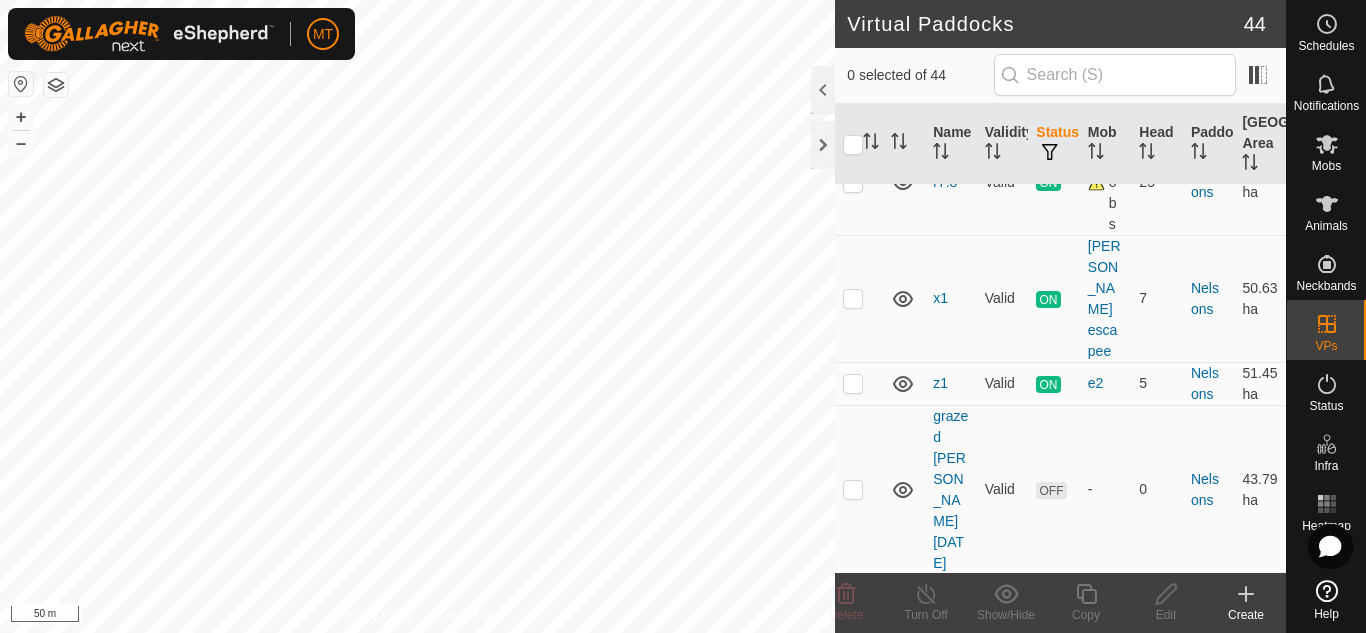 scroll, scrollTop: 1773, scrollLeft: 0, axis: vertical 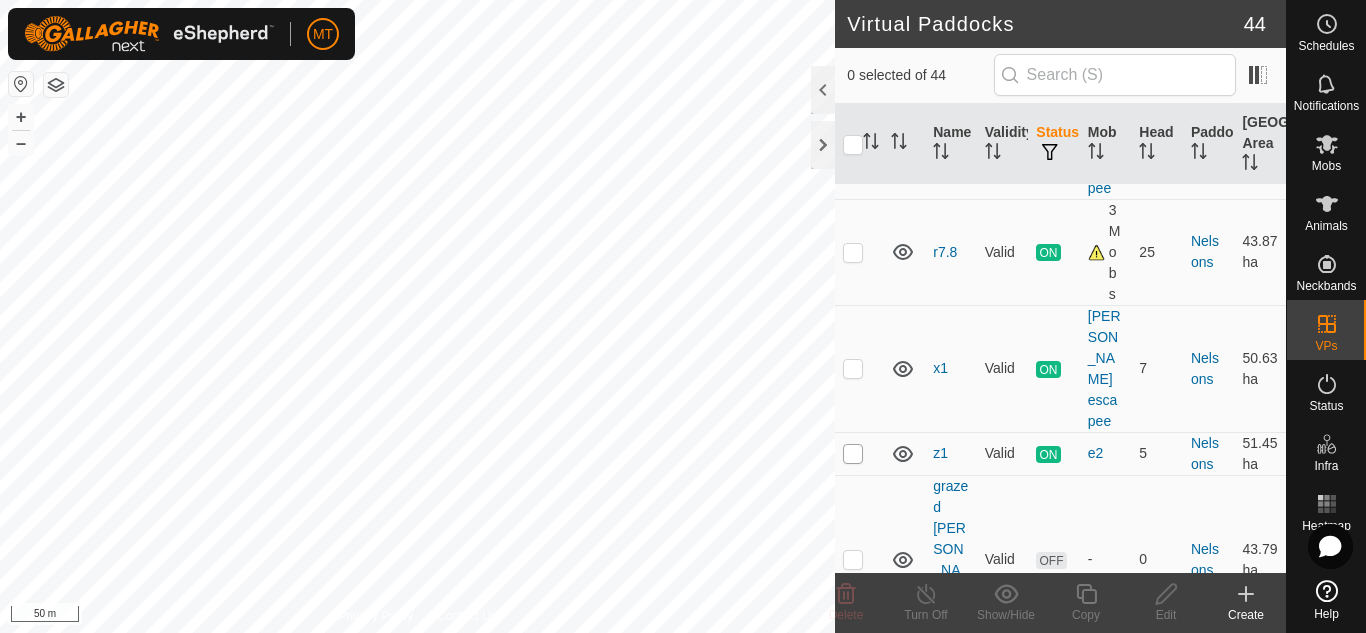click at bounding box center (853, 454) 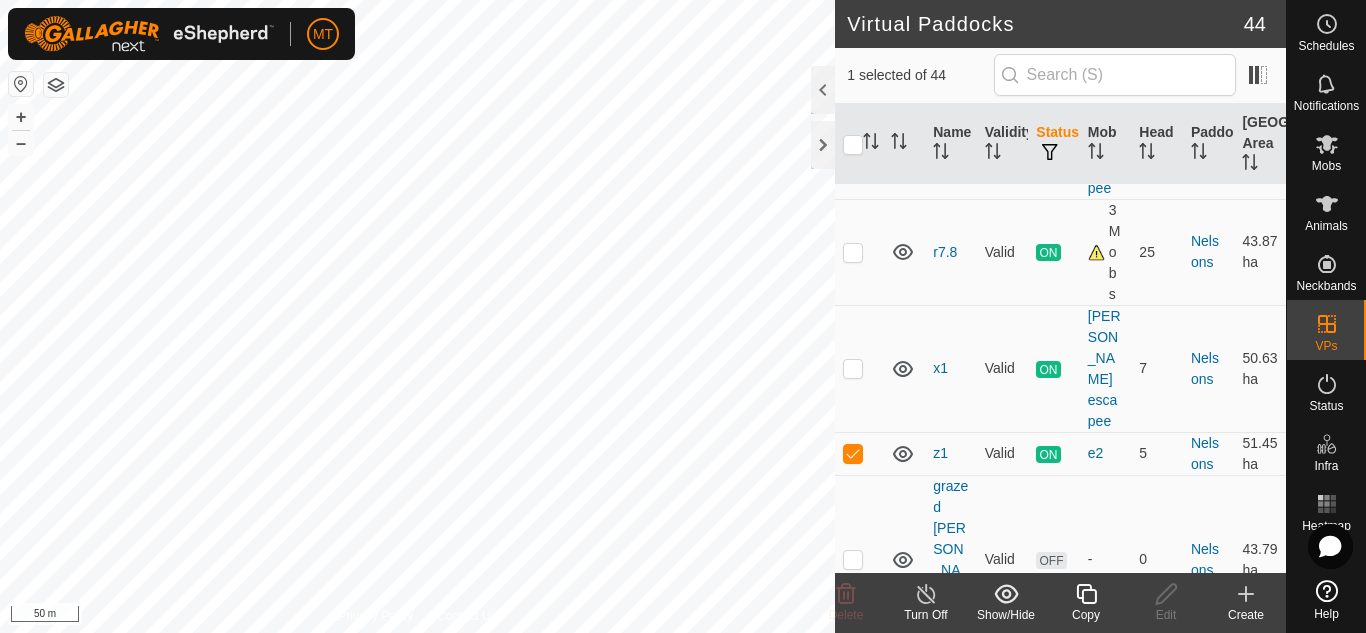 click 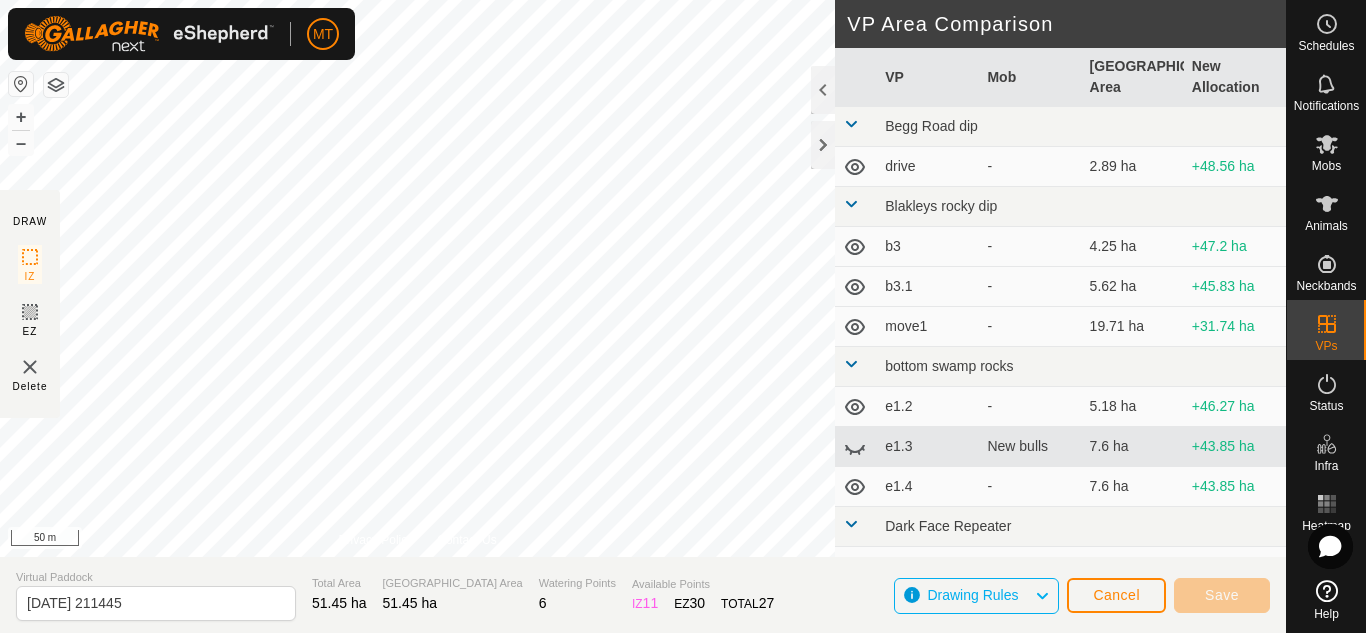 click on "Virtual Paddock [DATE] 211445 Total Area 51.45 ha Grazing Area 51.45 ha Watering Points 6 Available Points  IZ   11  EZ  30  TOTAL   27 Drawing Rules Cancel Save" 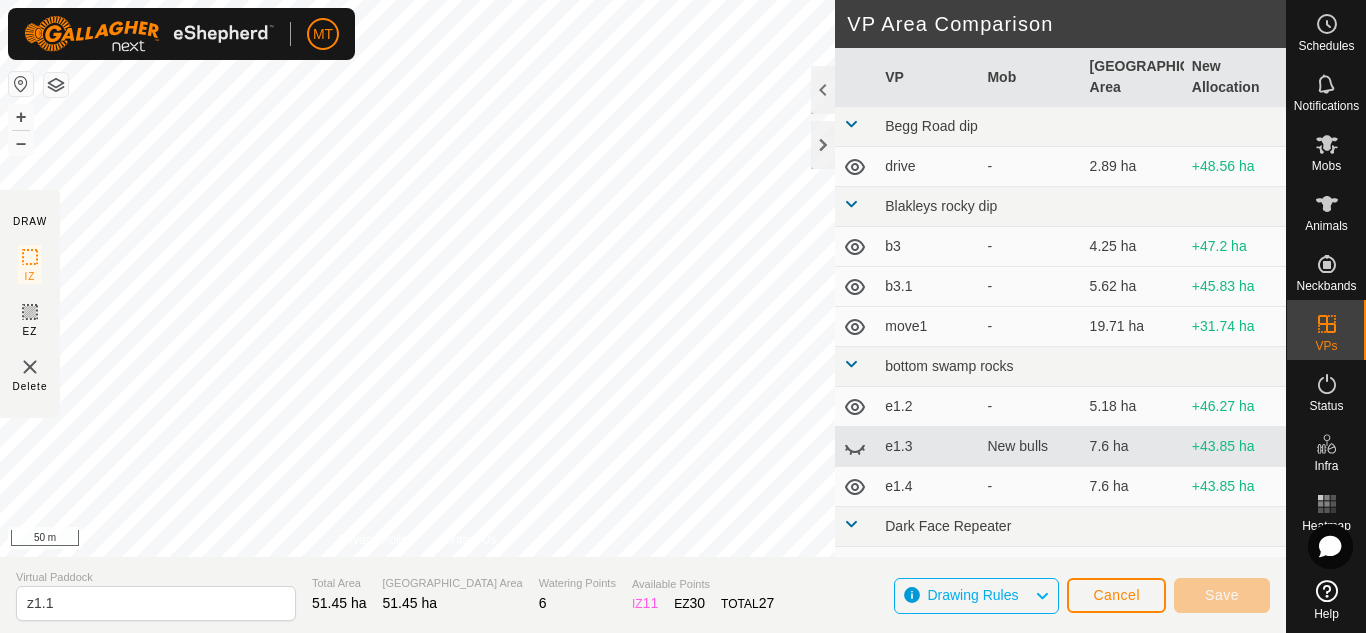 type on "z1.1" 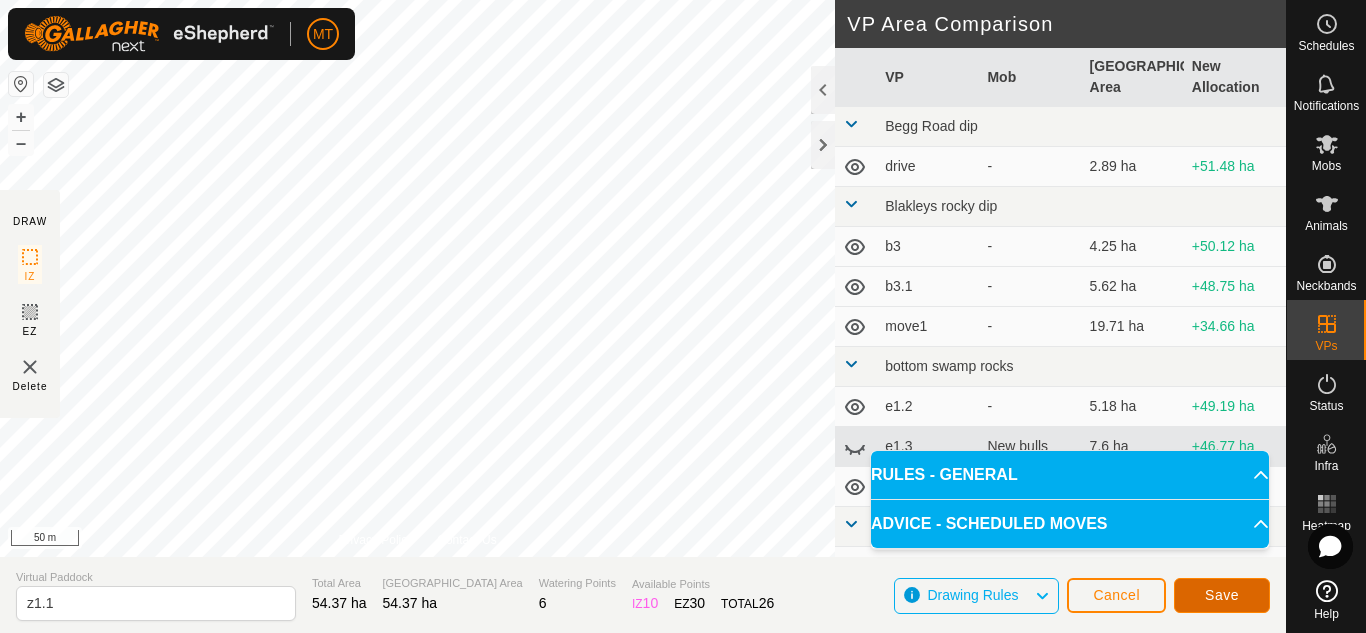 click on "Save" 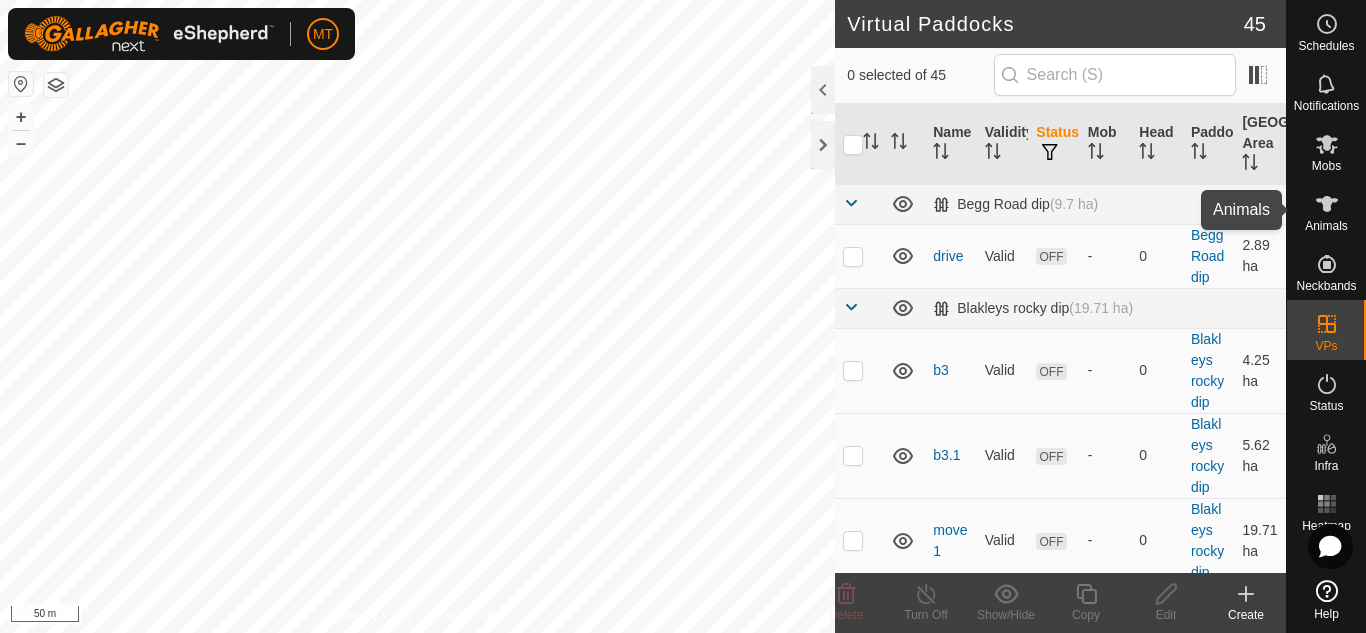 click 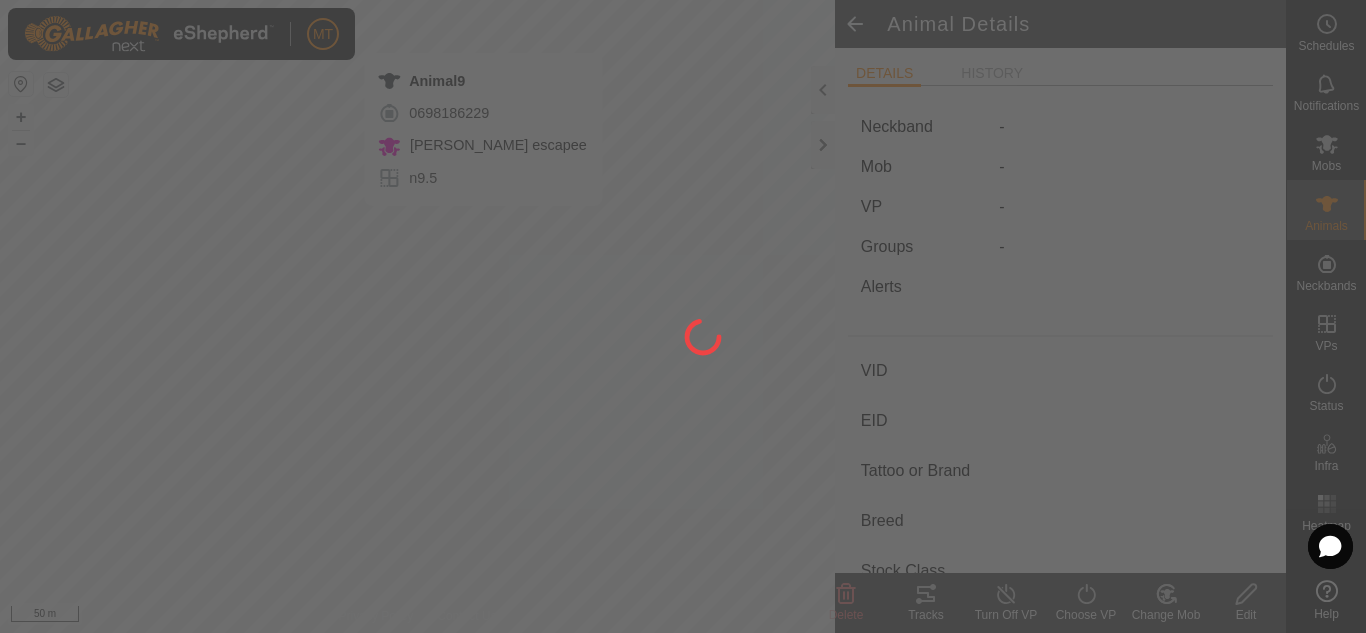 click 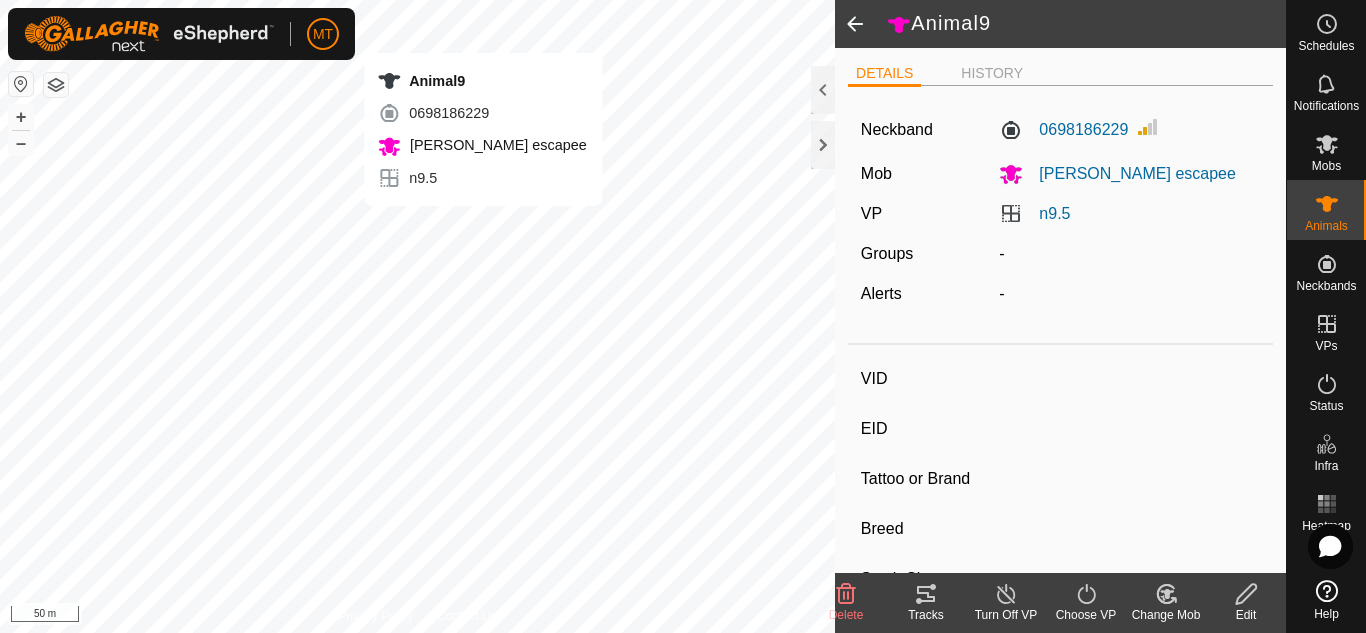 type on "-" 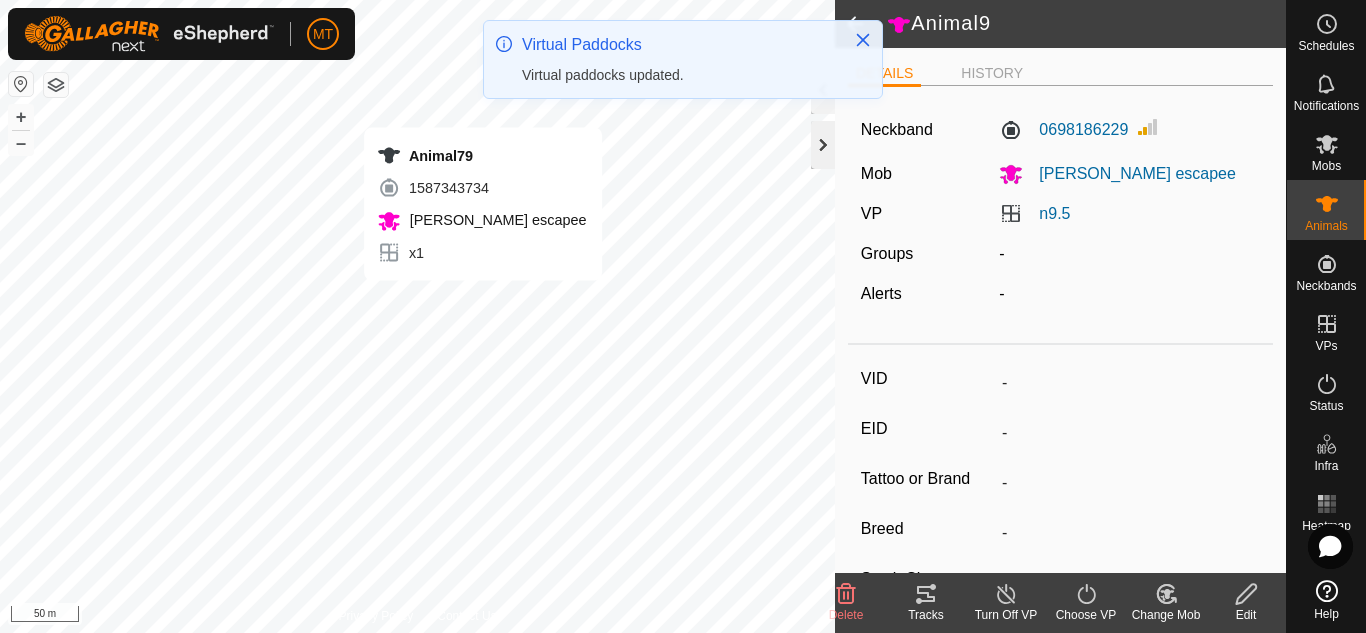 click on "Animal79
1587343734
[PERSON_NAME] escapee
x1 + – ⇧ i 50 m" at bounding box center [417, 316] 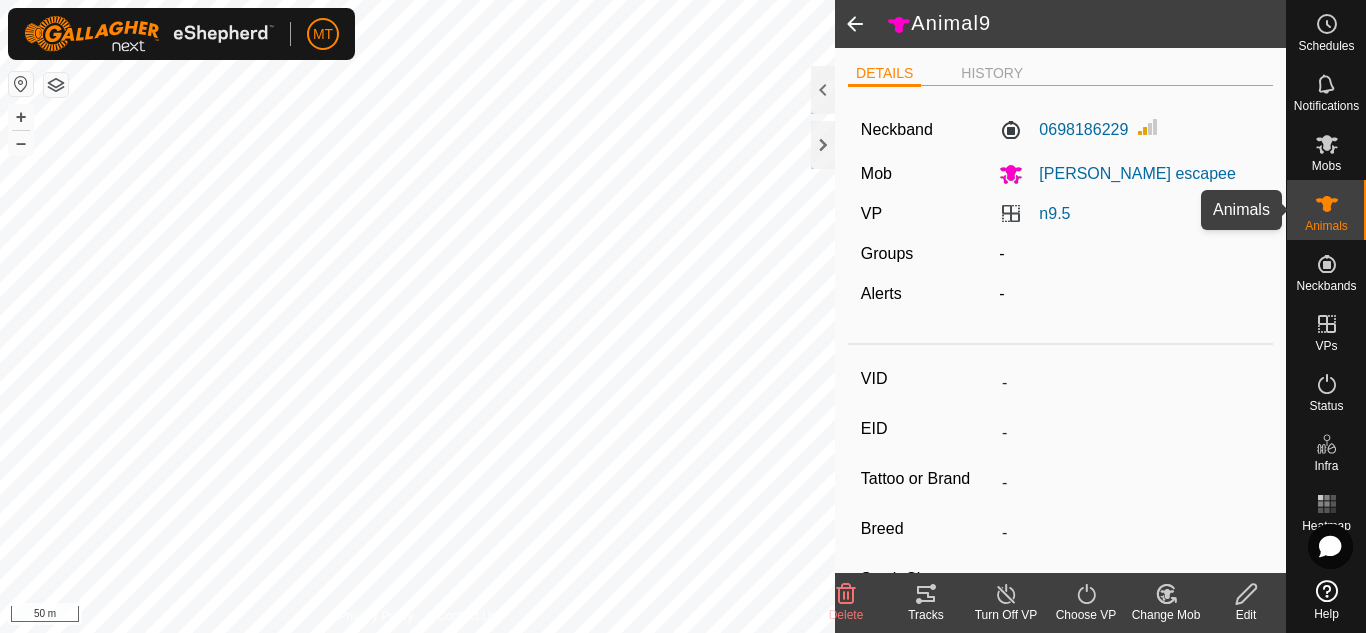 click 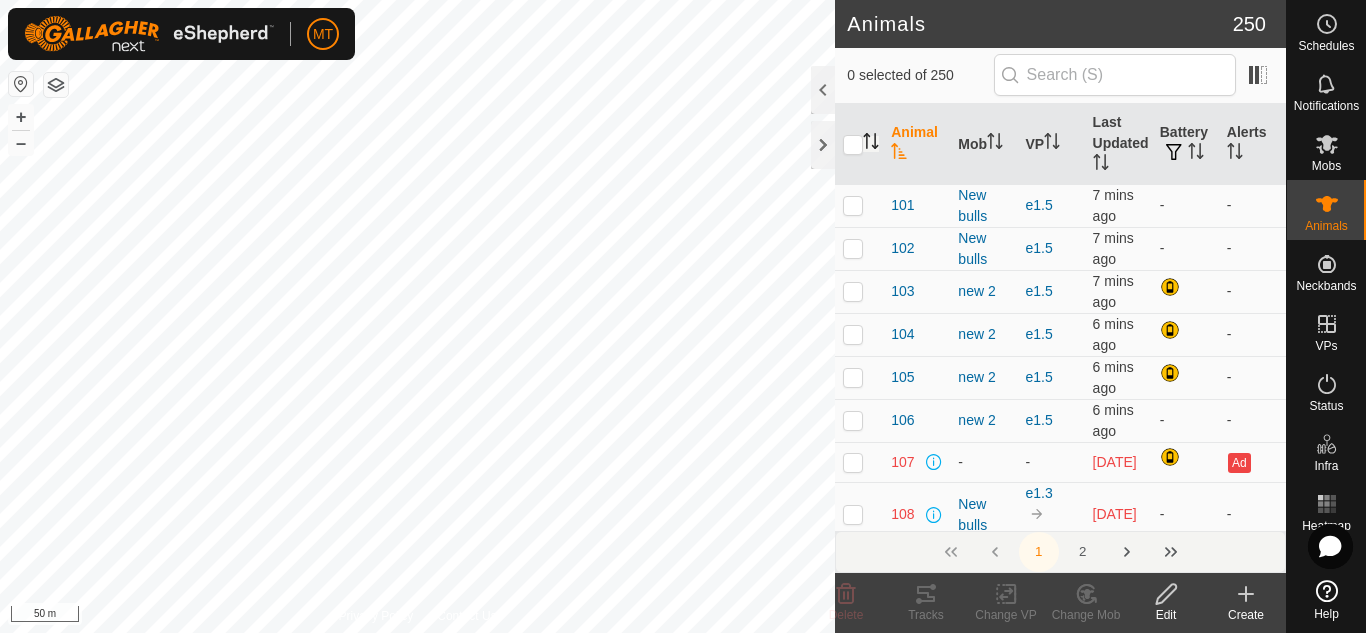 click 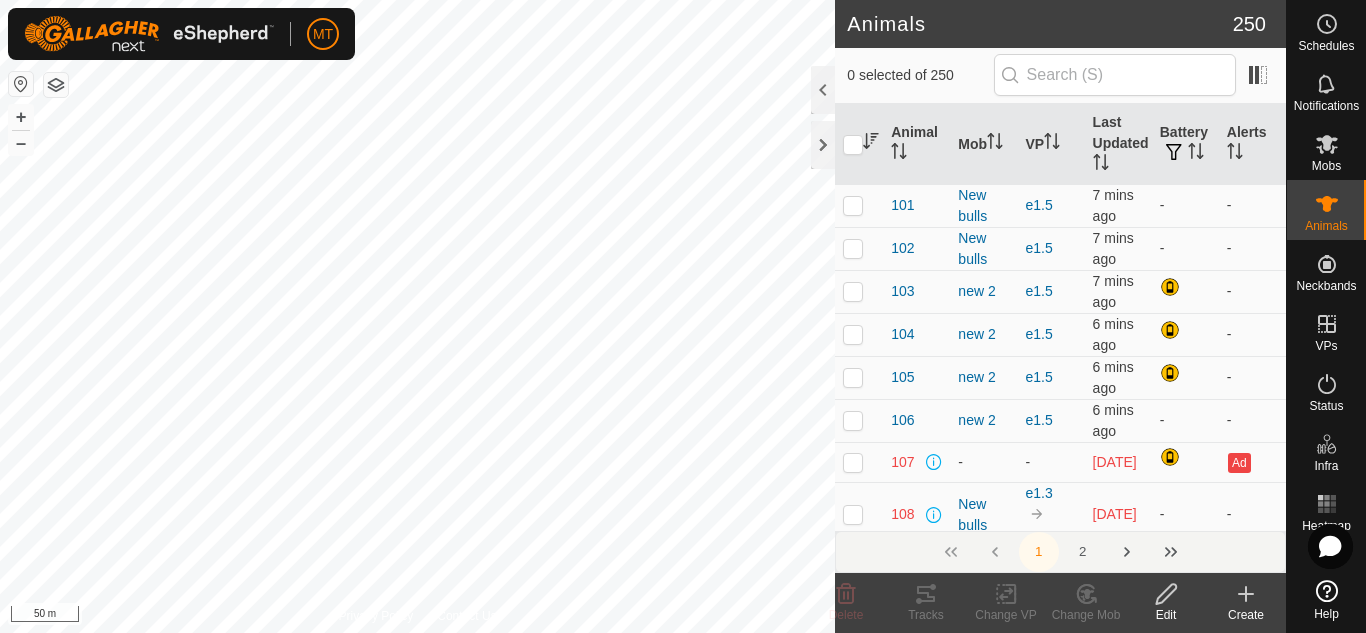 click 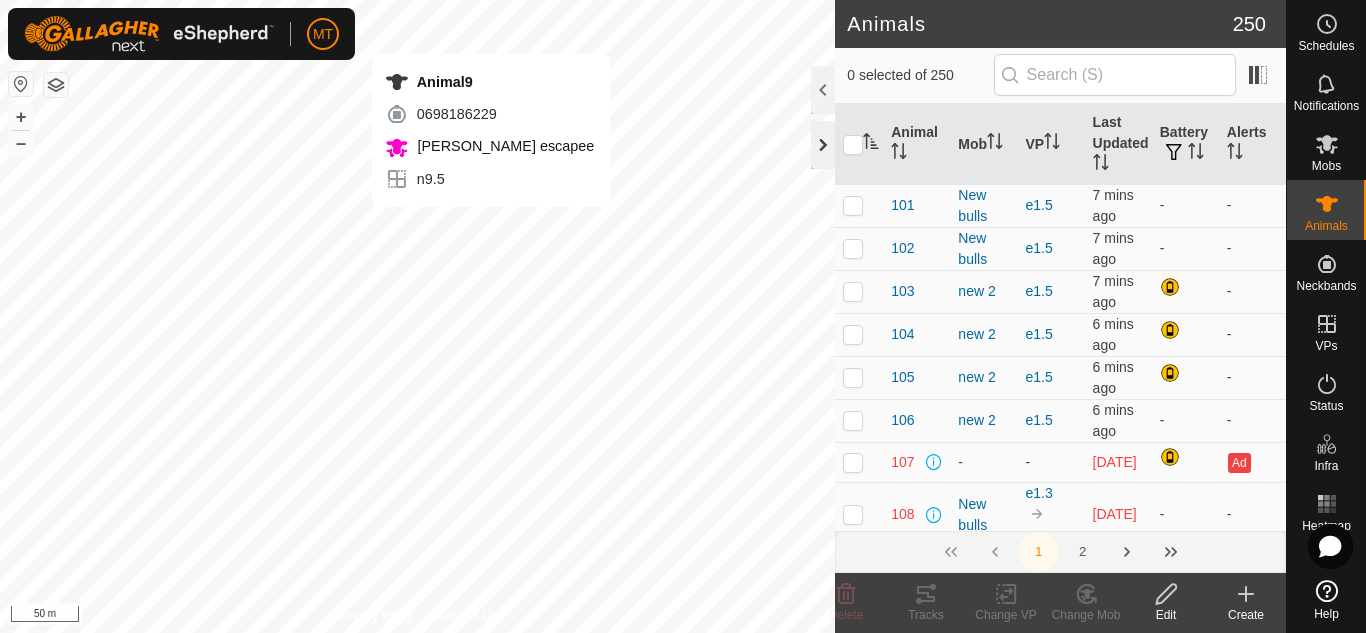 click on "Animal9
0698186229
[PERSON_NAME] escapee
n9.5 + – ⇧ i 50 m" at bounding box center [417, 316] 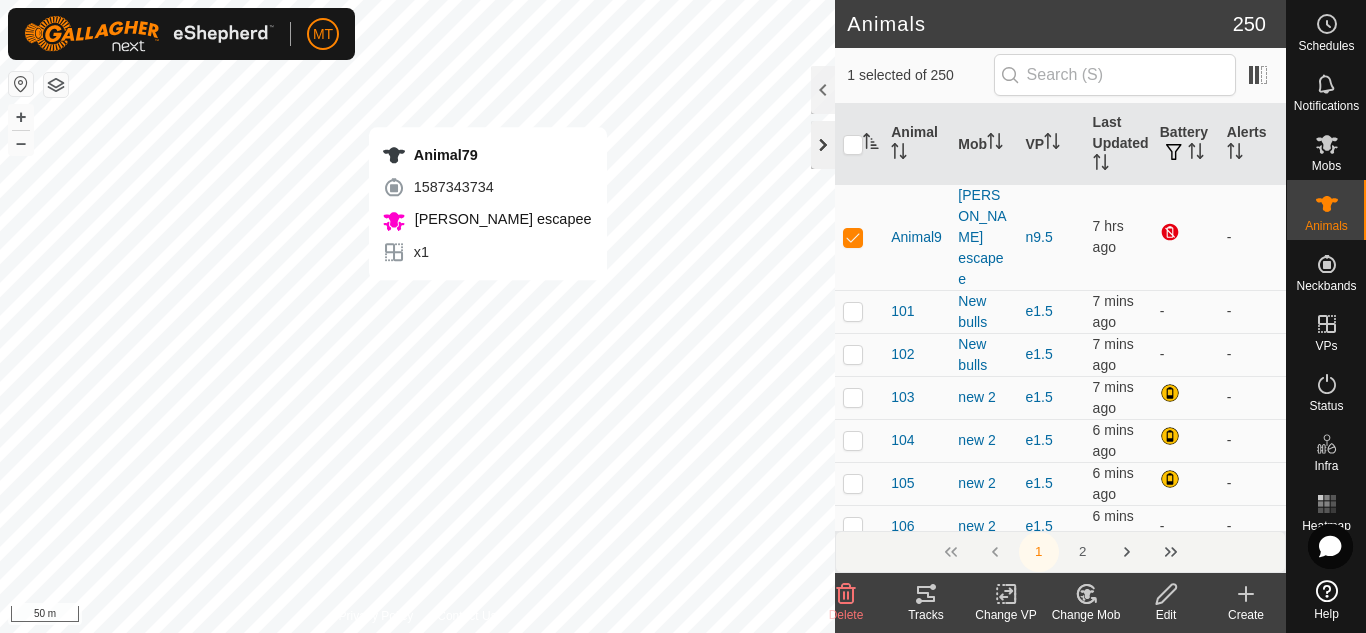 click on "Animal79
1587343734
[PERSON_NAME] escapee
x1 + – ⇧ i 50 m" at bounding box center [417, 316] 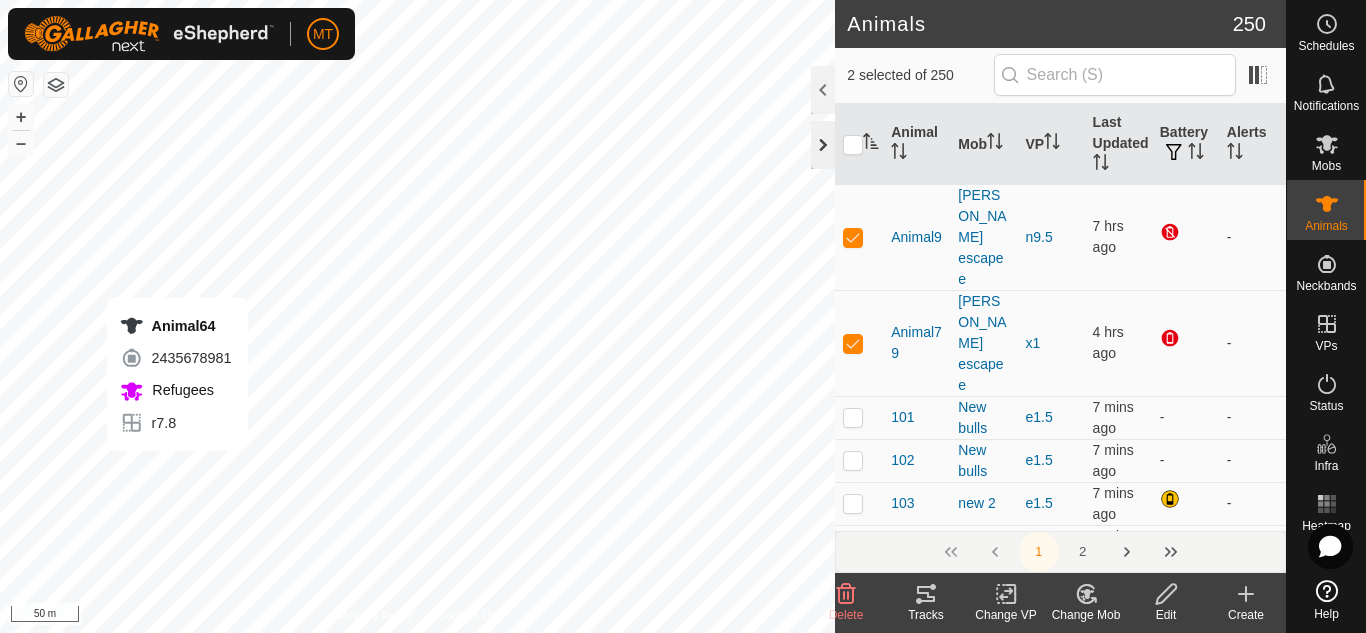 click on "Animal64
2435678981
Refugees
r7.8 + – ⇧ i 50 m" at bounding box center [417, 316] 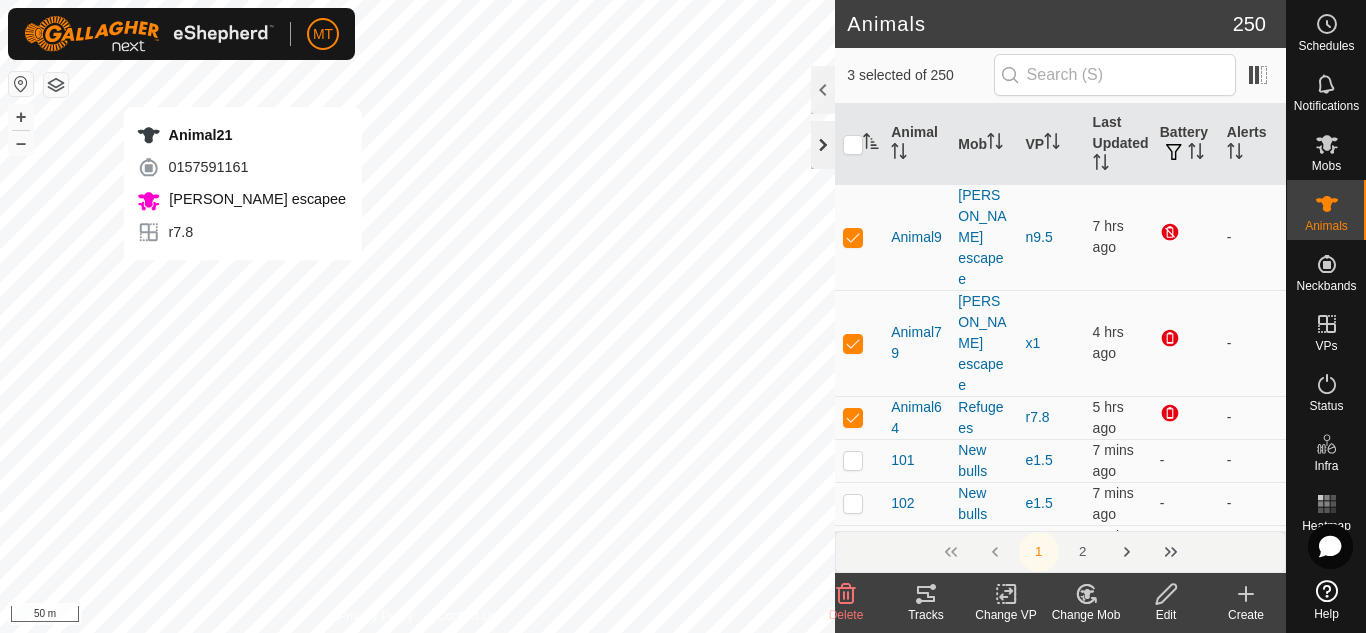 click on "Animal21
0157591161
[PERSON_NAME] escapee
r7.8 + – ⇧ i 50 m" at bounding box center [417, 316] 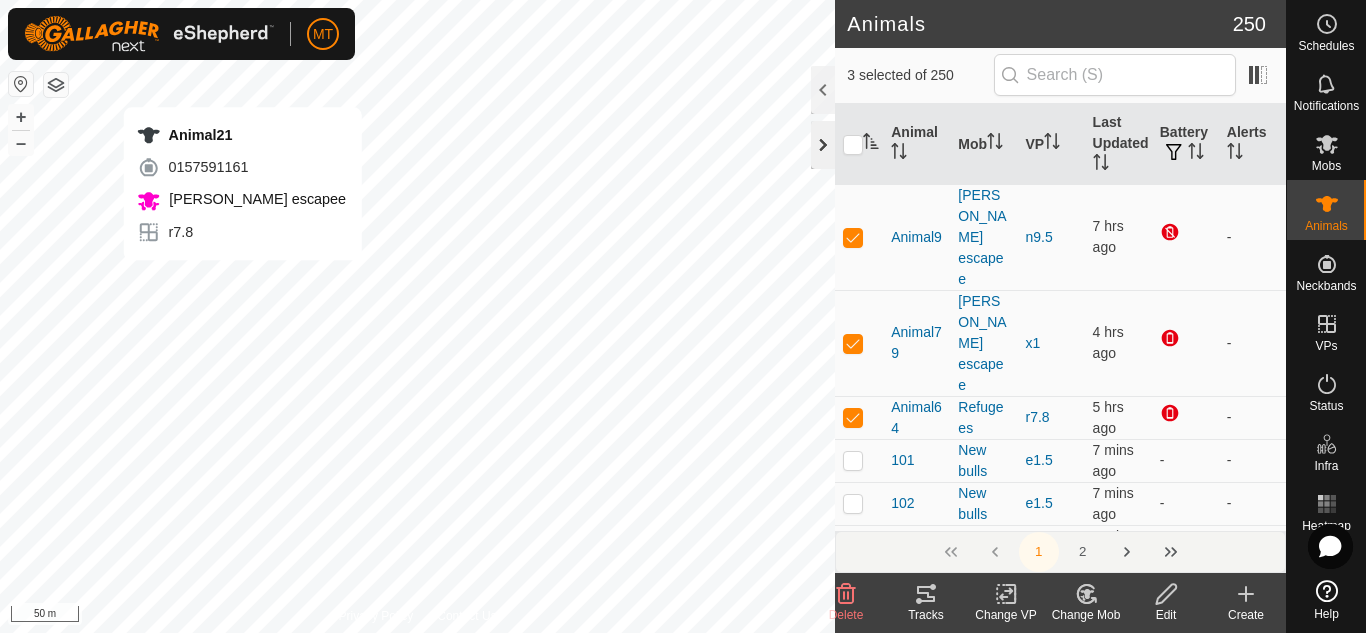 checkbox on "true" 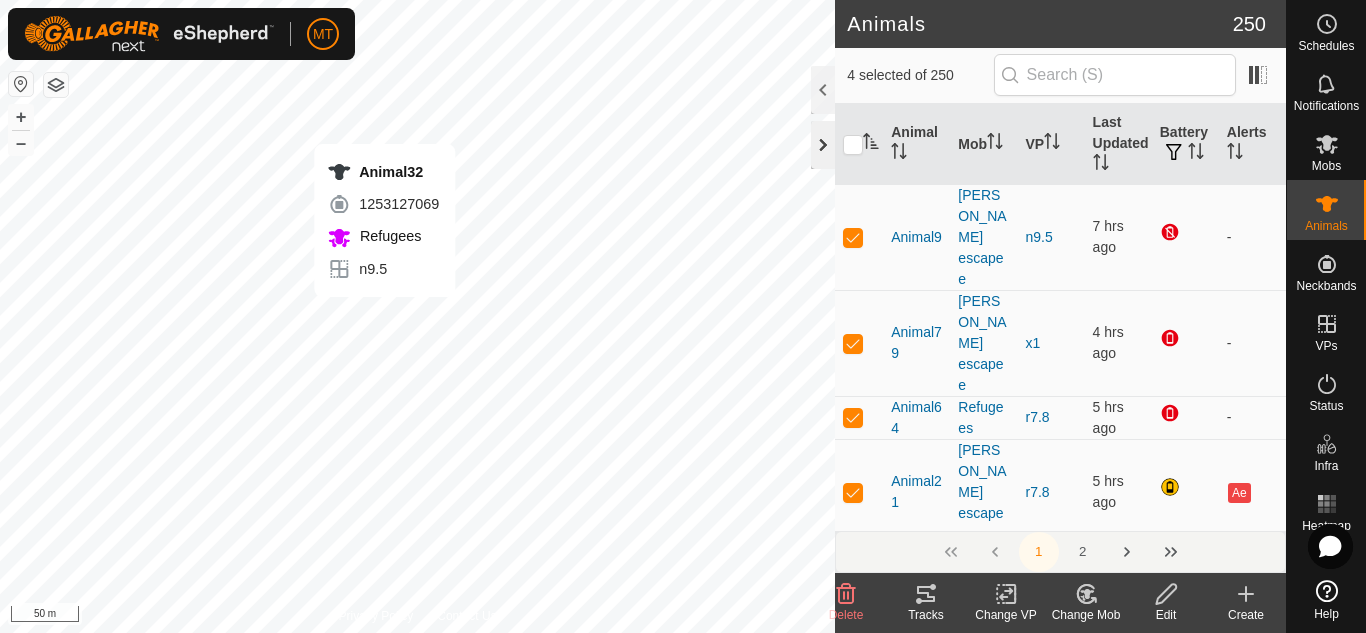 click on "Animal32
1253127069
Refugees
n9.5 + – ⇧ i 50 m" at bounding box center (417, 316) 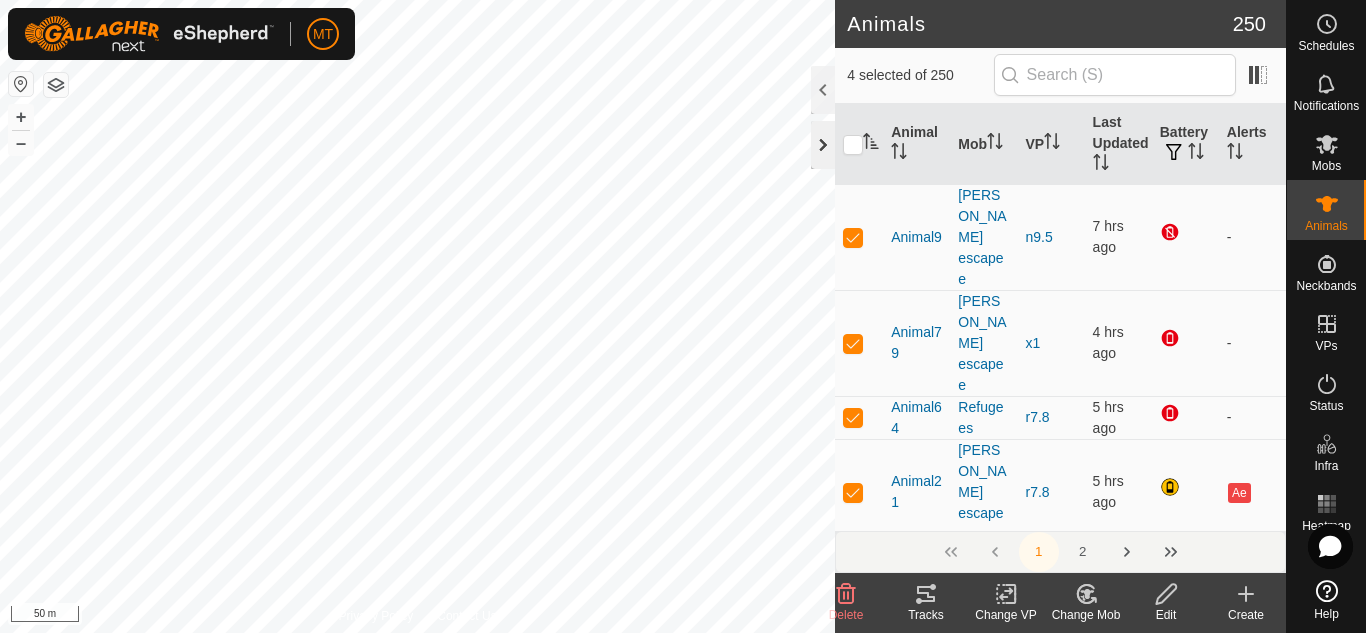 checkbox on "true" 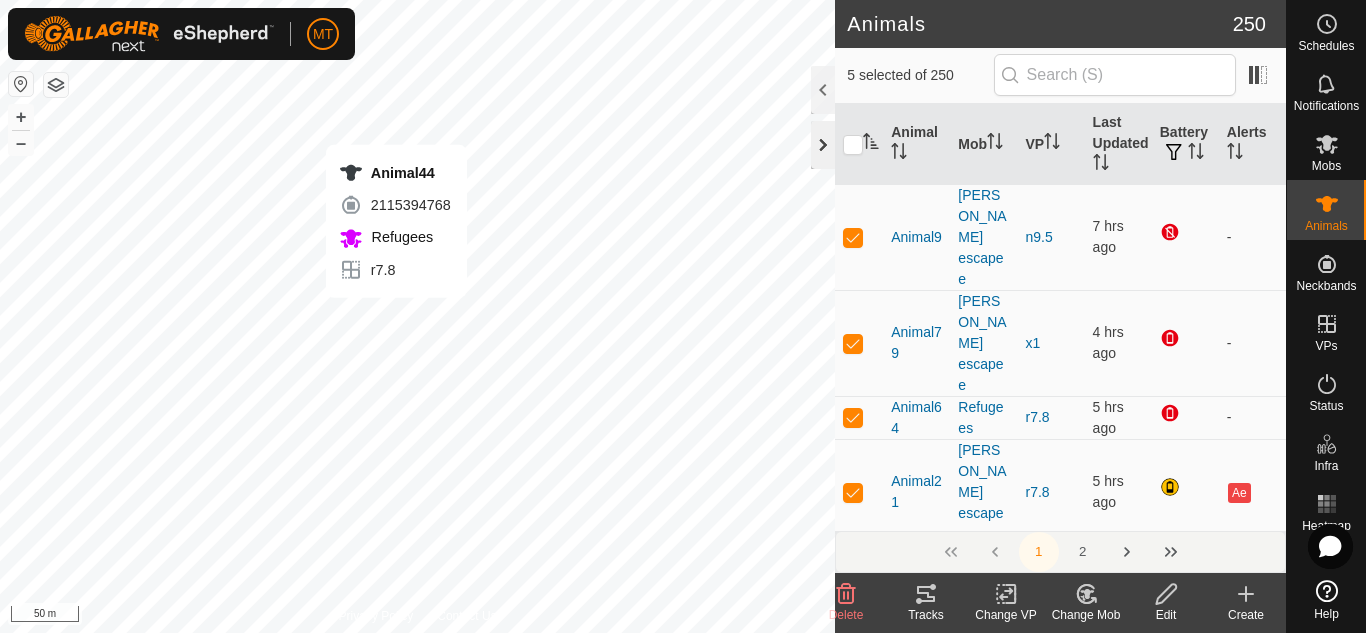 click on "Animal44
2115394768
Refugees
r7.8 + – ⇧ i 50 m" at bounding box center [417, 316] 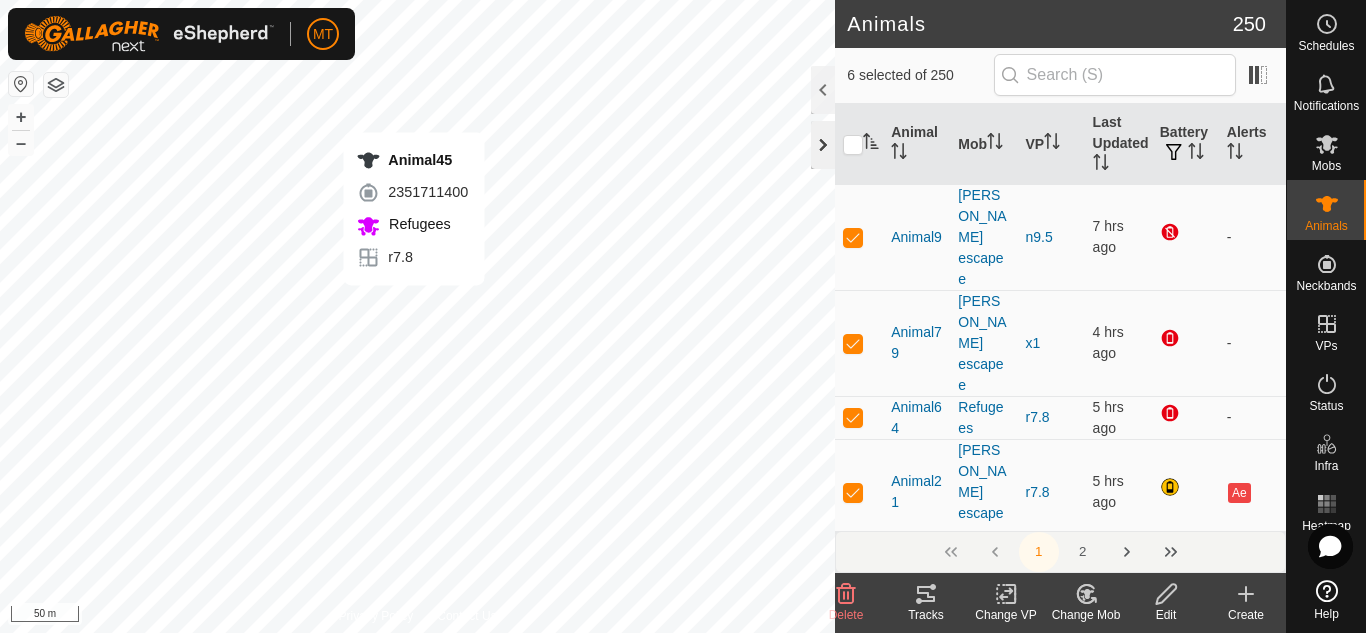 click on "Animal45
2351711400
Refugees
r7.8 + – ⇧ i 50 m" at bounding box center (417, 316) 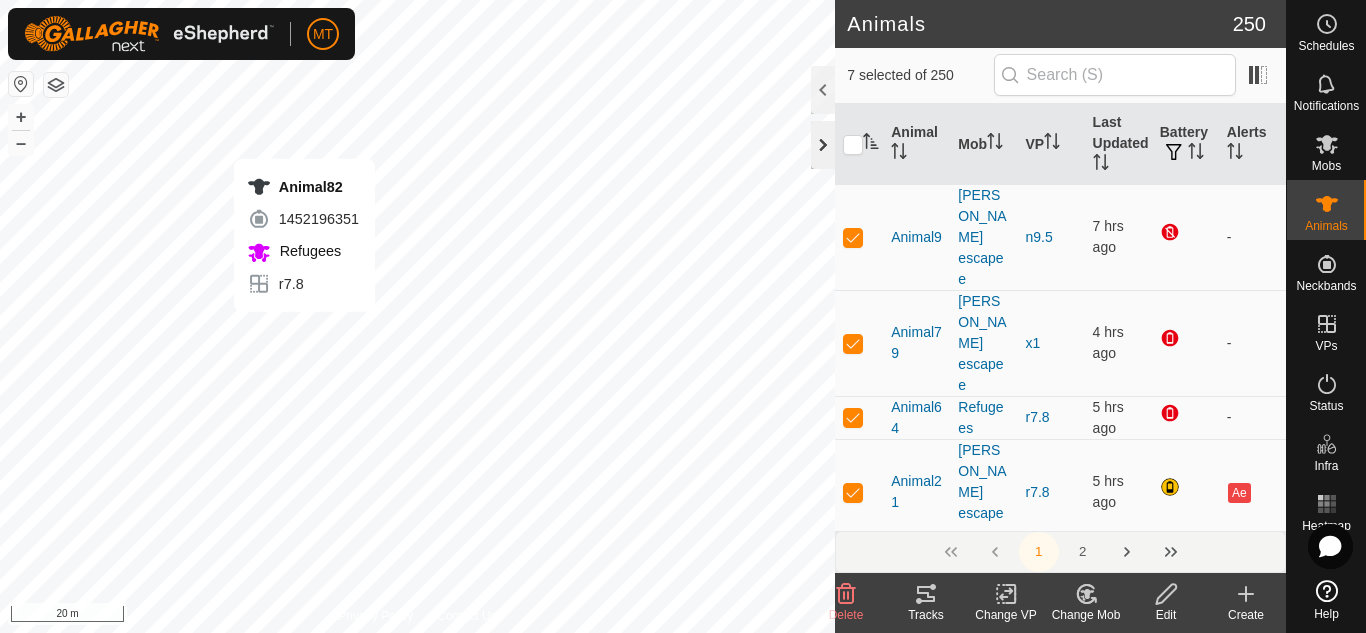 click on "Animal82
1452196351
Refugees
r7.8 + – ⇧ i 20 m" at bounding box center (417, 316) 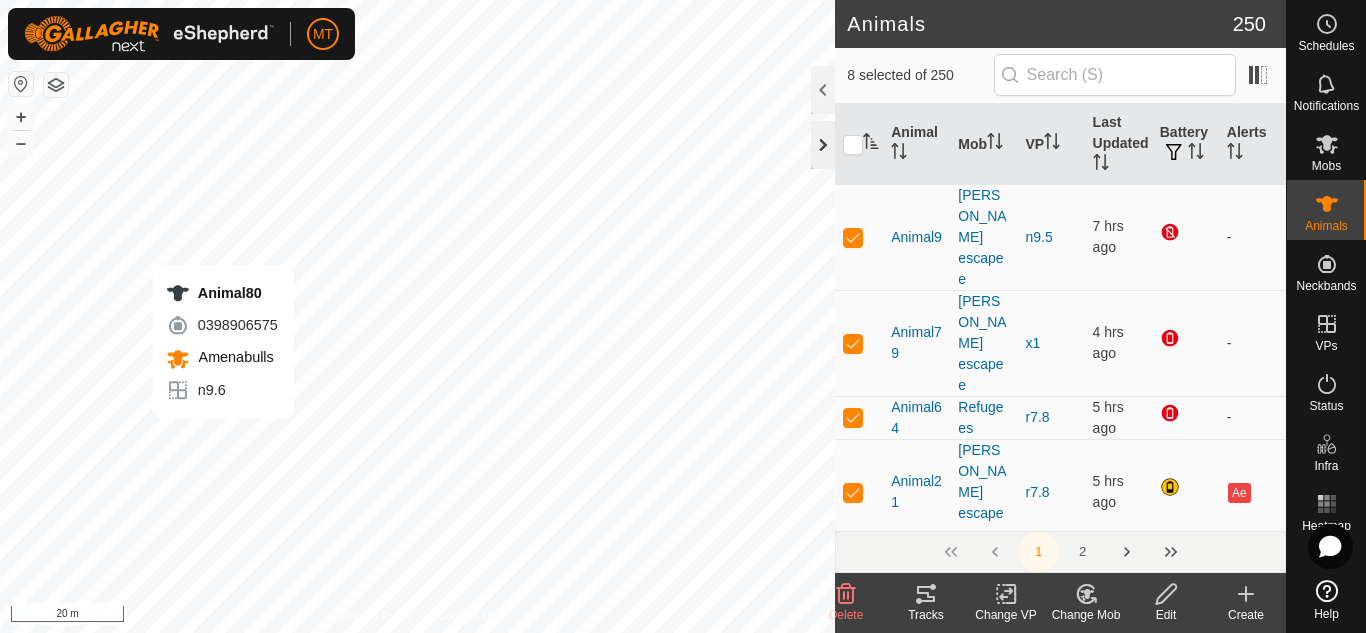 click on "Animal80
0398906575
Amenabulls
n9.6 + – ⇧ i 20 m" at bounding box center (417, 316) 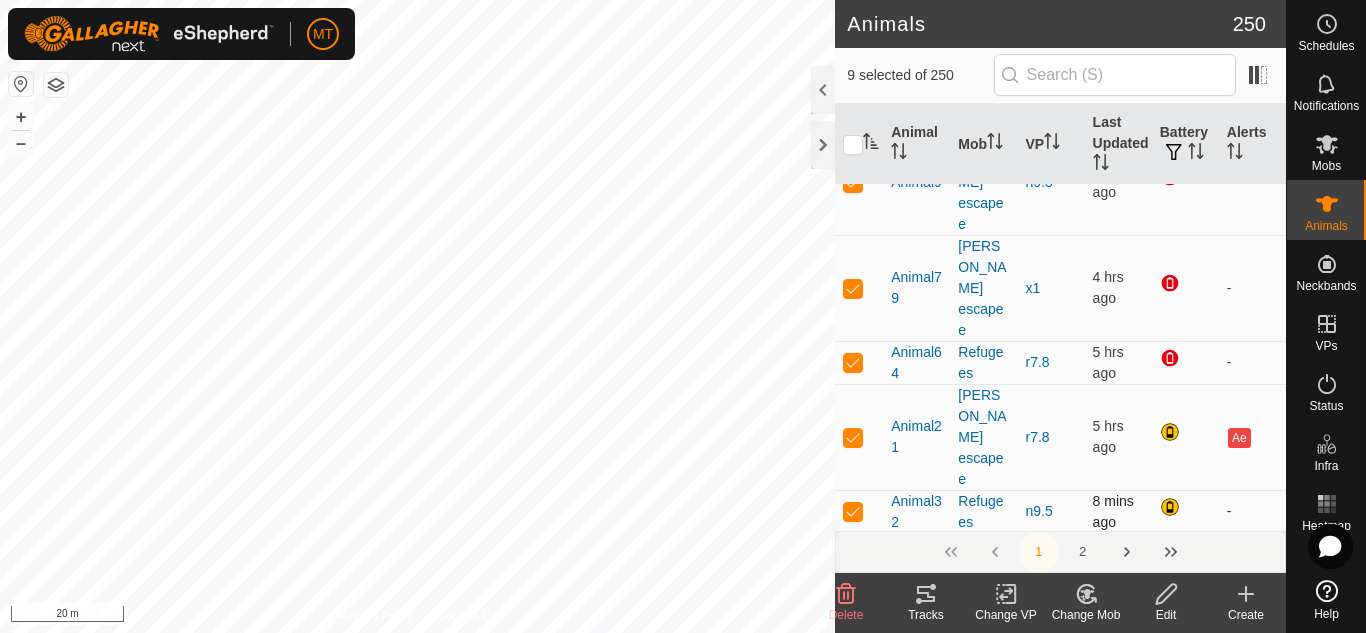 scroll, scrollTop: 56, scrollLeft: 0, axis: vertical 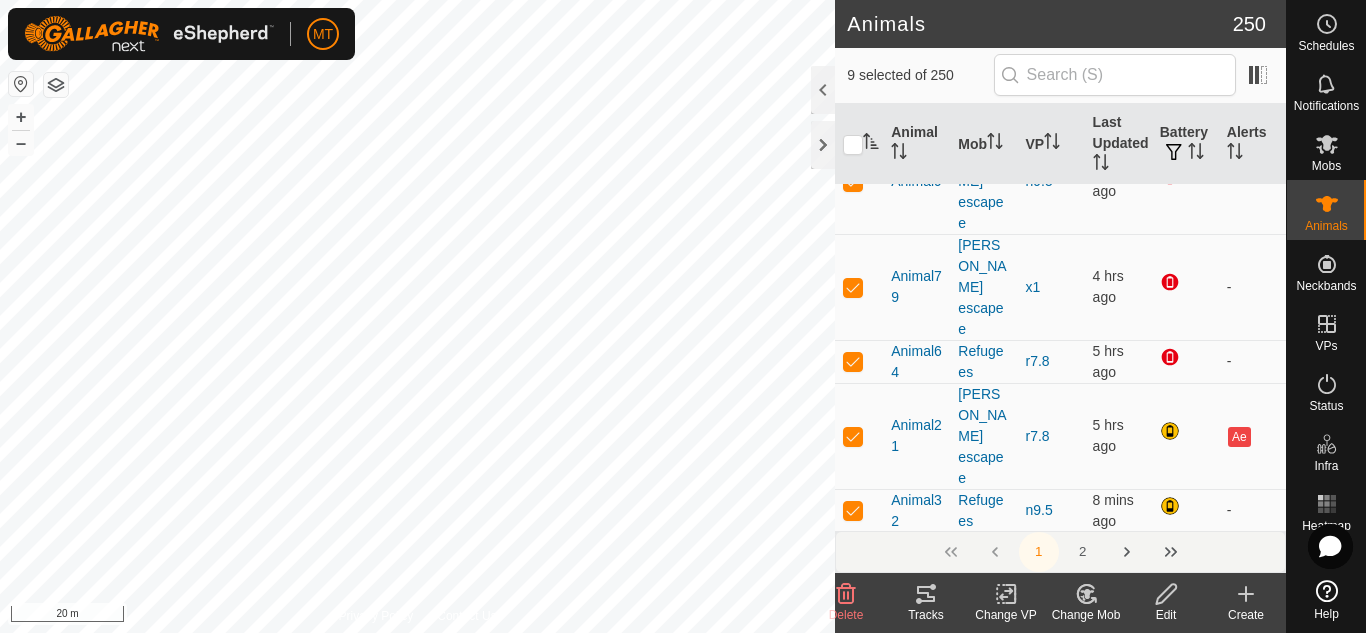 click on "Change Mob" 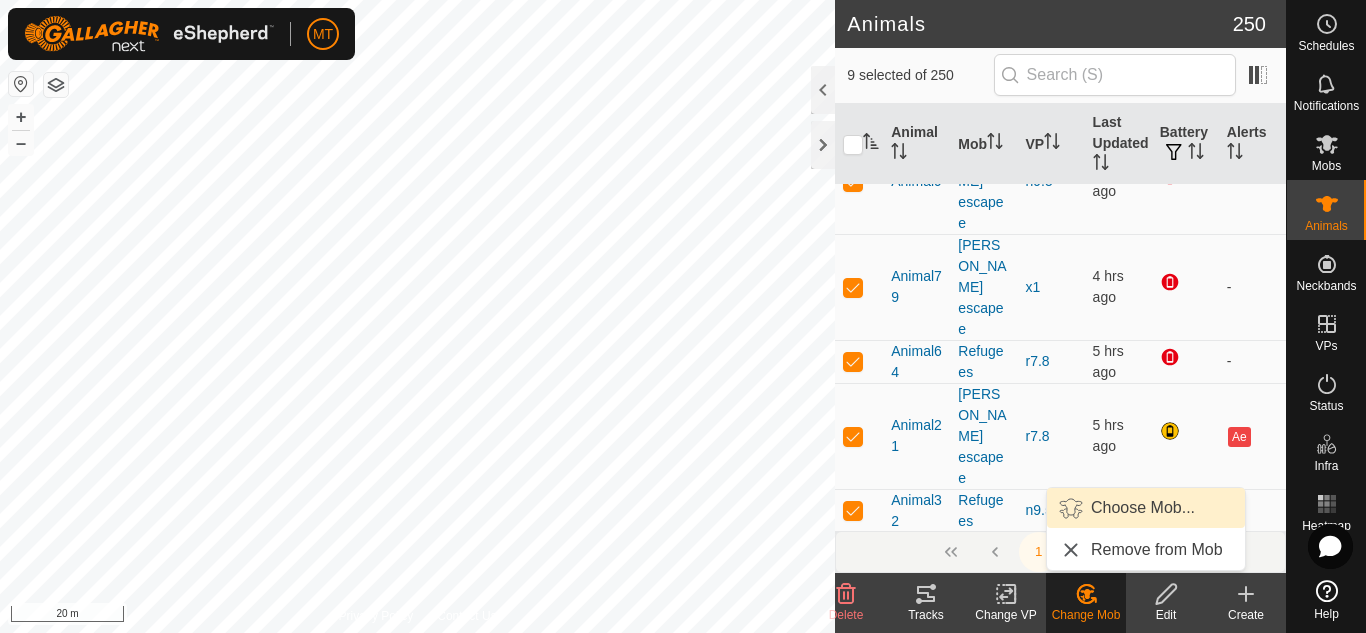 click on "Choose Mob..." at bounding box center (1146, 508) 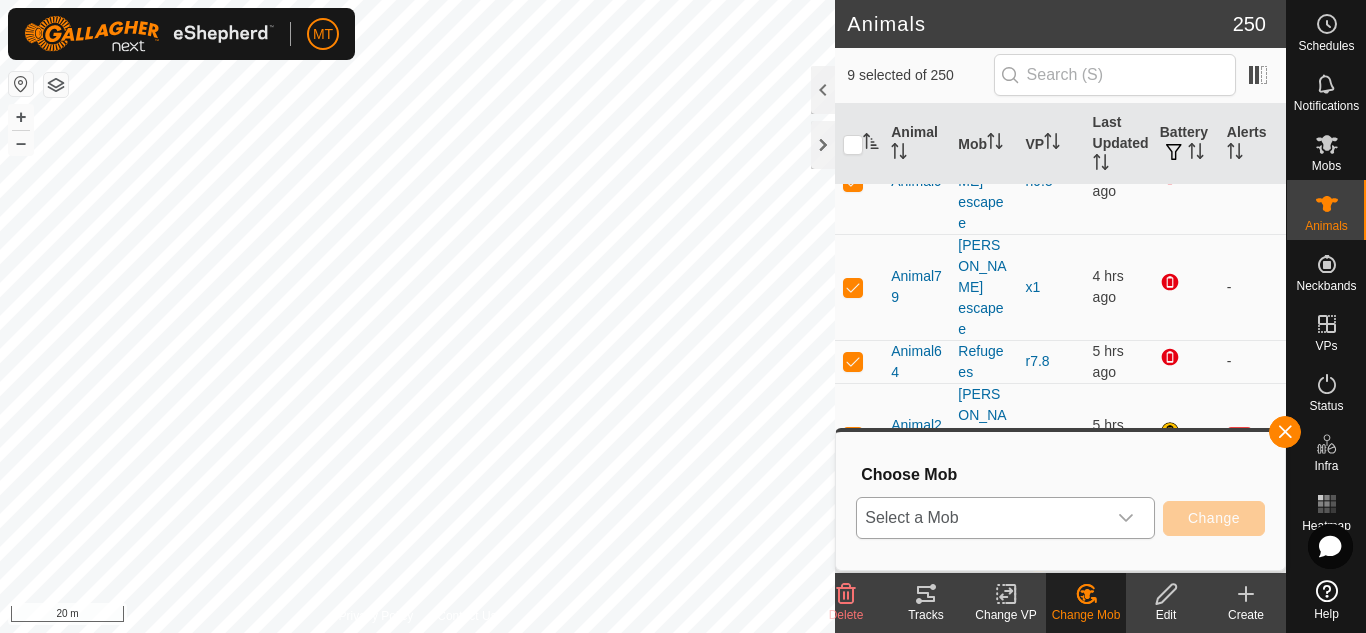click on "Select a Mob" at bounding box center [981, 518] 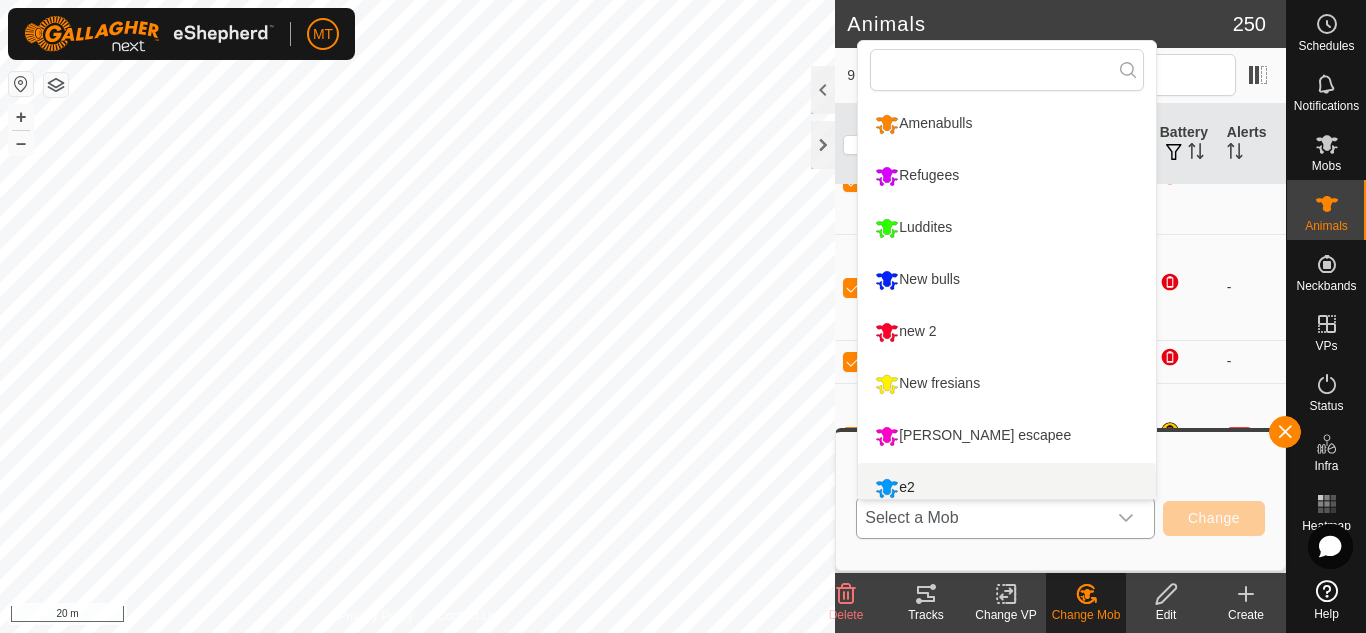 scroll, scrollTop: 14, scrollLeft: 0, axis: vertical 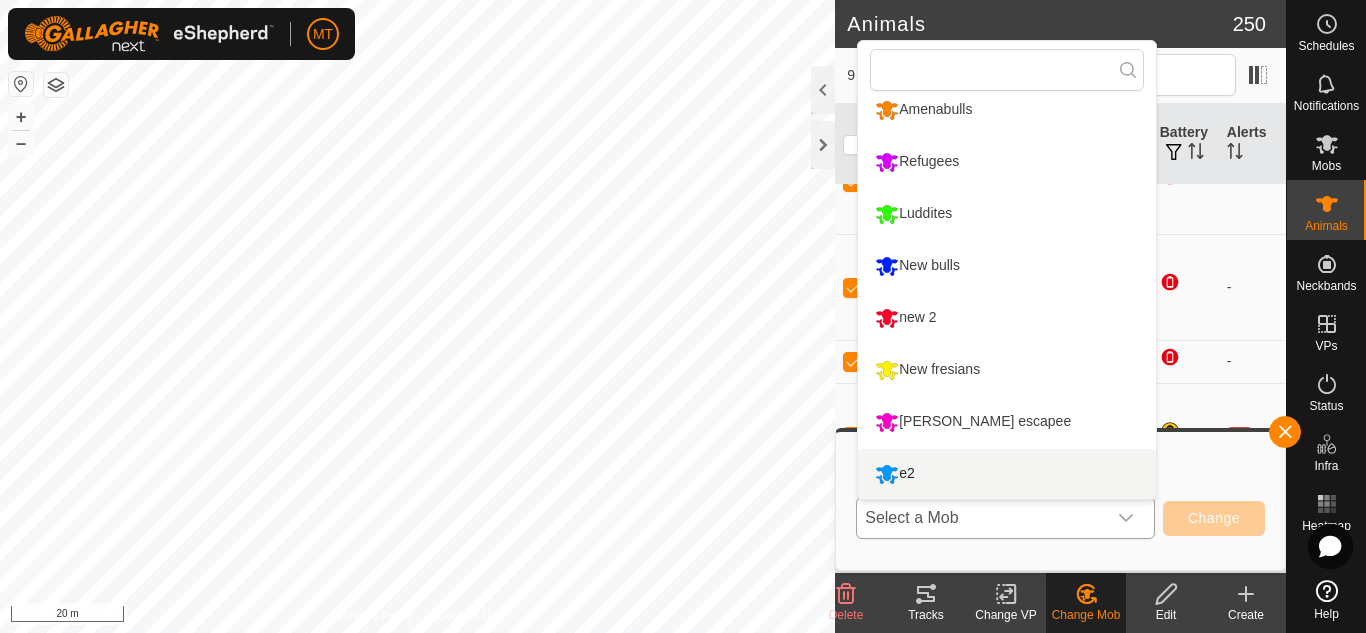 click on "e2" at bounding box center (1007, 474) 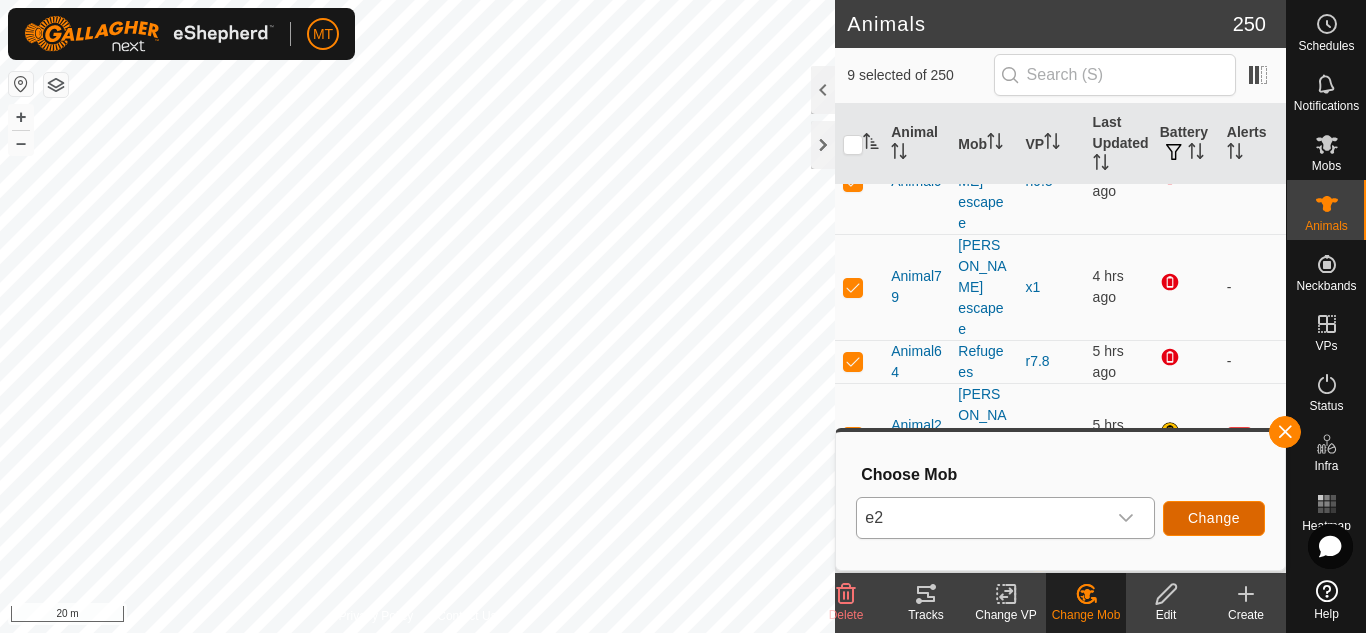 click on "Change" at bounding box center [1214, 518] 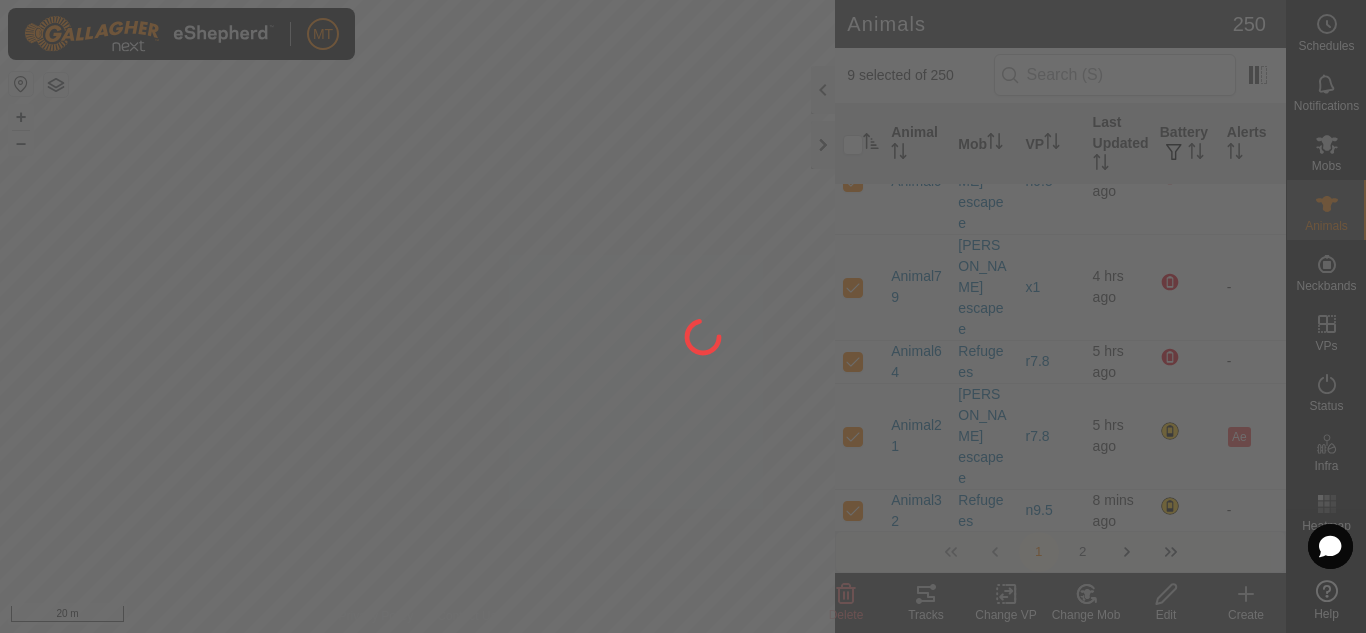 checkbox on "false" 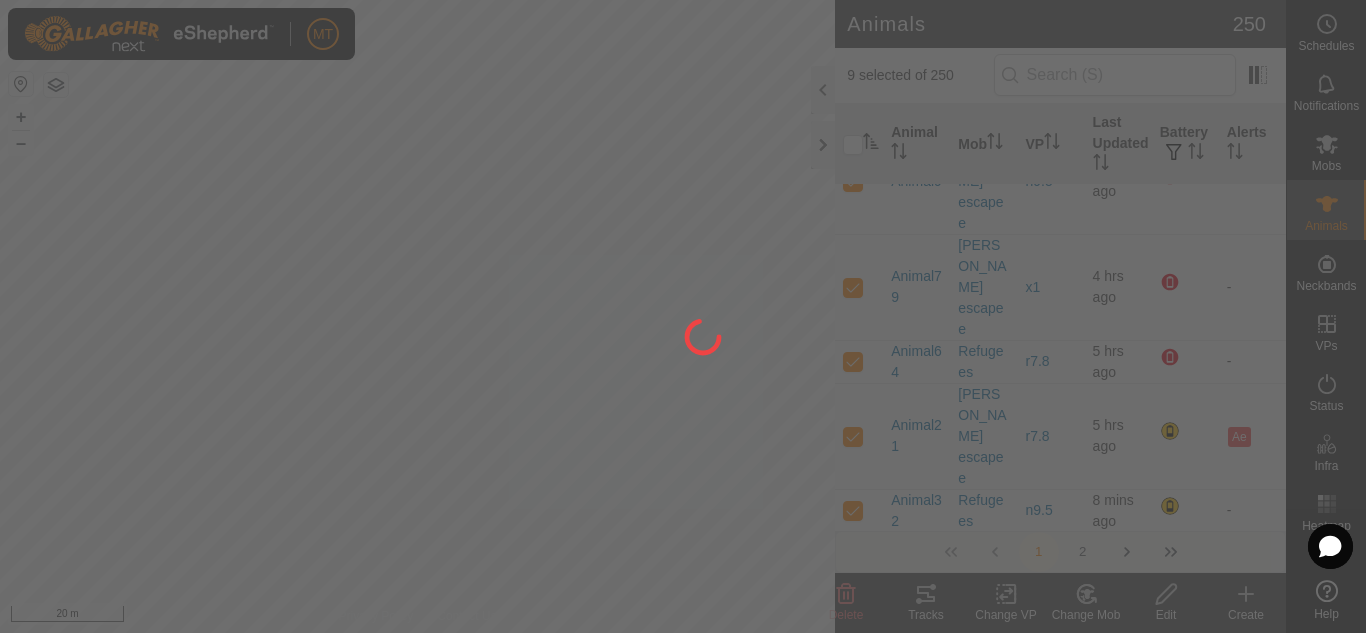 checkbox on "false" 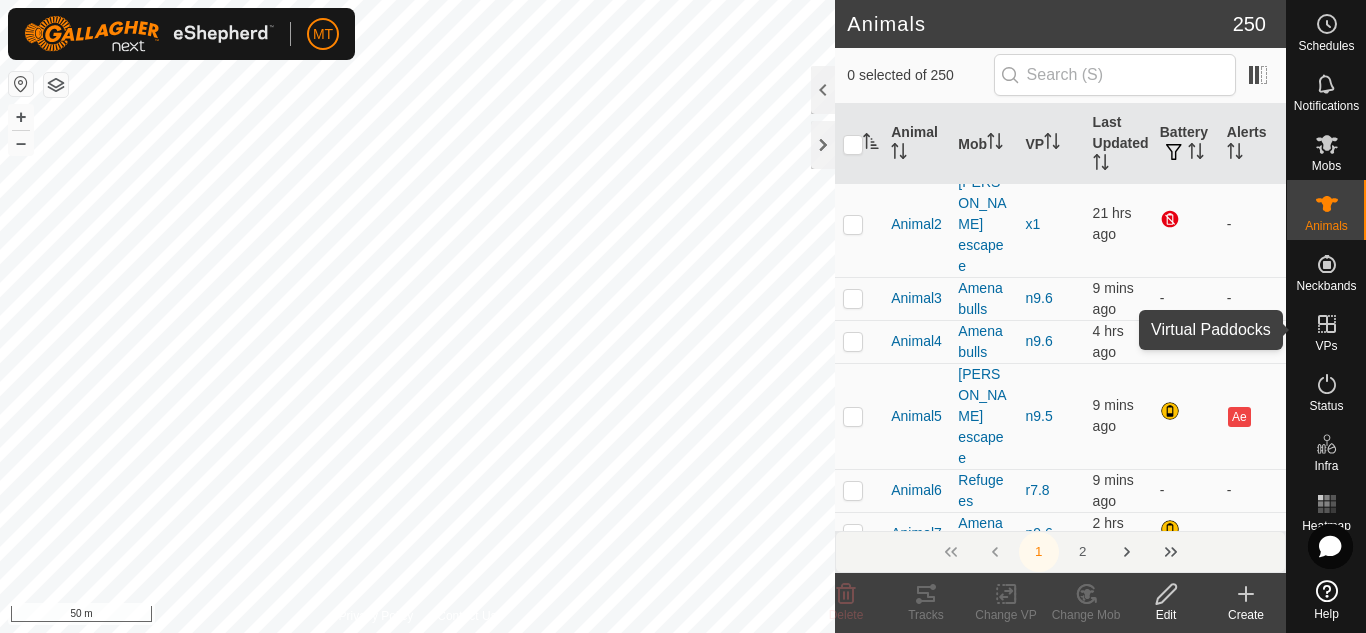 click 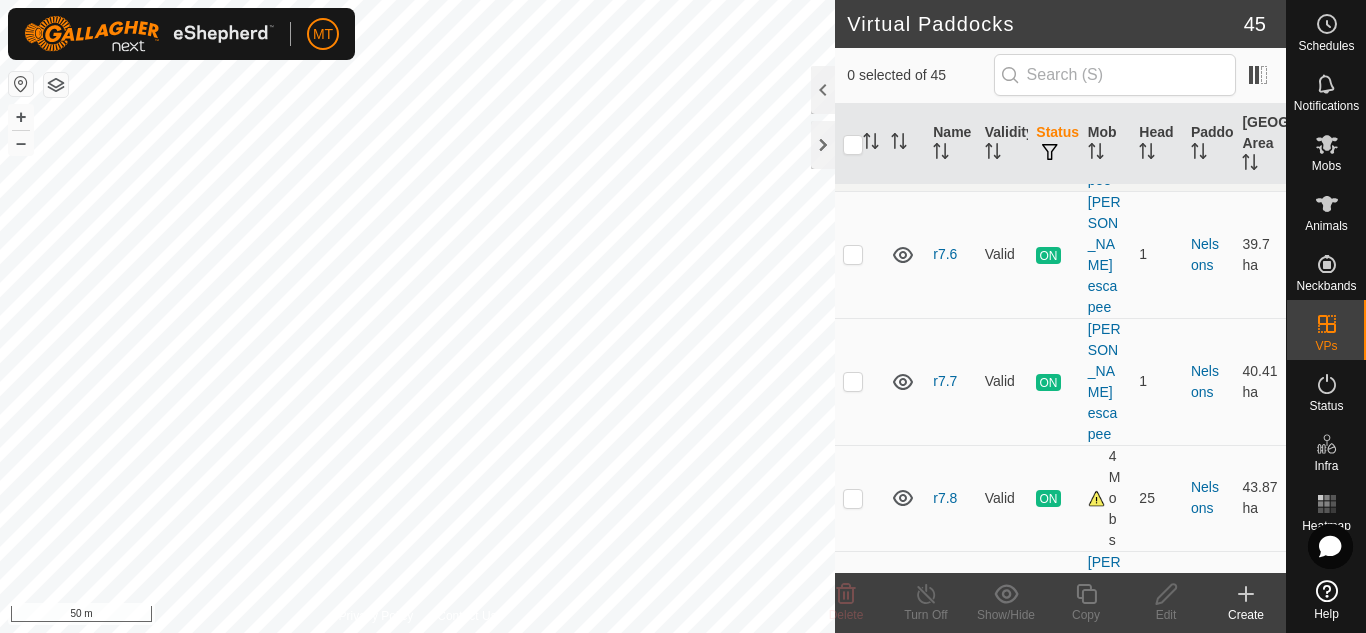 scroll, scrollTop: 1534, scrollLeft: 0, axis: vertical 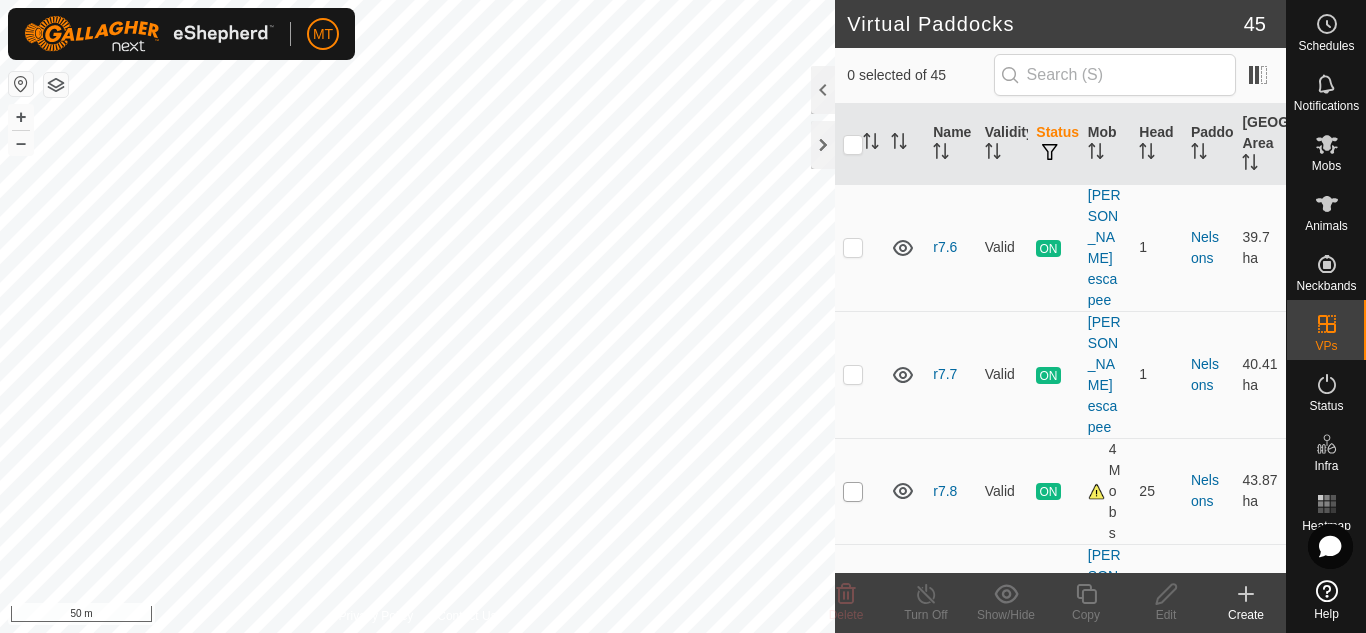 click at bounding box center [853, 492] 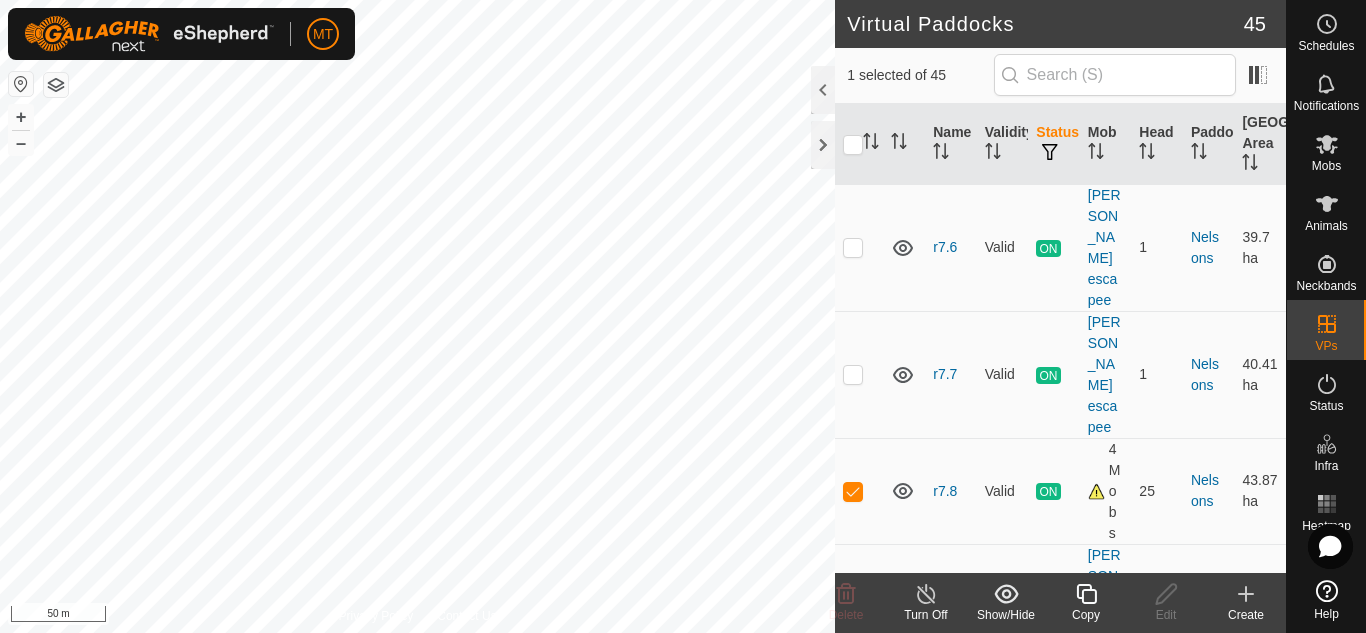 click on "Virtual Paddocks 45 1 selected of 45     Name   Validity   Status   Mob   Head   Paddock   Grazing Area   [GEOGRAPHIC_DATA] dip   (9.7 ha) drive  Valid  OFF  -   [GEOGRAPHIC_DATA] dip   2.89 ha   Blakleys rocky dip   (19.71 ha) b3  Valid  OFF  -   0   Blakleys rocky dip   4.25 ha  b3.1  Valid  OFF  -   0   Blakleys rocky dip   5.62 ha  move1  Valid  OFF  -   0   Blakleys rocky dip   19.71 ha   bottom swamp rocks   (15.92 ha) e1.3  Valid  ON  New bulls   1   bottom swamp rocks   7.6 ha  e1.2  Valid  OFF  -   0   bottom swamp rocks   5.18 ha  e1.4  Valid  OFF  -   0   bottom swamp rocks   7.6 ha   Dark Face Repeater   (208.48 ha) move3  Valid  OFF  -   0   Dark Face Repeater   114.37 ha   Guthole   (18.02 ha) move2  Valid  OFF  -   0   Guthole   17.93 ha   [GEOGRAPHIC_DATA]   (23.62 ha) island1  Need watering point  OFF  -   0   [GEOGRAPHIC_DATA]   5.22 ha   Nelsons   (333.51 ha) l8.5  Valid  ON  Luddites   1   Nelsons   45.73 ha  l8.9  Valid  ON  Luddites   10   Nelsons   36.56 ha  n9.5  Valid  ON  4 Mobs   12  n9.6 ON" 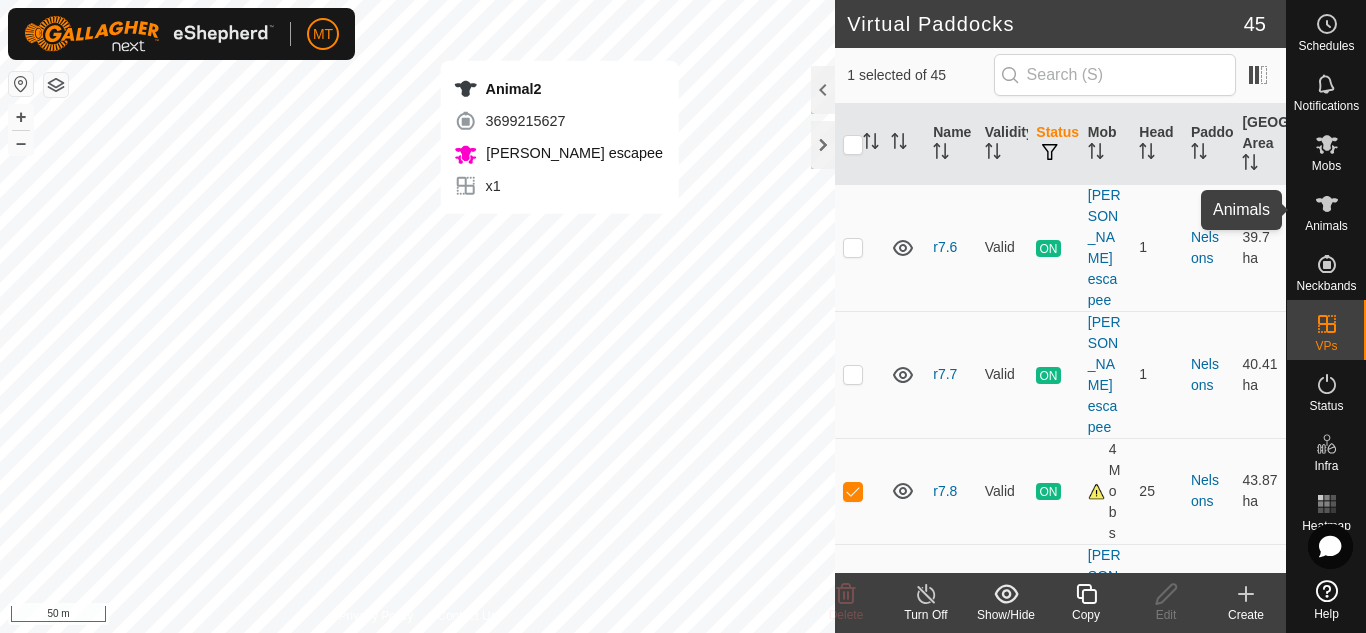 click 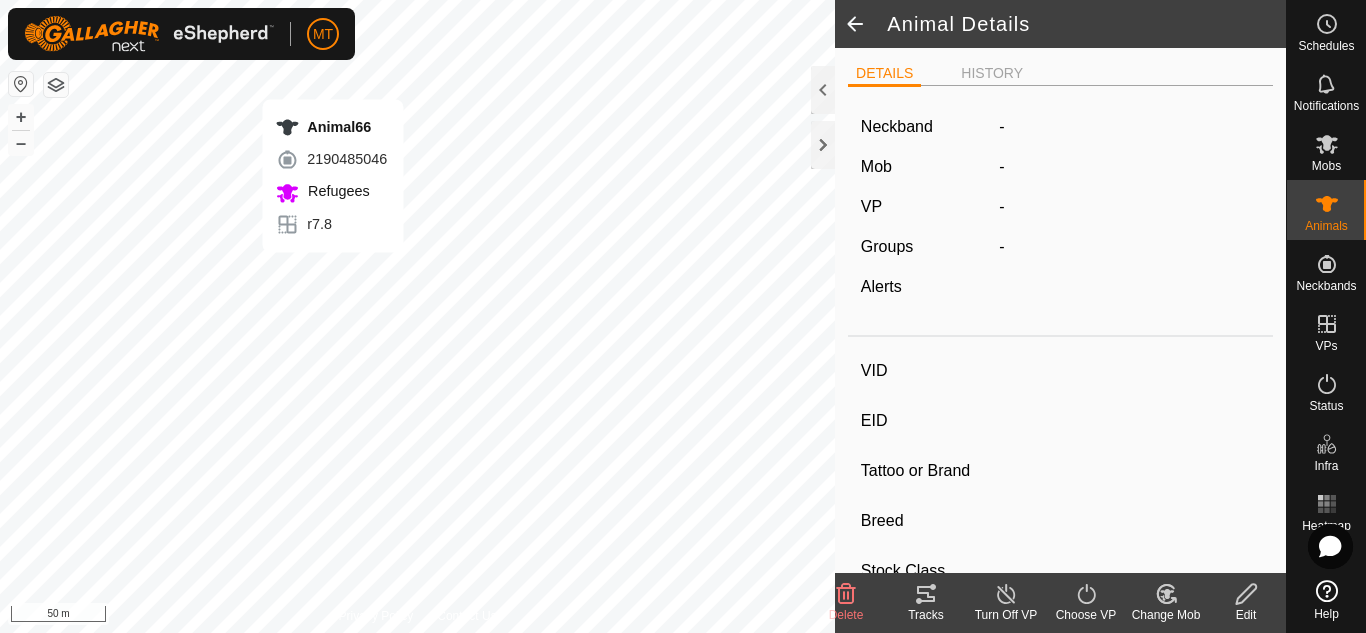 type on "-" 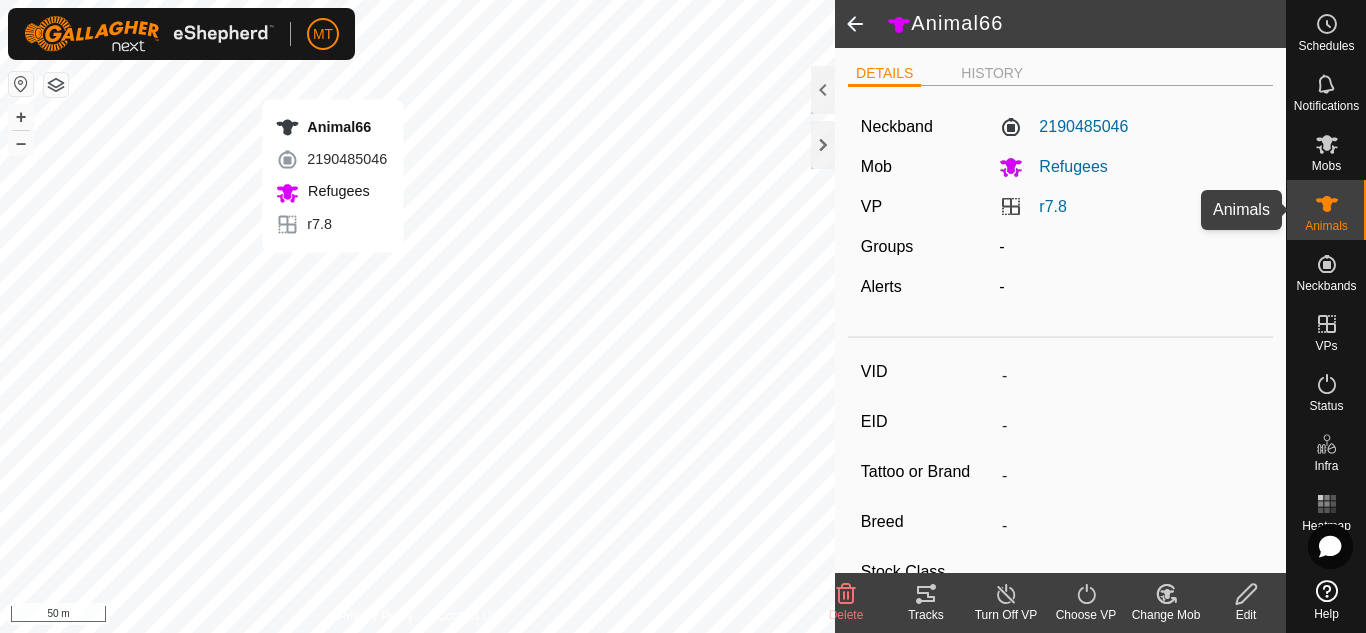 click 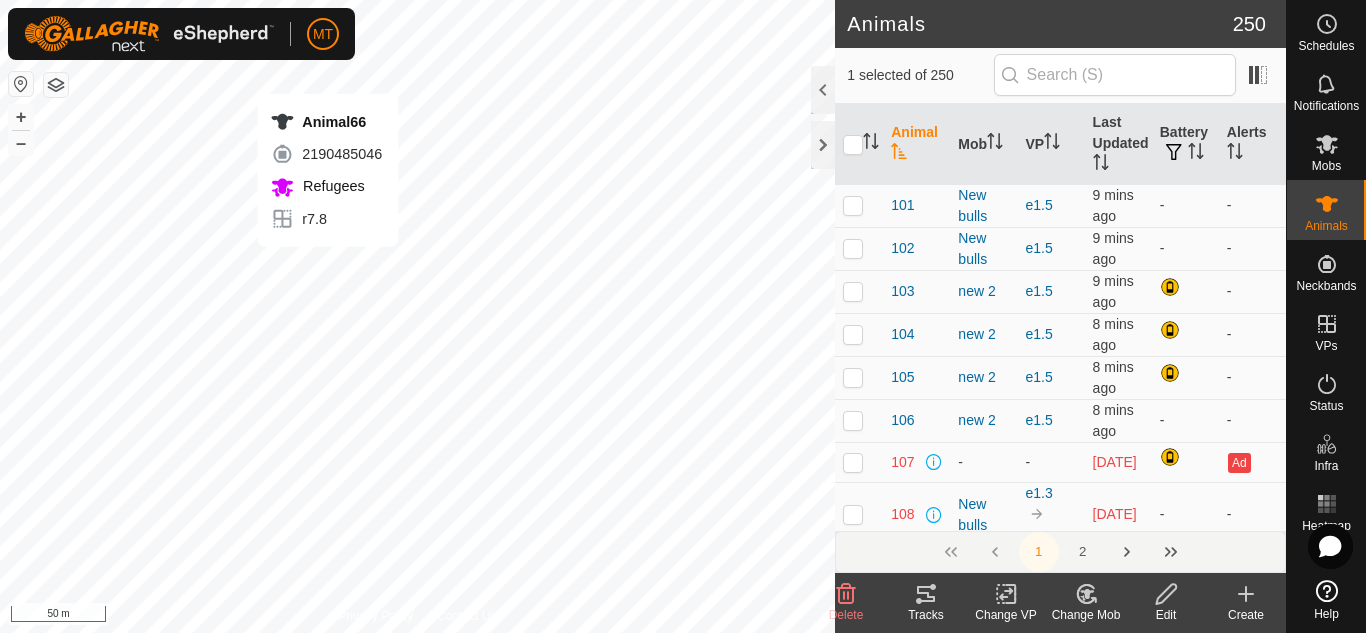 checkbox on "false" 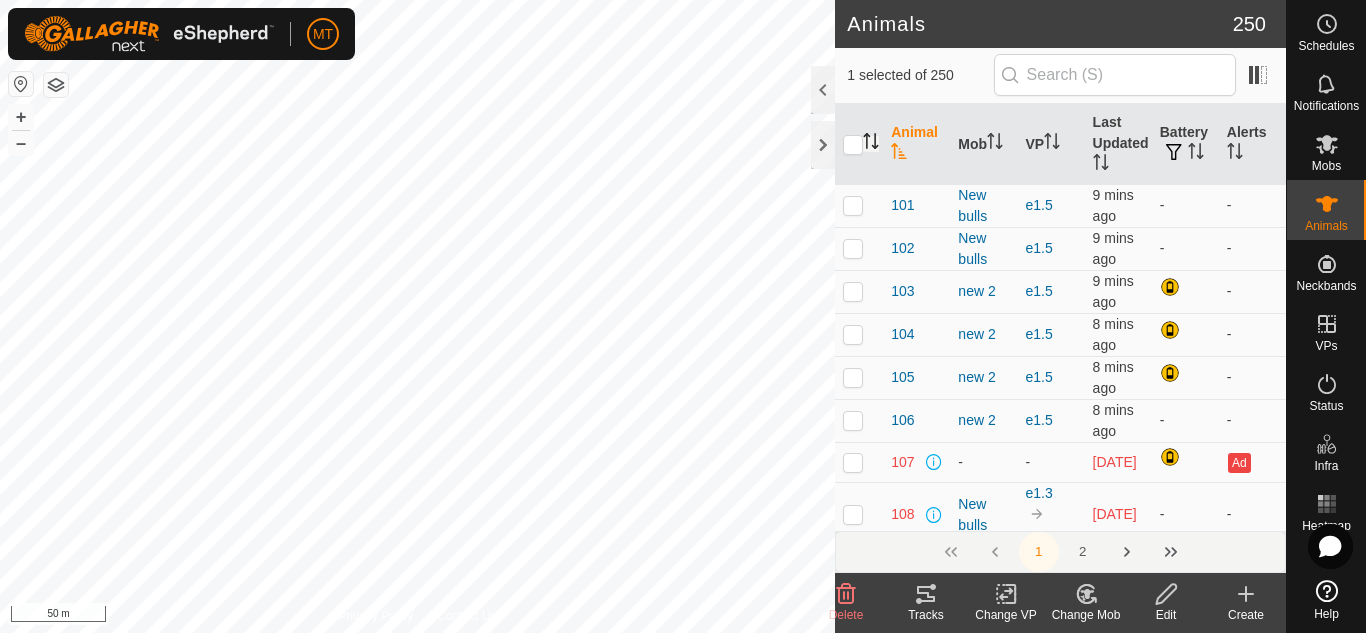 click 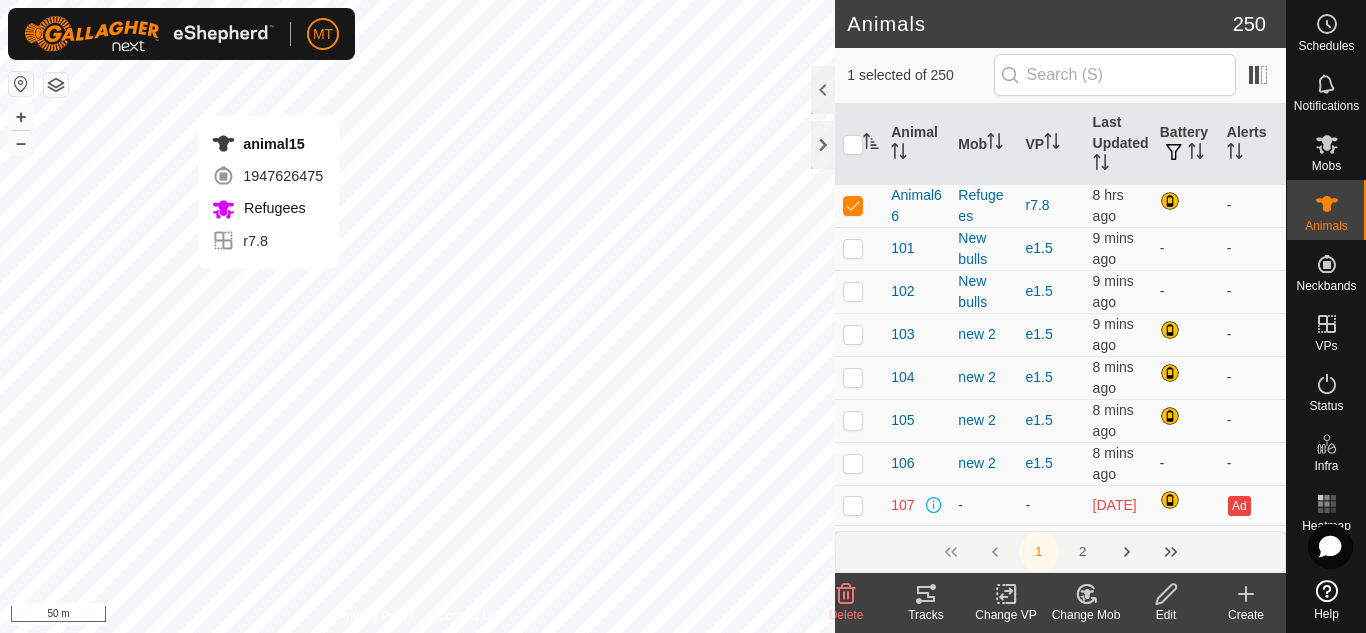 click on "animal15
1947626475
Refugees
r7.8 + – ⇧ i 50 m" at bounding box center (417, 316) 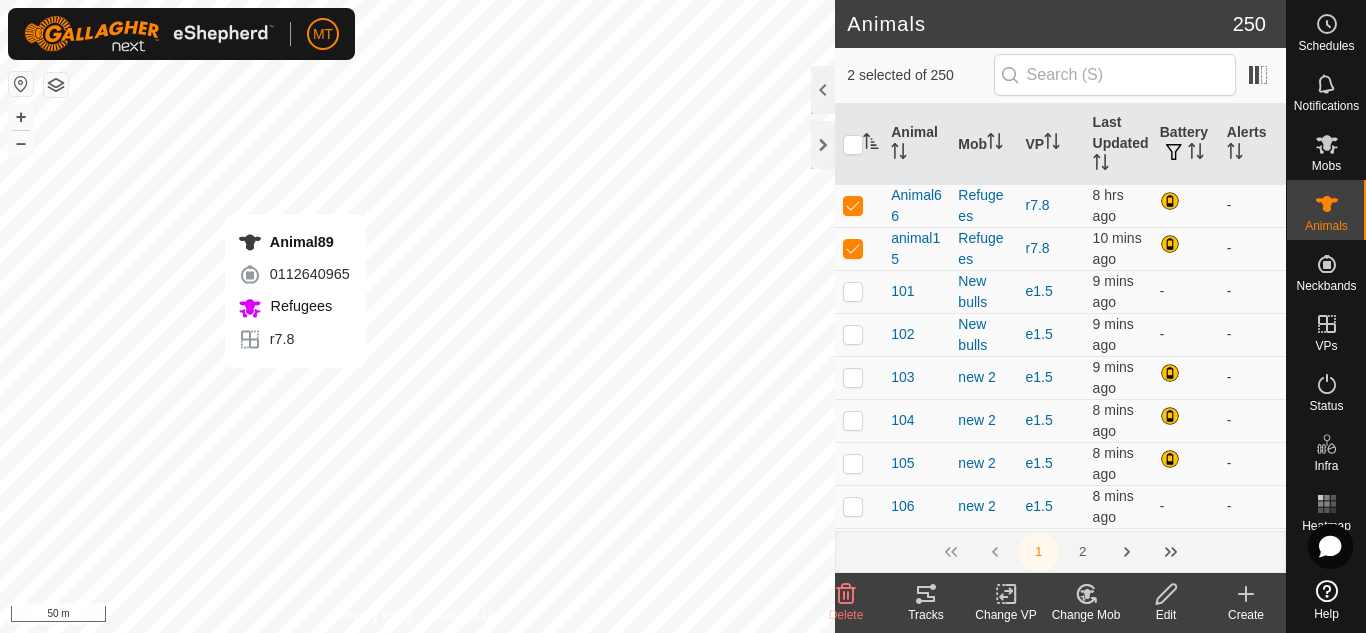 click on "Animal89
0112640965
Refugees
r7.8 + – ⇧ i 50 m" at bounding box center (417, 316) 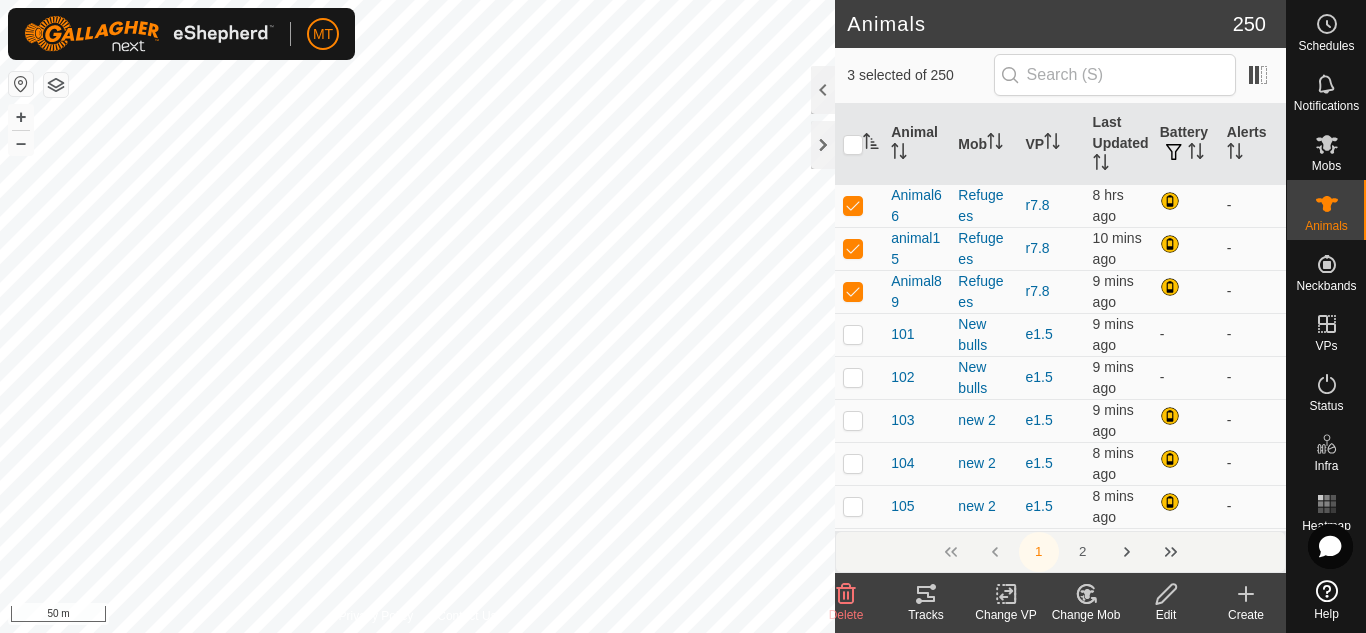 click on "Animal89
0112640965
Refugees
r7.8 + – ⇧ i 50 m" at bounding box center [417, 316] 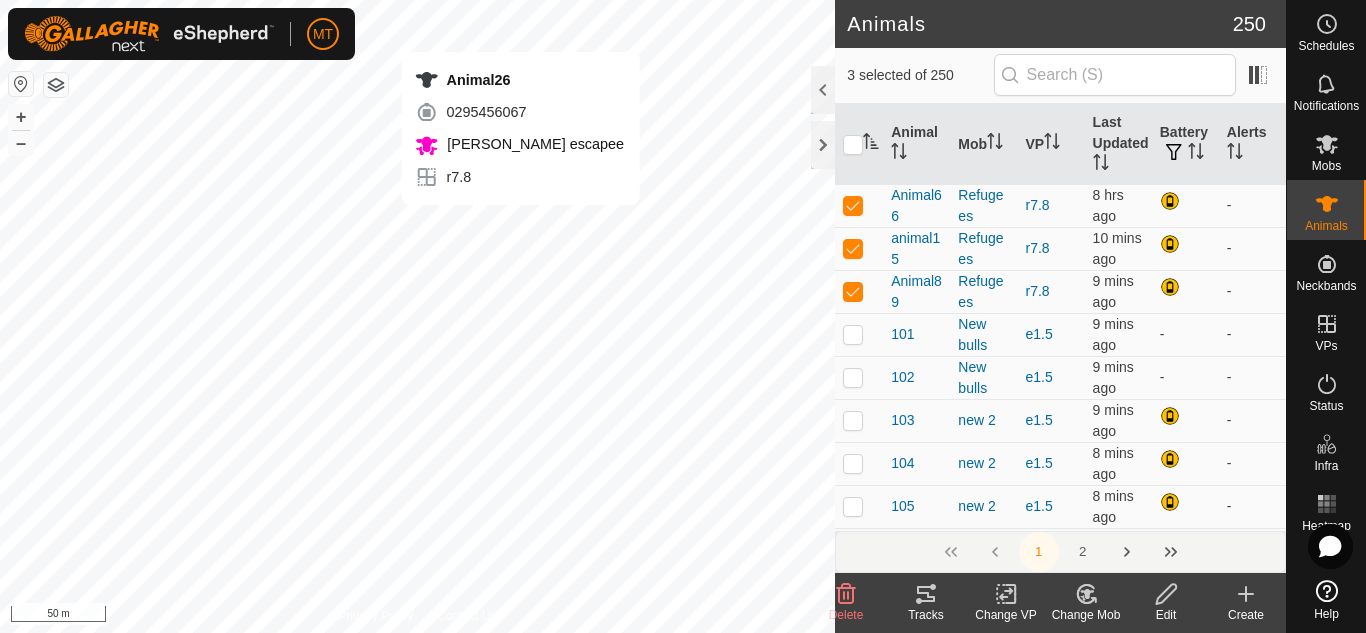click on "Animal26
0295456067
[PERSON_NAME] escapee
r7.8 + – ⇧ i 50 m" at bounding box center (417, 316) 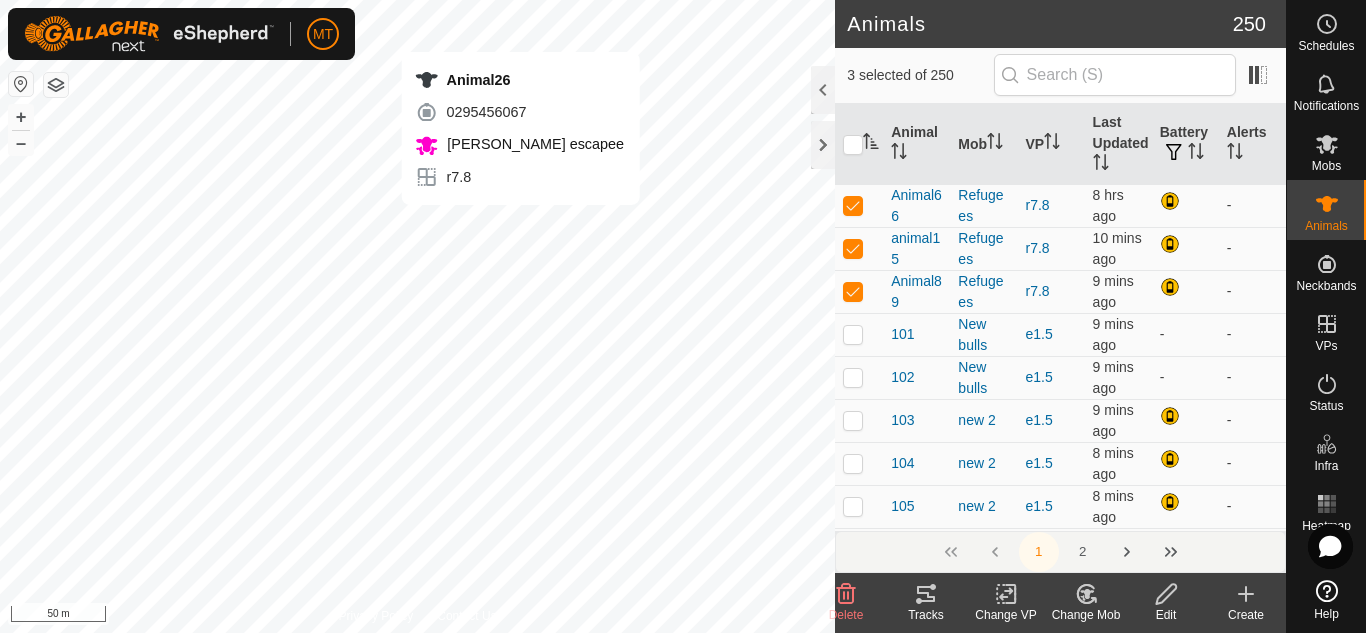 checkbox on "true" 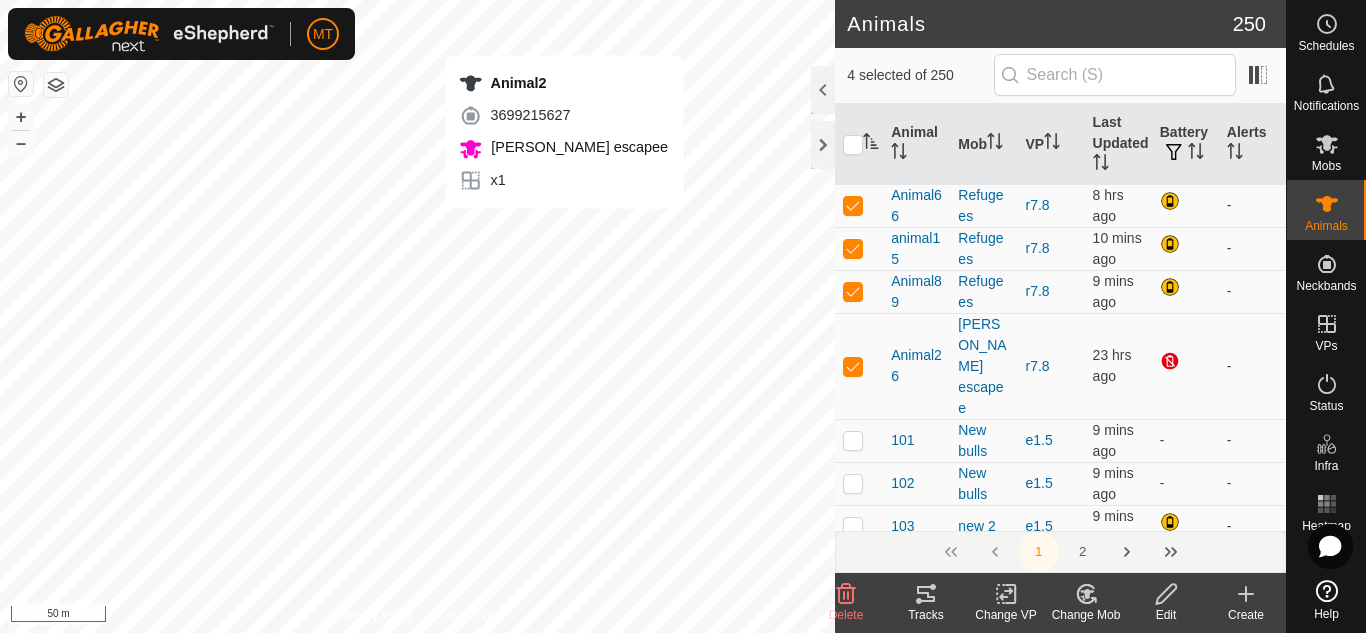 click on "Animal2
3699215627
[PERSON_NAME] escapee
x1 + – ⇧ i 50 m" at bounding box center (417, 316) 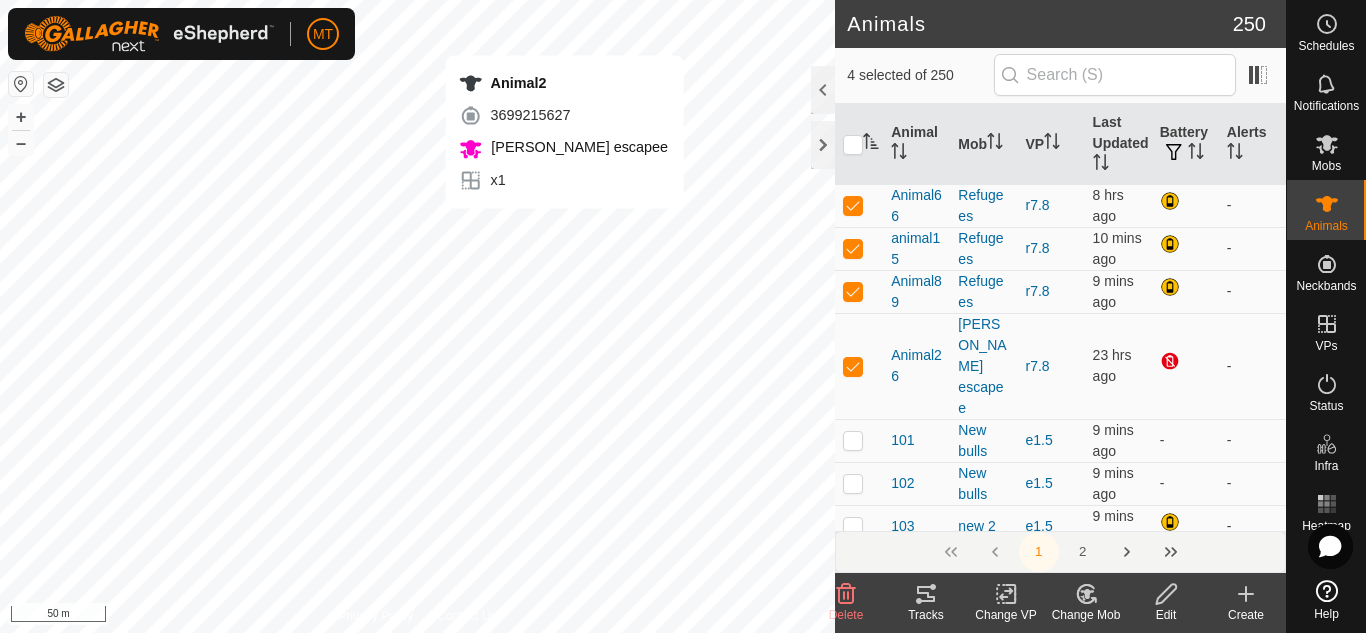 checkbox on "true" 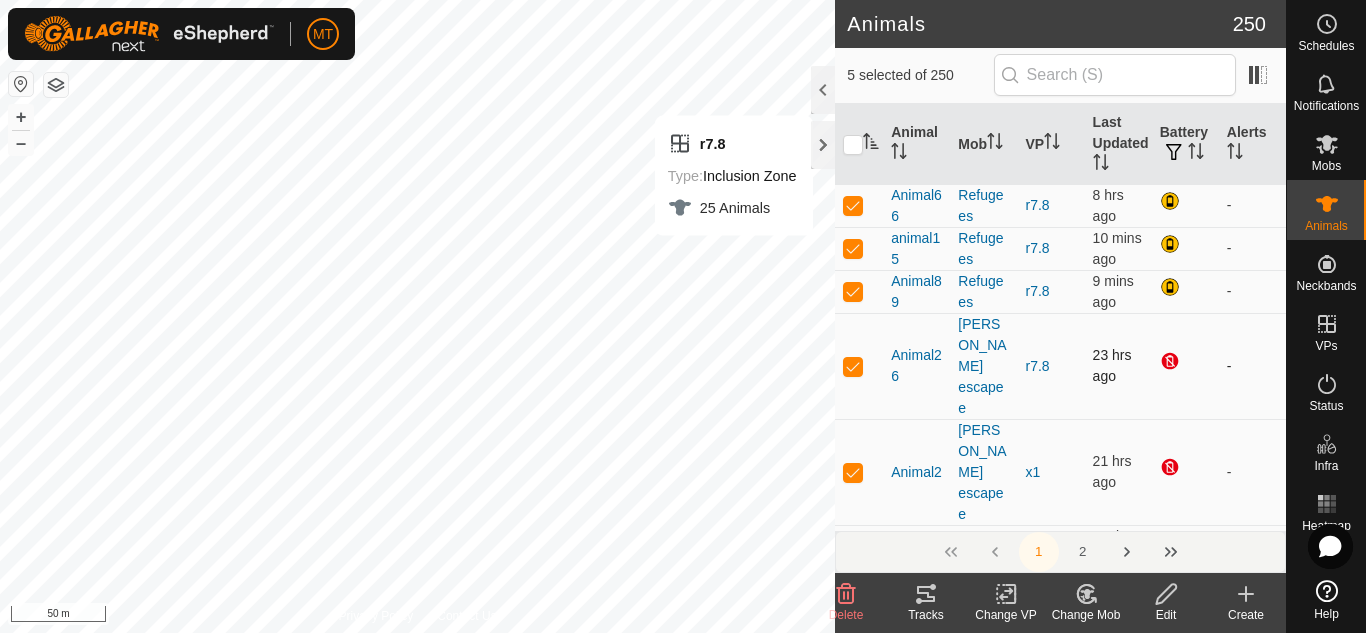 click at bounding box center (853, 366) 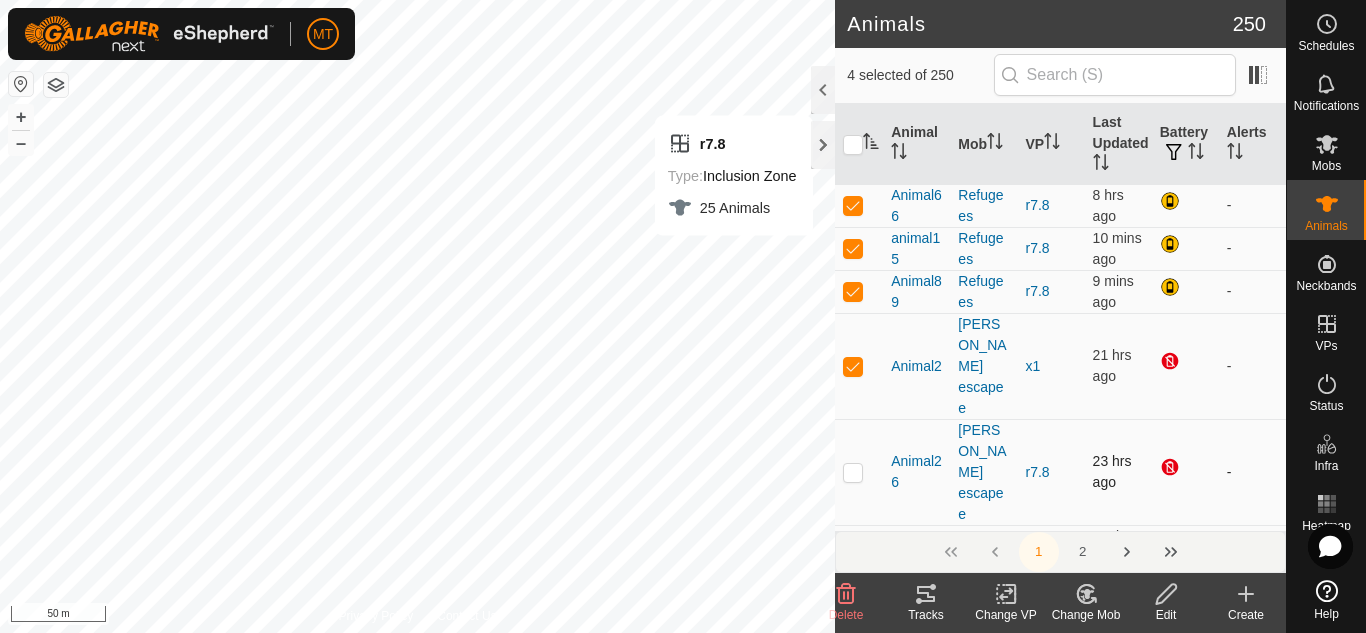 checkbox on "false" 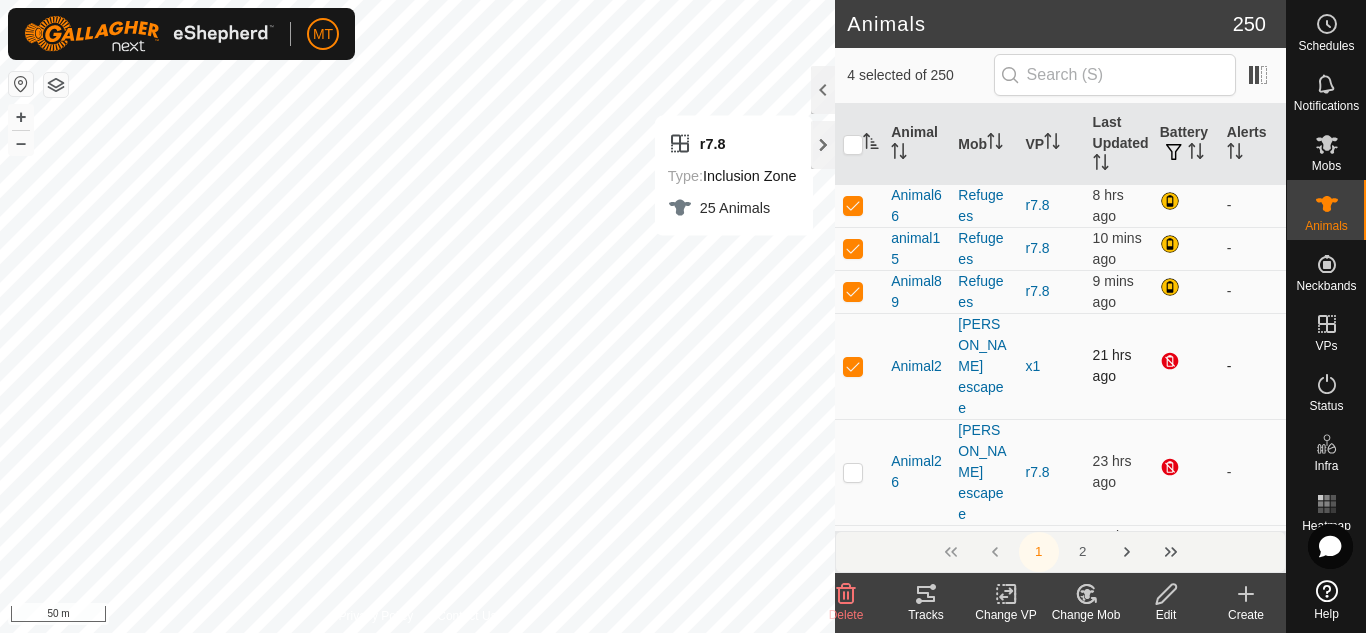 click at bounding box center (859, 366) 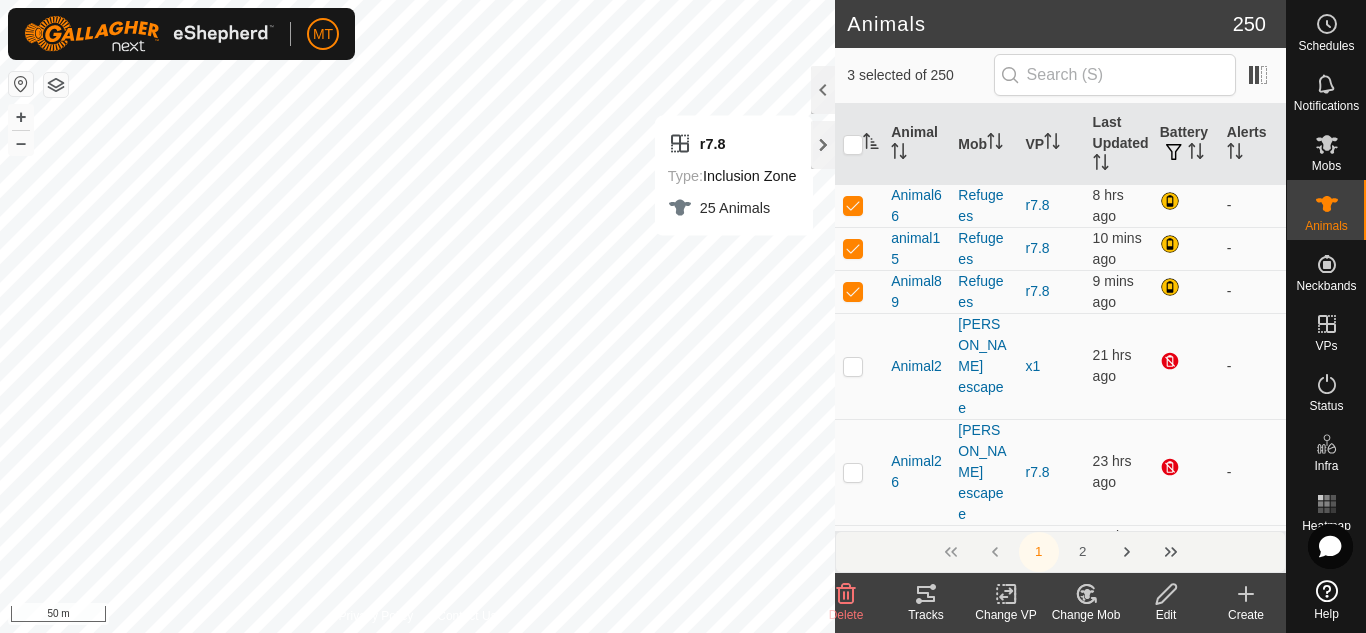 click 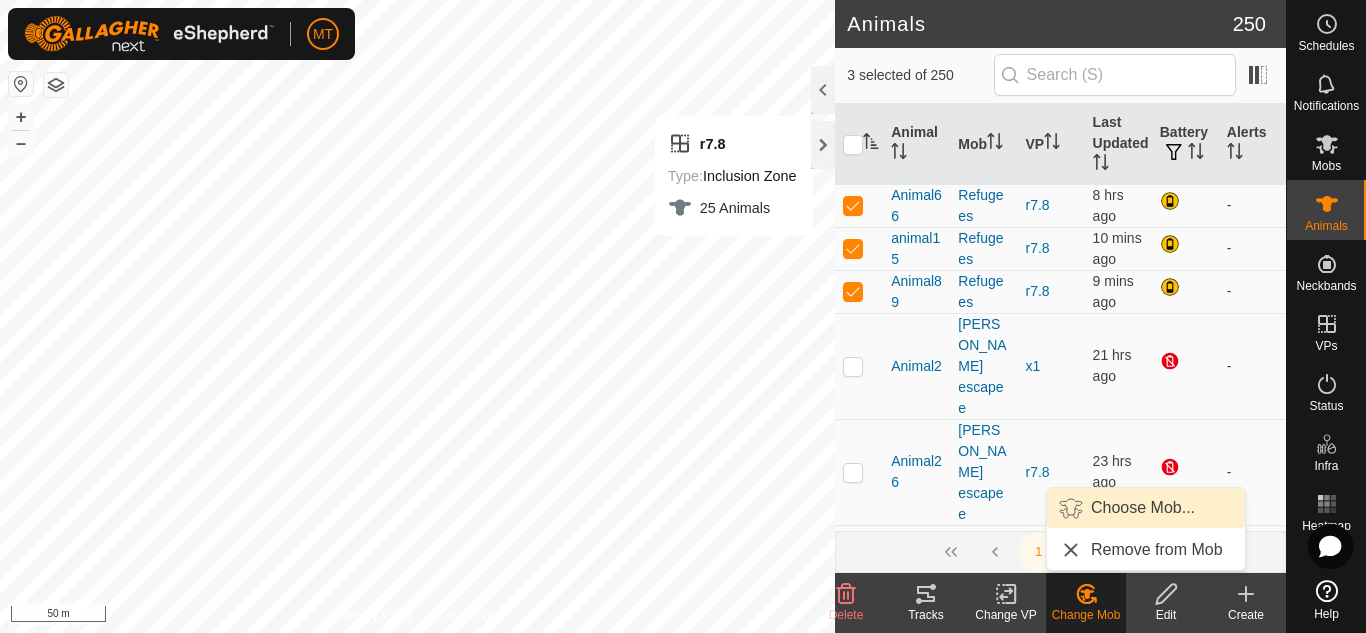 click on "Choose Mob..." at bounding box center [1146, 508] 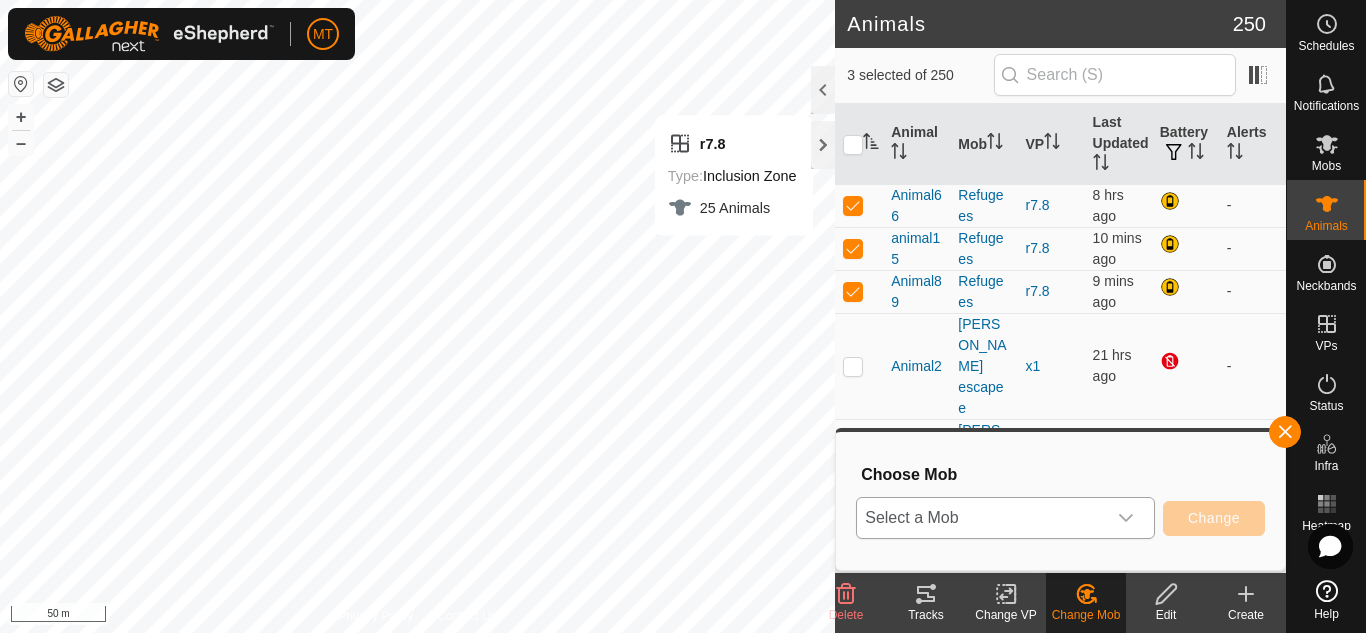 click on "Select a Mob" at bounding box center (981, 518) 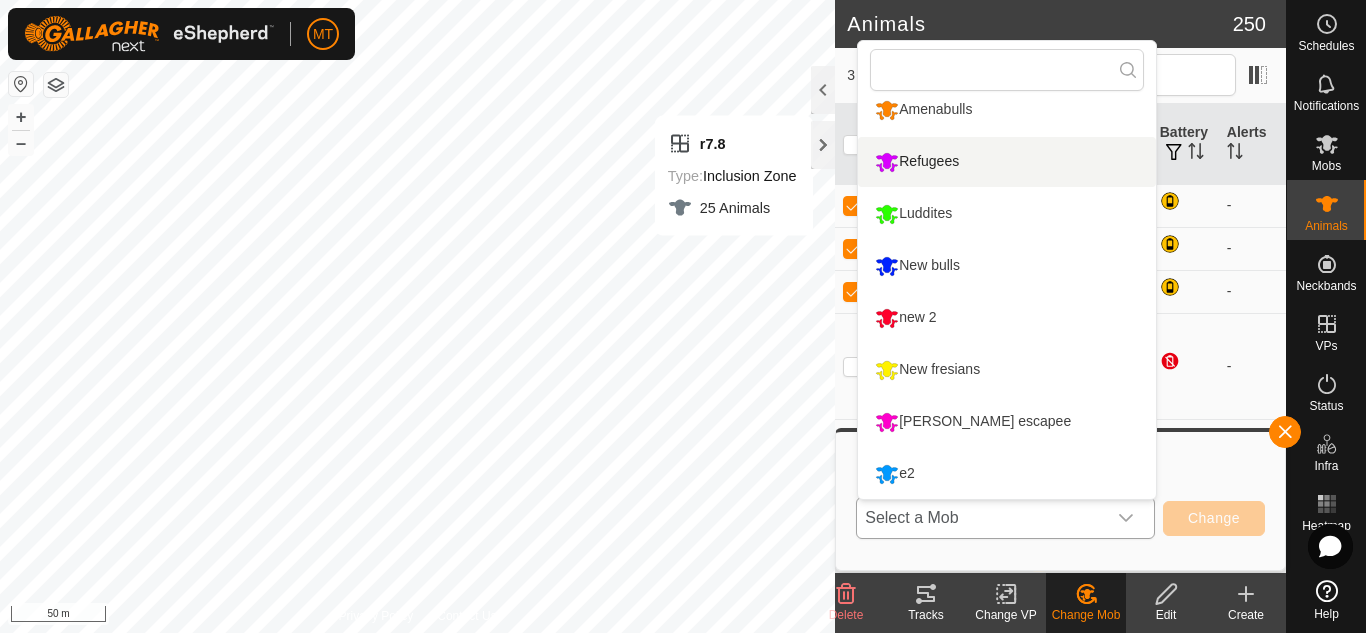 scroll, scrollTop: 0, scrollLeft: 0, axis: both 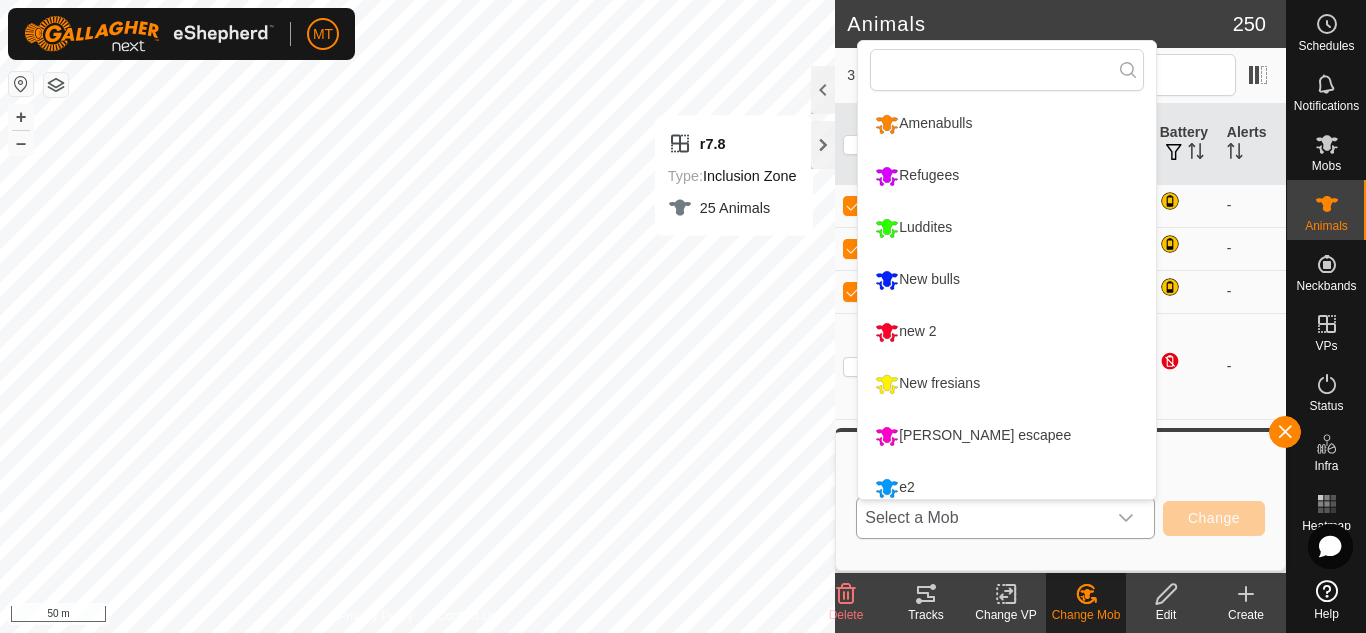 click on "Amenabulls" at bounding box center (1007, 124) 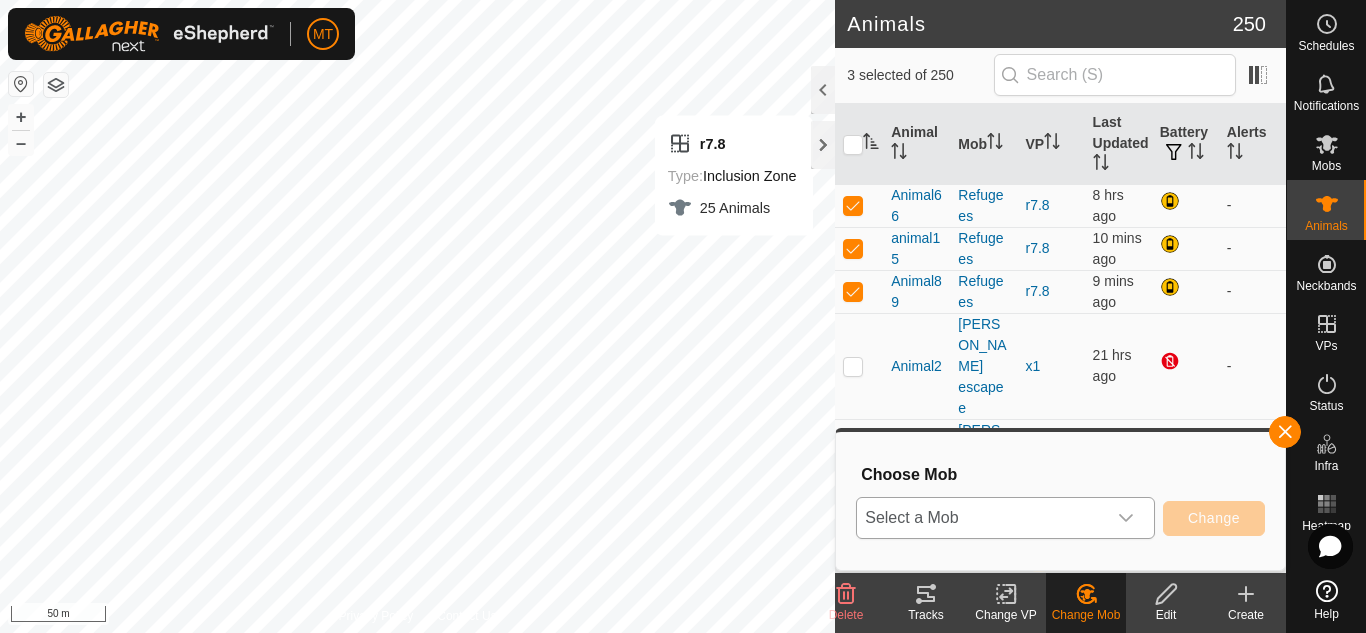 click on "Amenabulls   Refugees   Luddites   New bulls   new 2   New fresians   [PERSON_NAME] escapee   e2" at bounding box center (1007, 270) 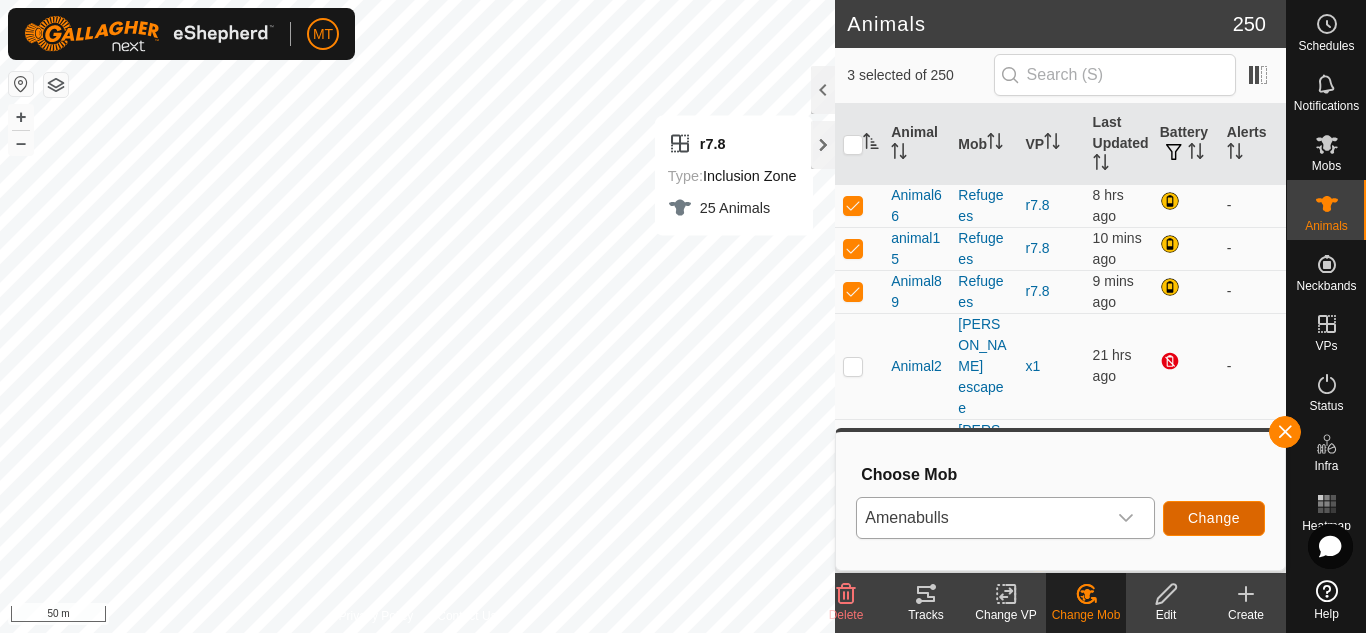 click on "Change" at bounding box center (1214, 518) 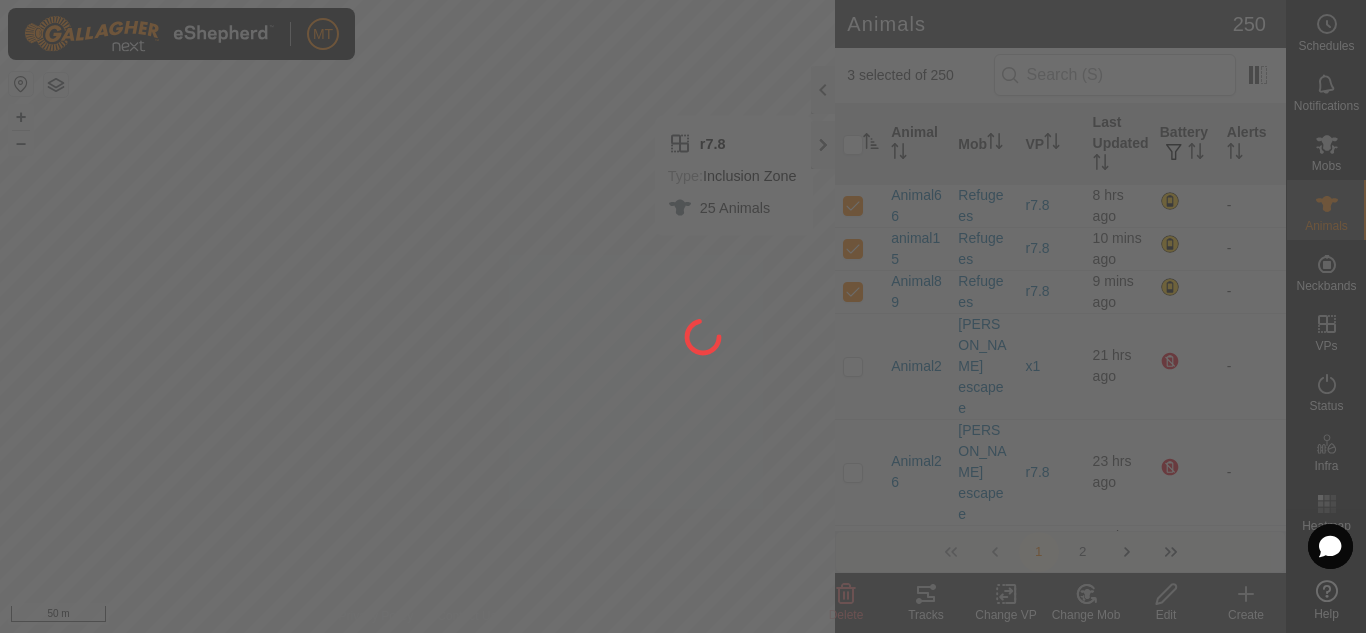 checkbox on "false" 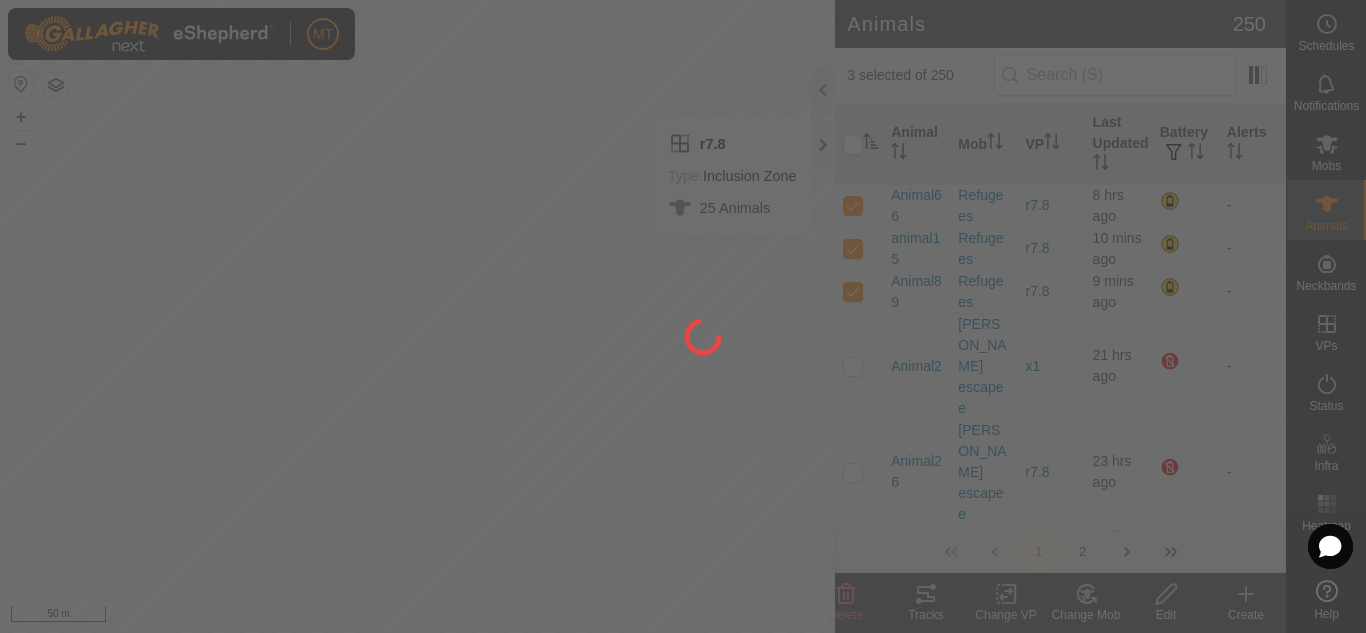 checkbox on "false" 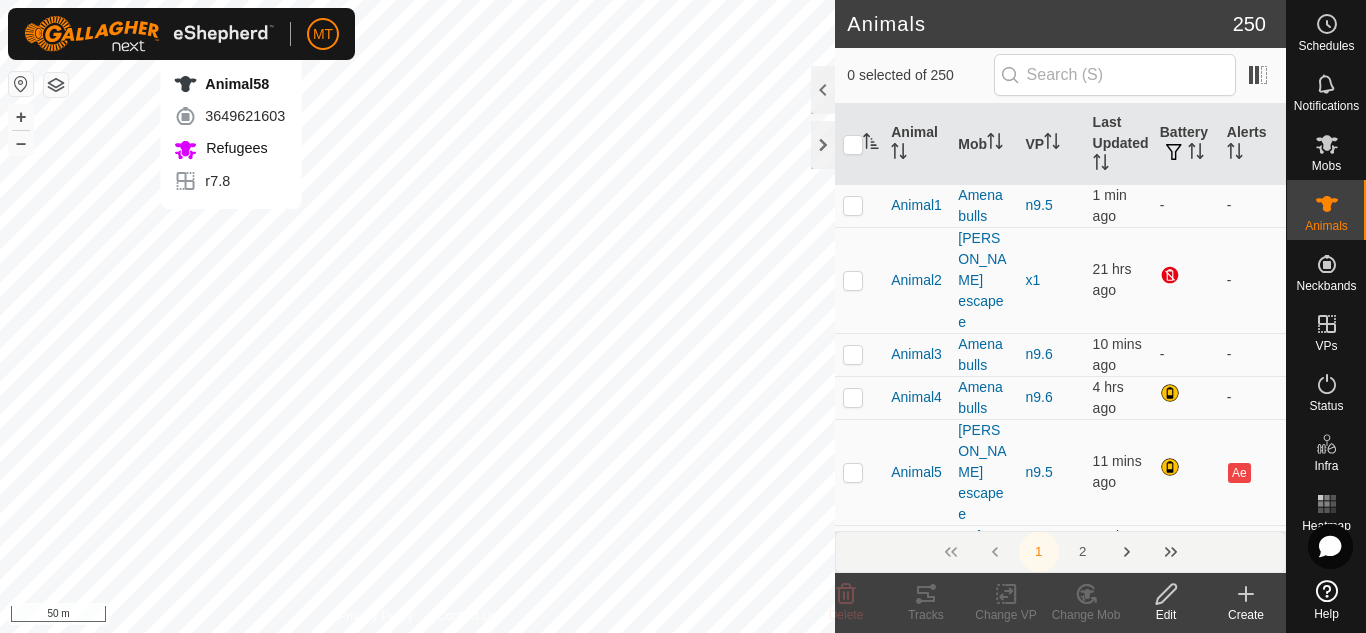 click on "Animal58
3649621603
Refugees
r7.8 + – ⇧ i 50 m" at bounding box center (417, 316) 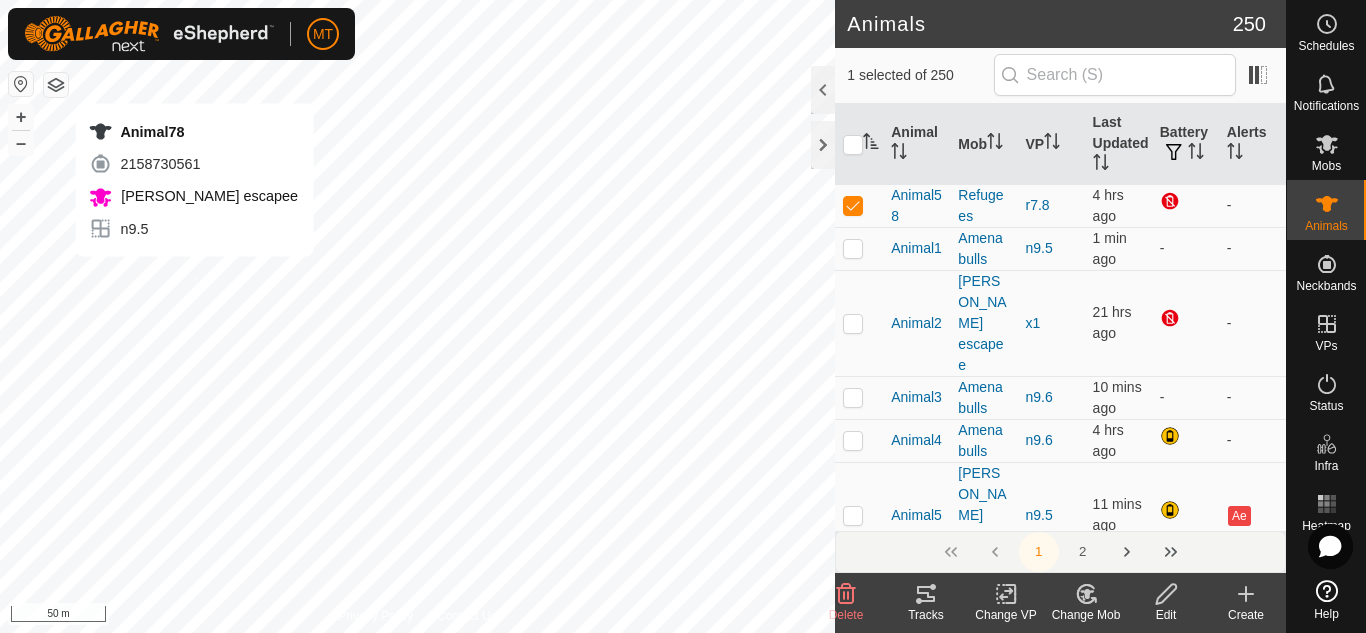 click on "Animal78
2158730561
[PERSON_NAME] escapee
n9.5 + – ⇧ i 50 m" at bounding box center [417, 316] 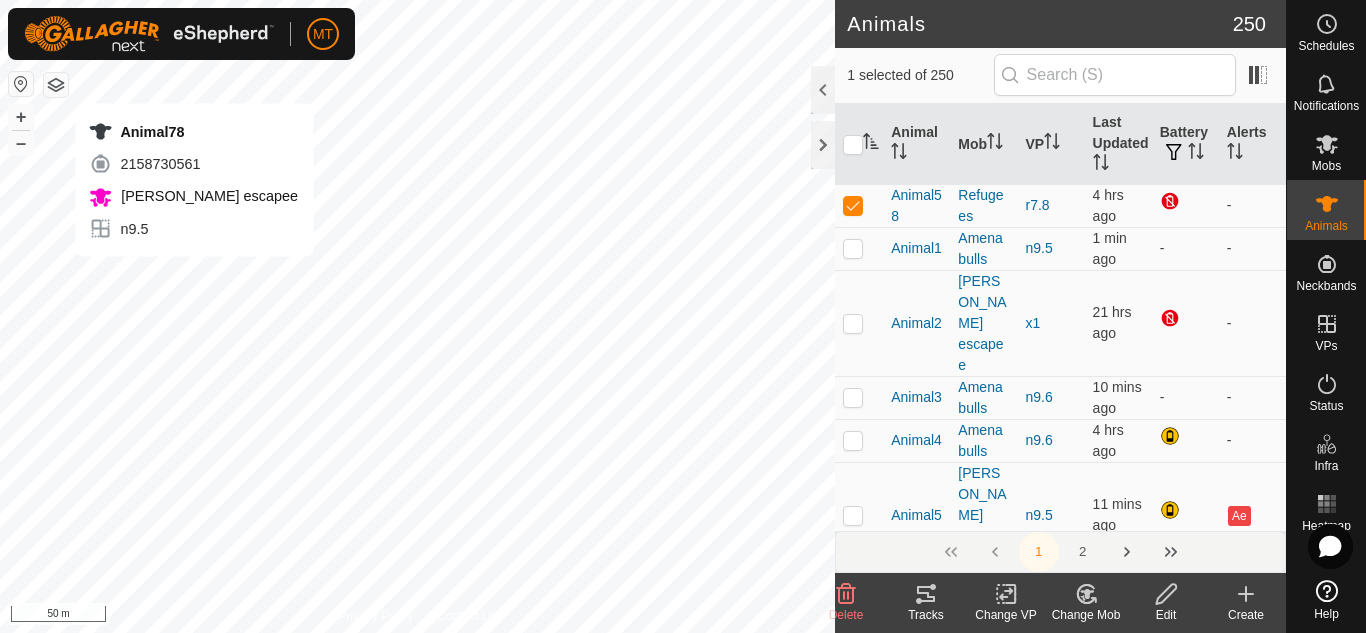 checkbox on "true" 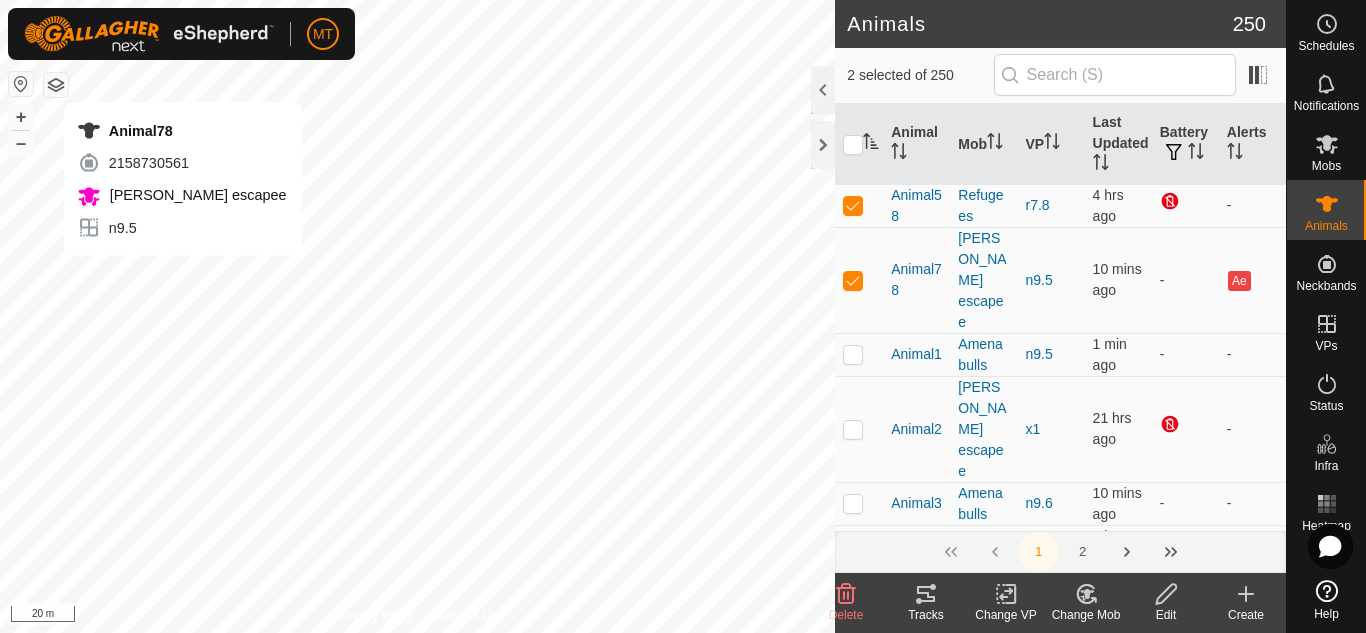 click on "Animal78
2158730561
[PERSON_NAME] escapee
n9.5 + – ⇧ i 20 m" at bounding box center [417, 316] 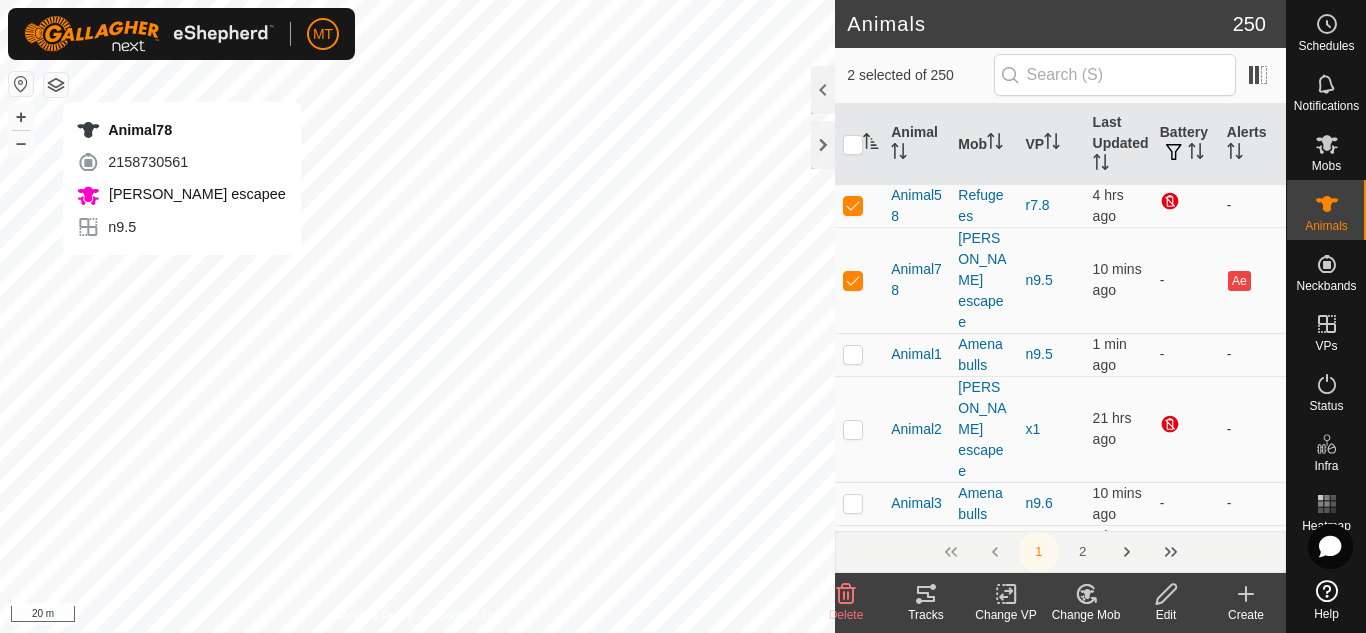 checkbox on "false" 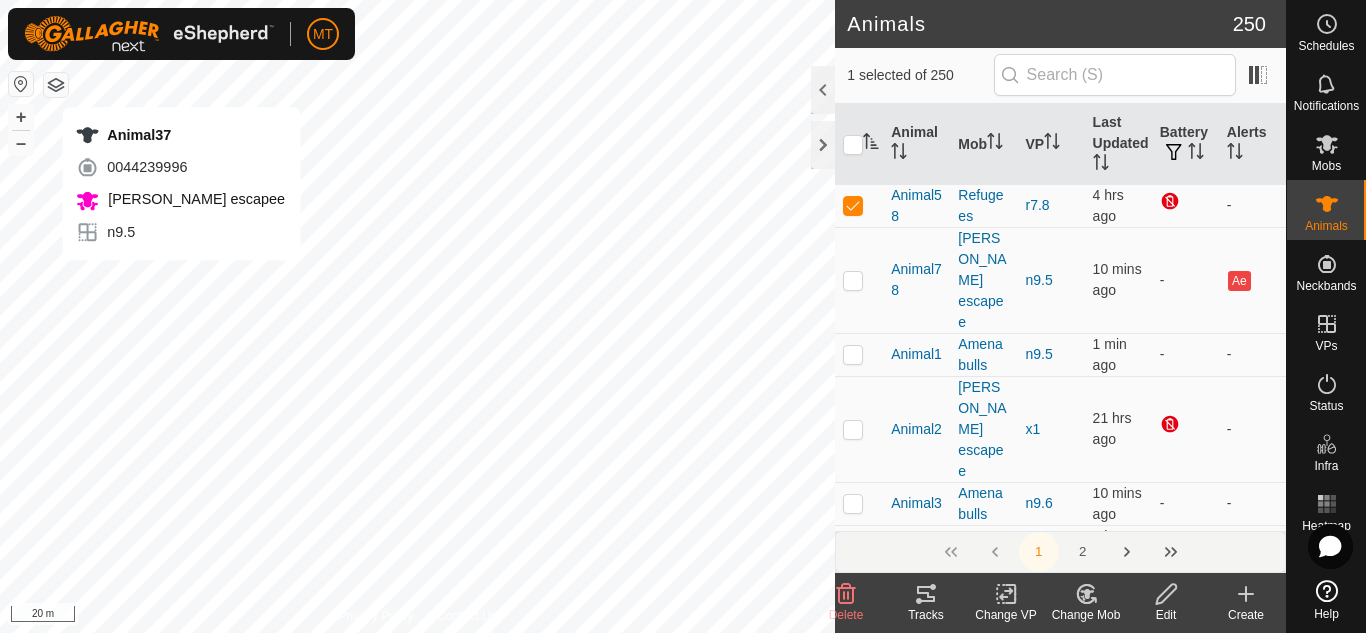 click on "Animal37
0044239996
[PERSON_NAME] escapee
n9.5 + – ⇧ i 20 m" at bounding box center (417, 316) 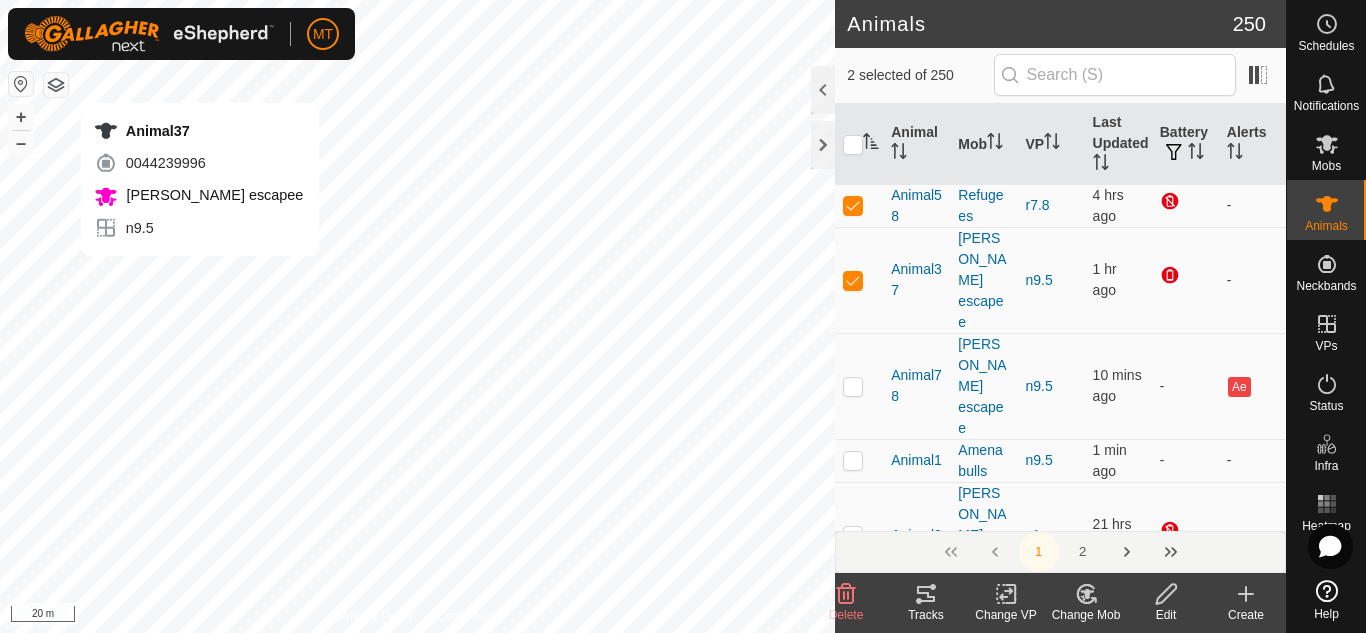 click on "Animal37
0044239996
[PERSON_NAME] escapee
n9.5 + – ⇧ i 20 m" at bounding box center (417, 316) 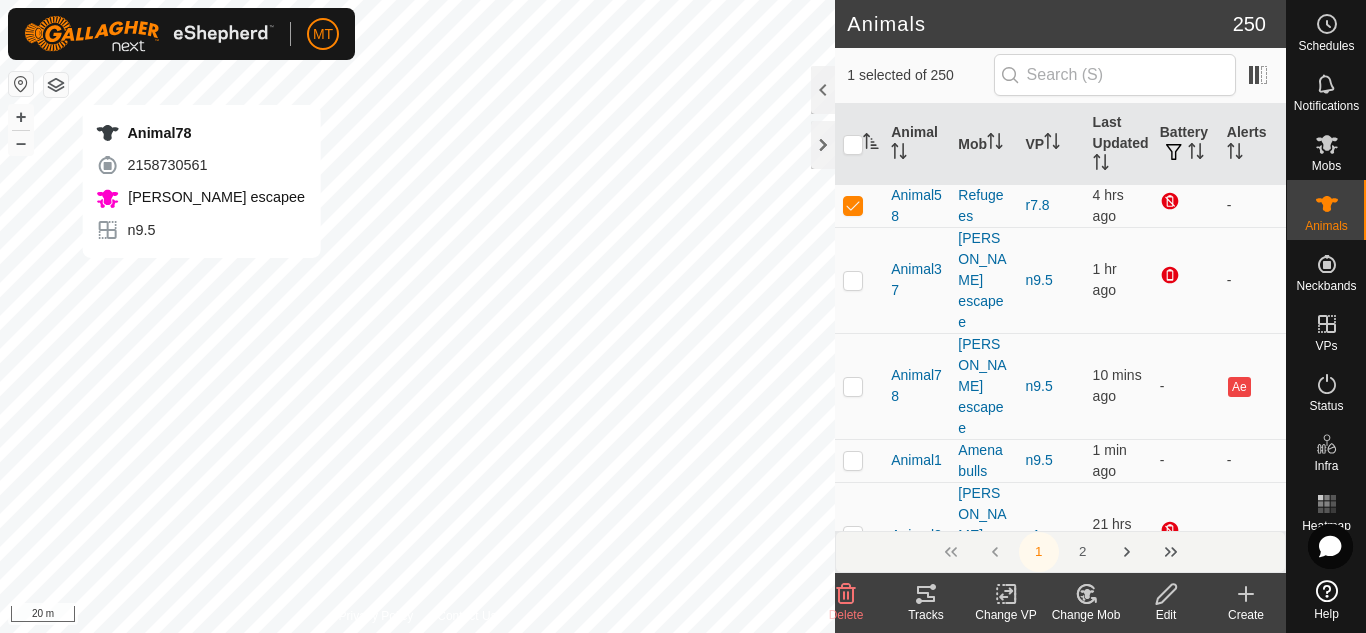 click on "Animal78
2158730561
[PERSON_NAME] escapee
n9.5 + – ⇧ i 20 m" at bounding box center [417, 316] 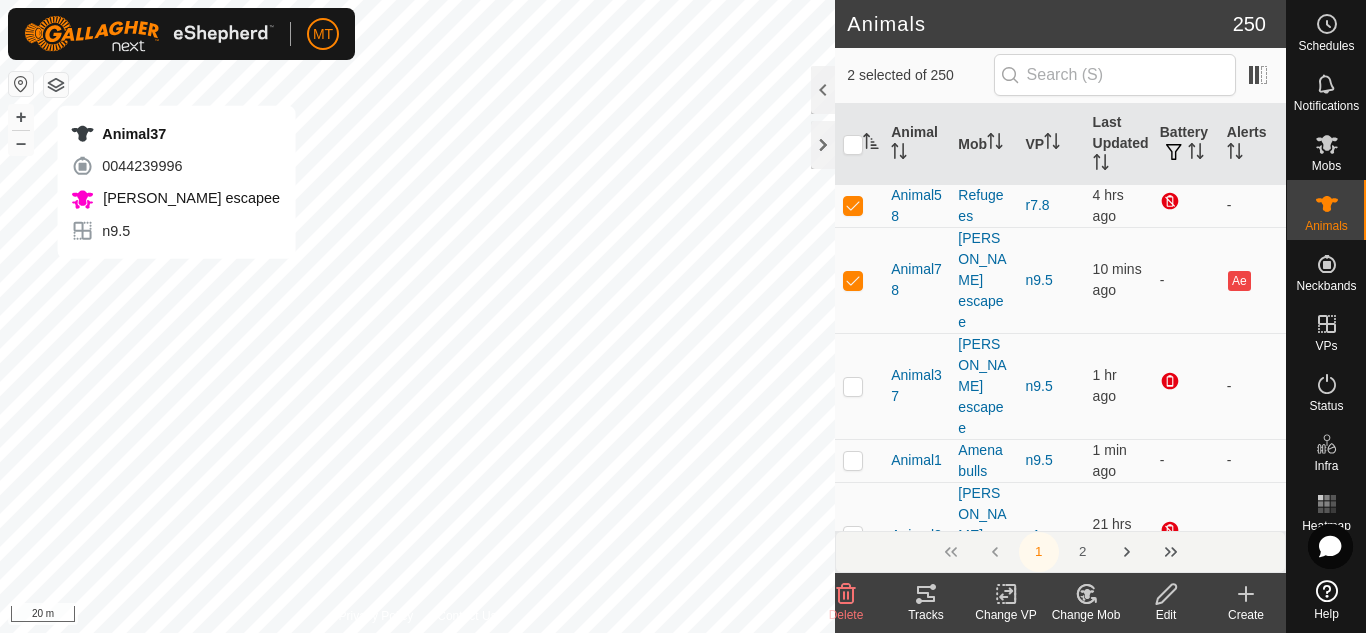 click on "Animal37
0044239996
[PERSON_NAME] escapee
n9.5 + – ⇧ i 20 m" at bounding box center [417, 316] 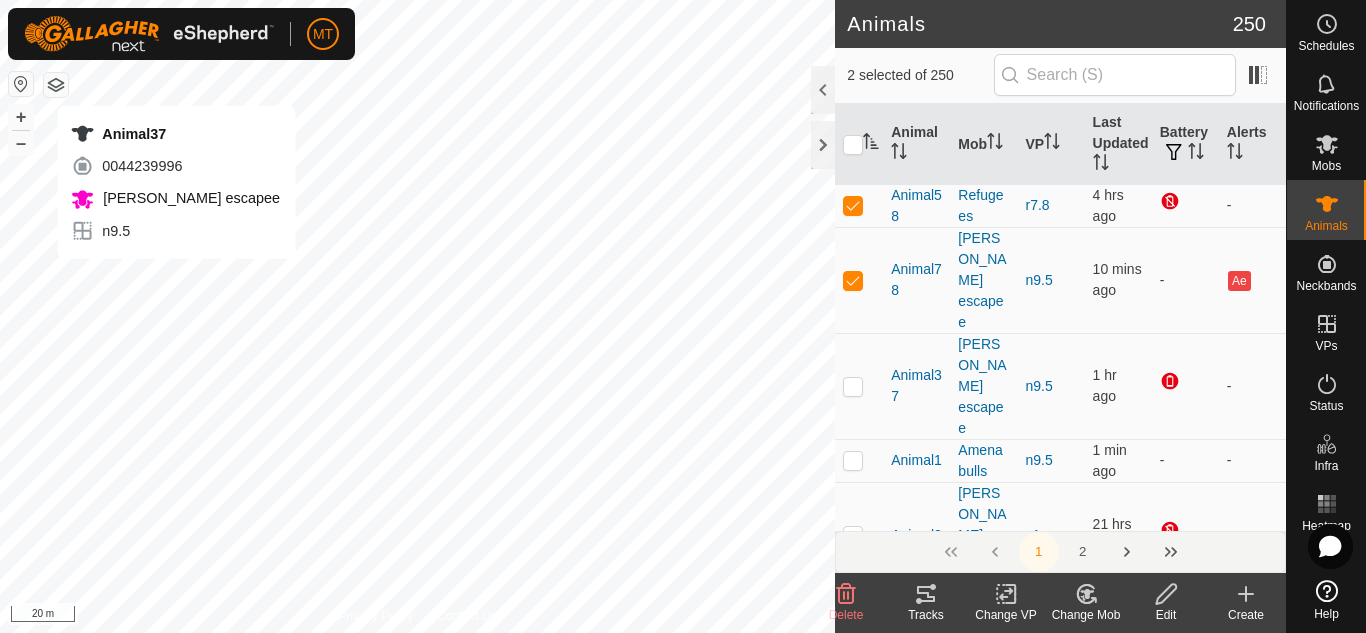 checkbox on "true" 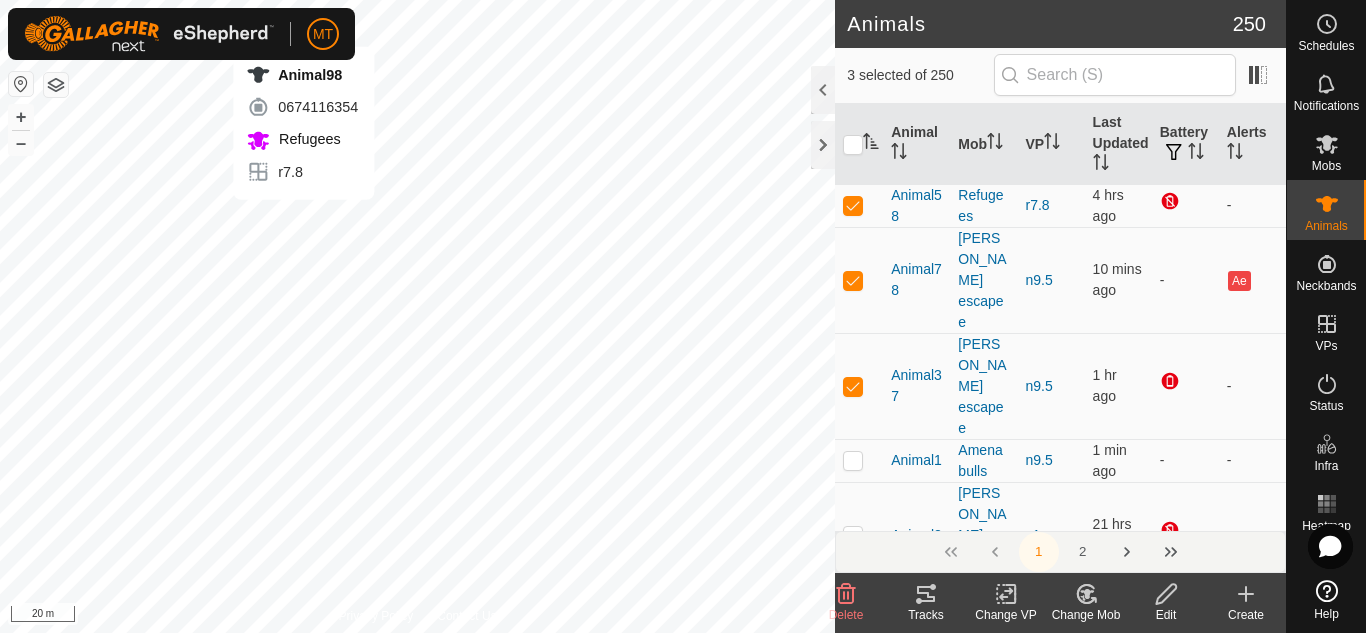click on "Animal98
0674116354
Refugees
r7.8 + – ⇧ i 20 m" at bounding box center (417, 316) 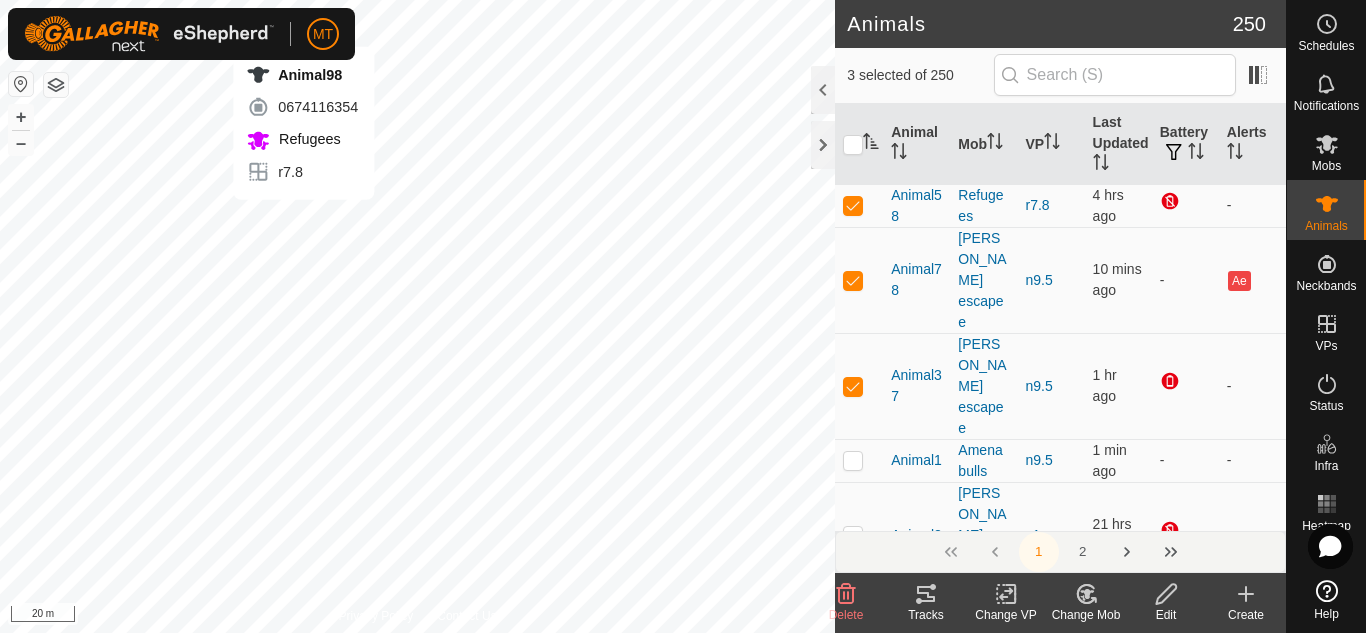 checkbox on "true" 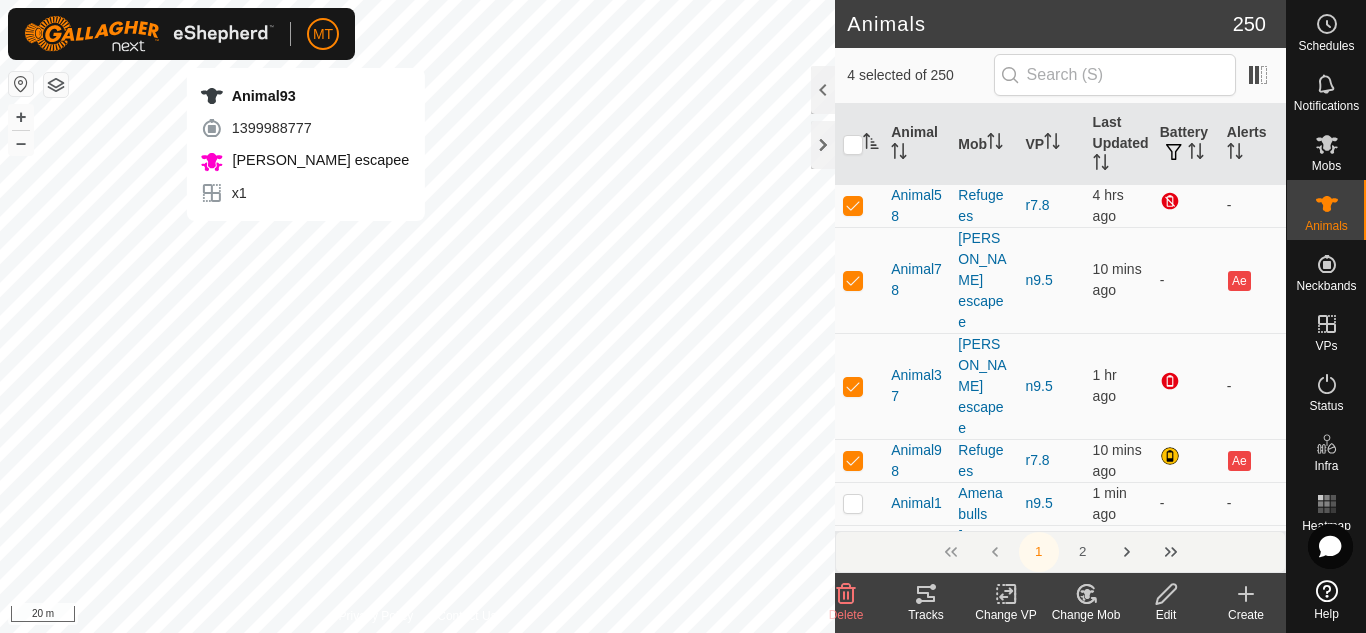 click on "Animal93
1399988777
[PERSON_NAME] escapee
x1 + – ⇧ i 20 m" at bounding box center [417, 316] 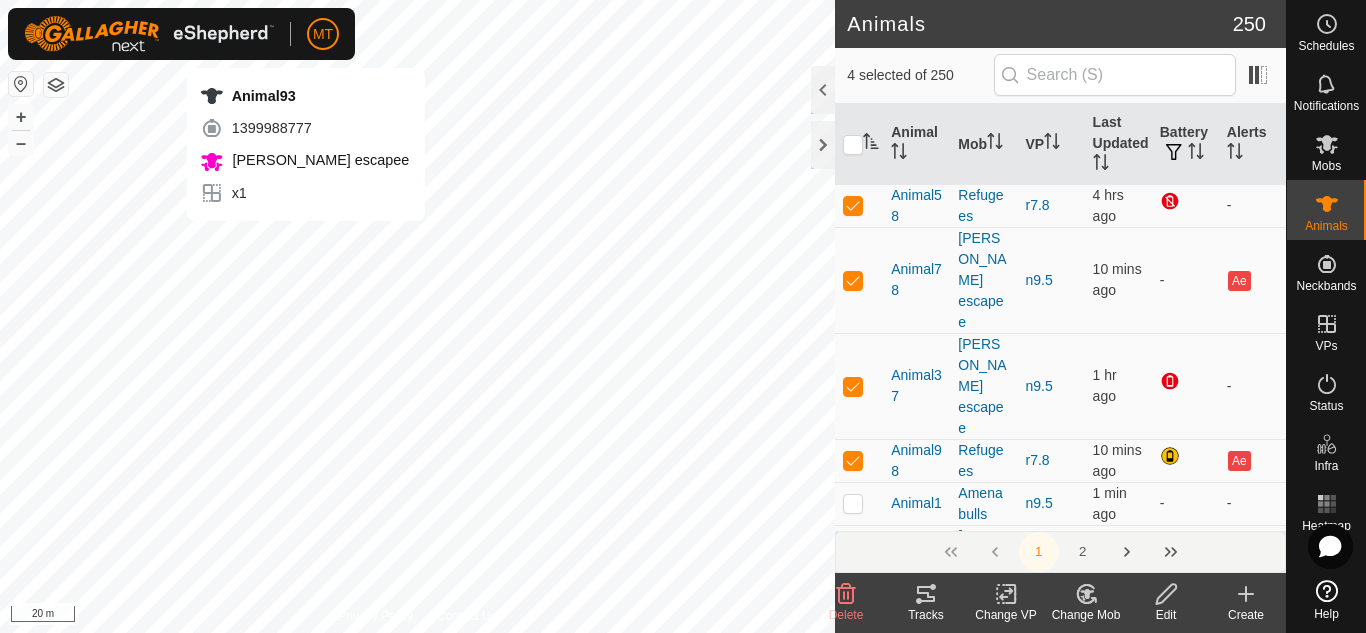 checkbox on "true" 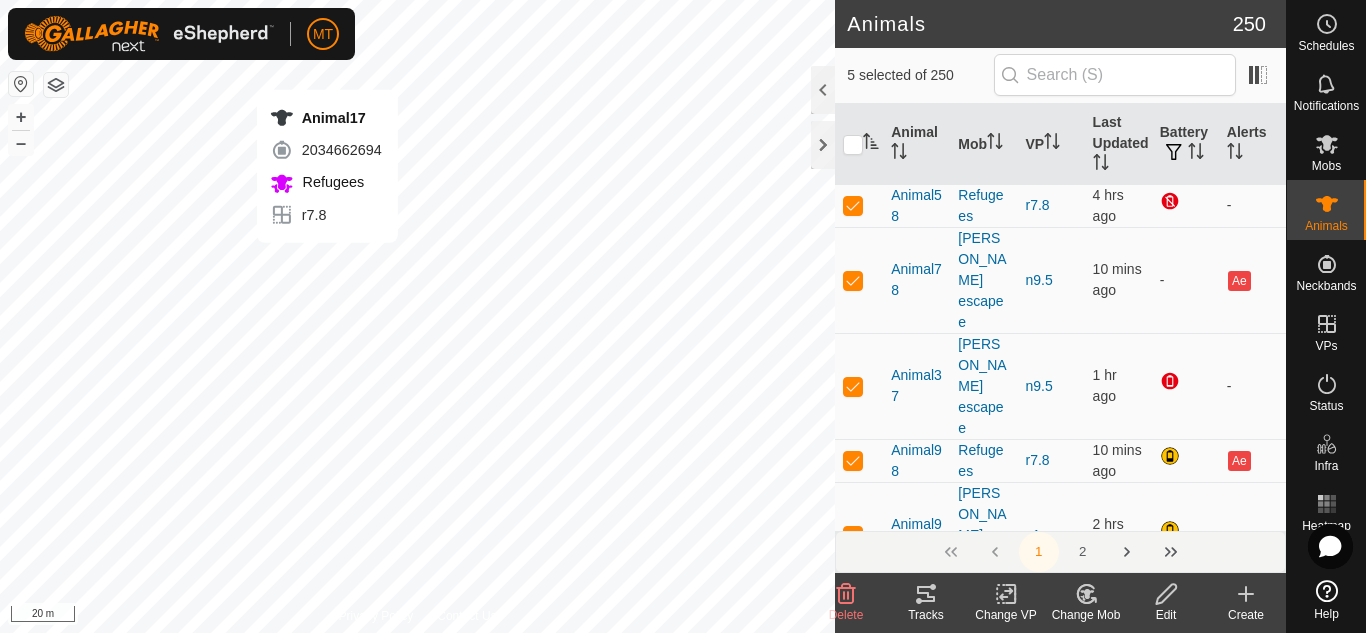 click on "Animal17
2034662694
Refugees
r7.8 + – ⇧ i 20 m" at bounding box center (417, 316) 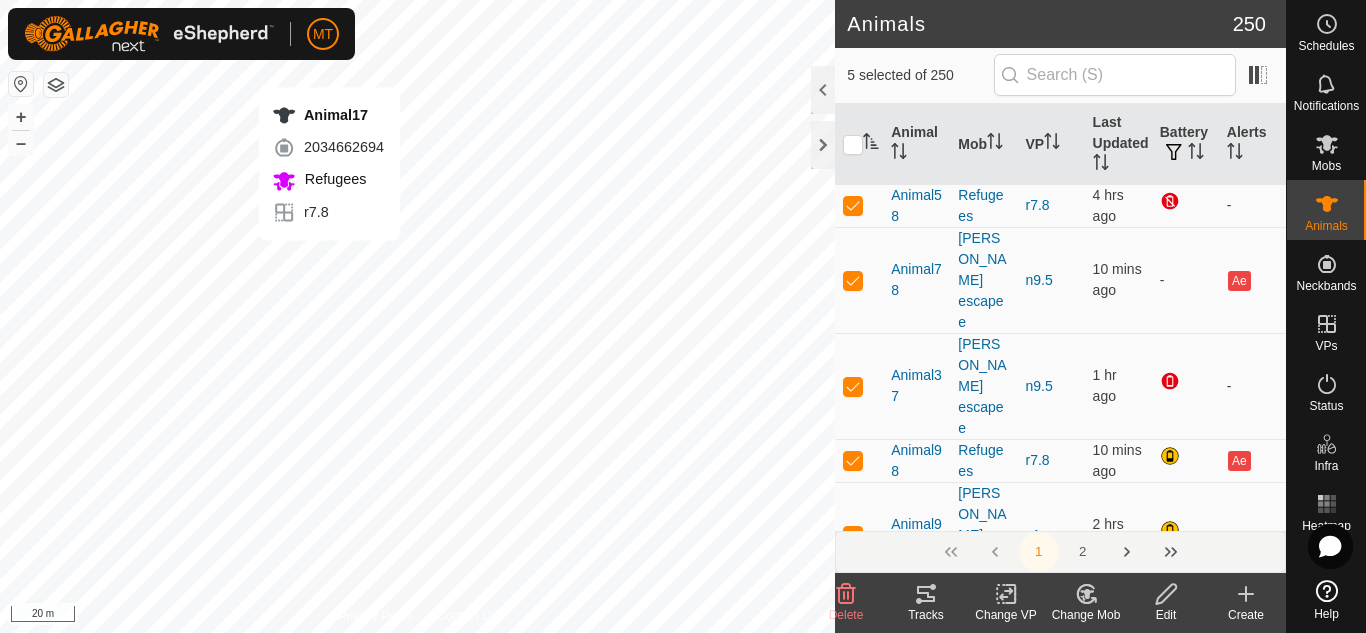 checkbox on "true" 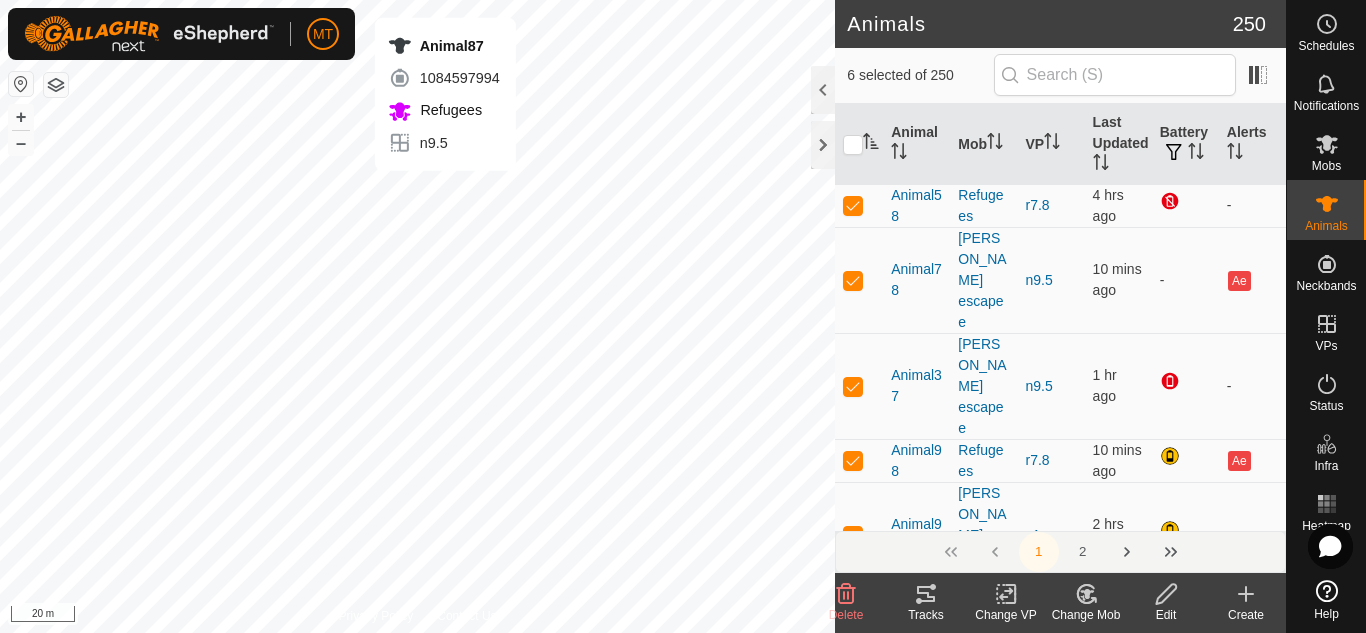 click on "Animal87
1084597994
Refugees
n9.5 + – ⇧ i 20 m" at bounding box center (417, 316) 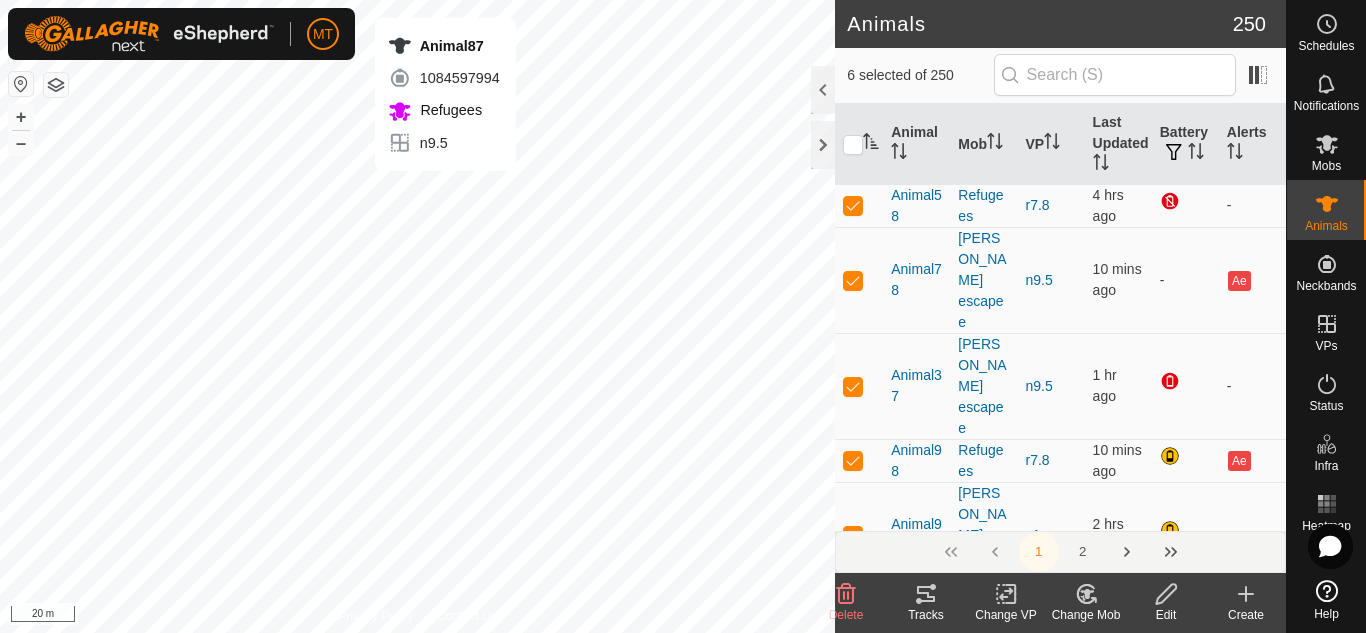 checkbox on "true" 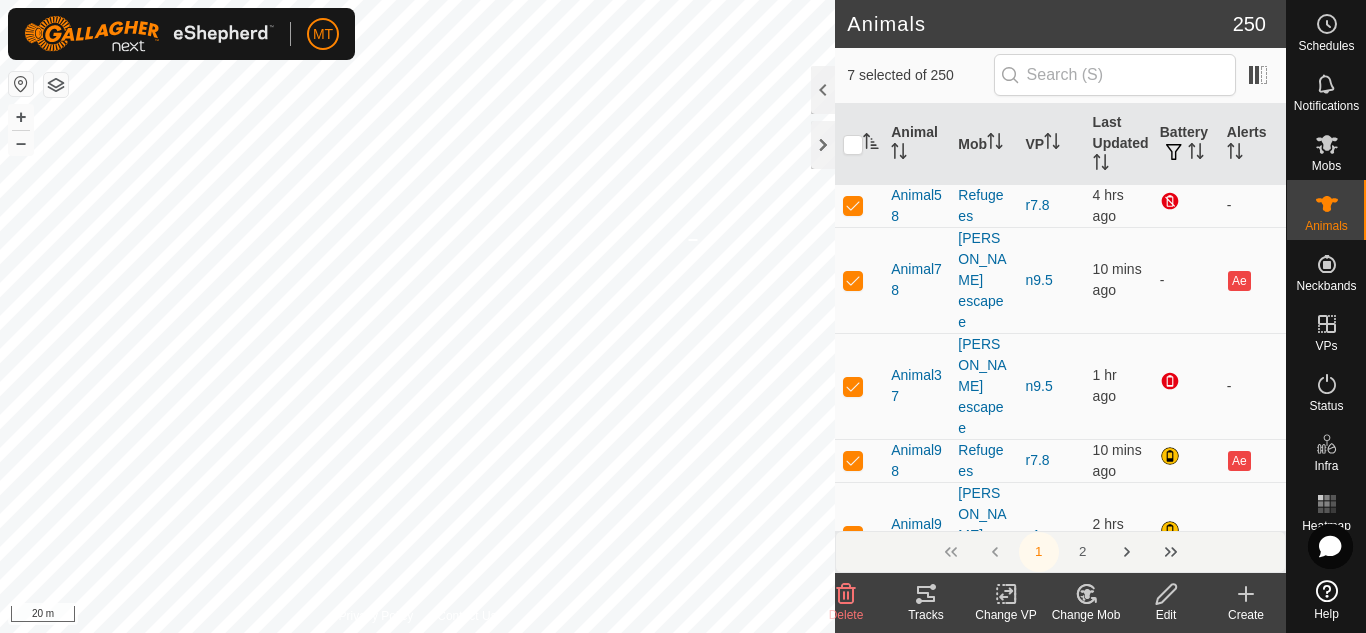 click on "r7.8 Type:  Inclusion Zone 25 Animals
+ – ⇧ i 20 m" at bounding box center [417, 316] 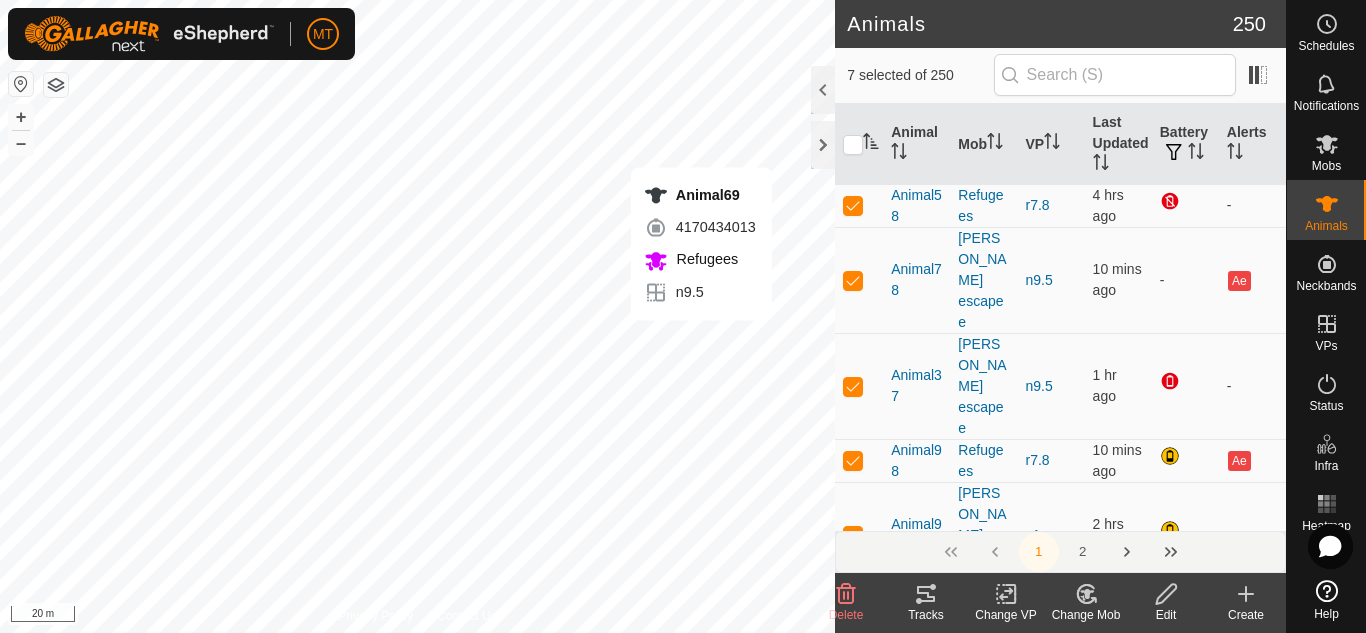 click on "Animal69
4170434013
Refugees
n9.5 + – ⇧ i 20 m" at bounding box center (417, 316) 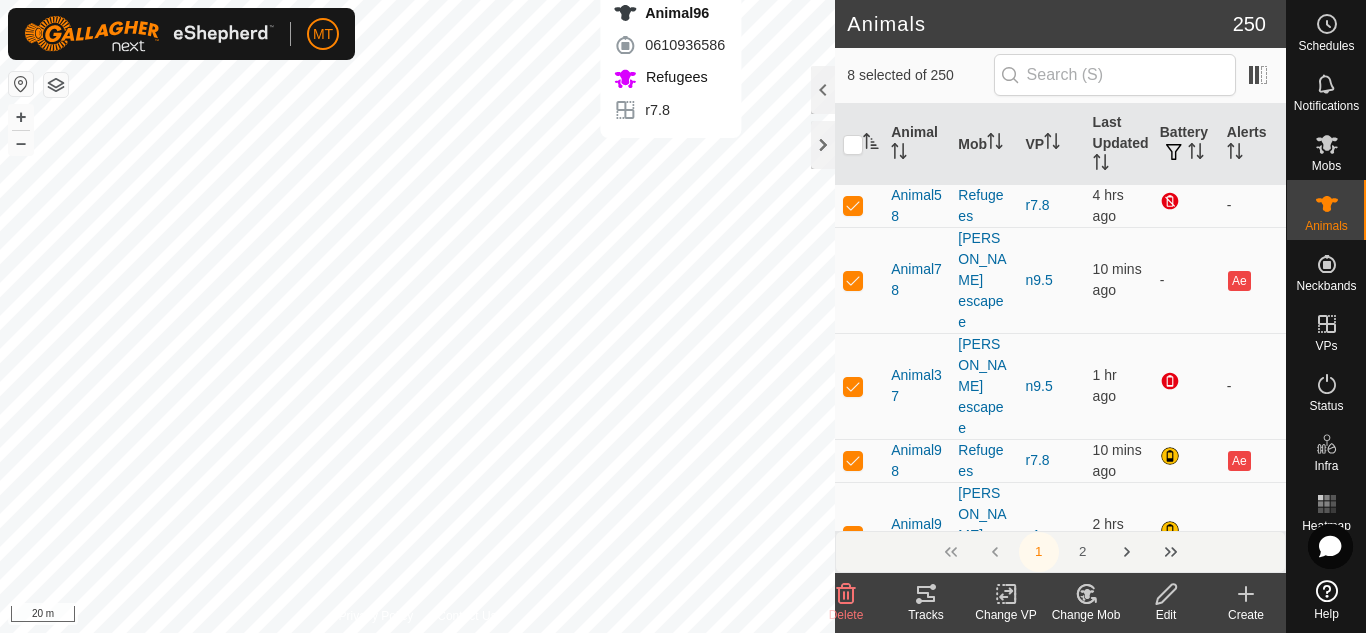 click on "Animal96
0610936586
Refugees
r7.8 + – ⇧ i 20 m" at bounding box center (417, 316) 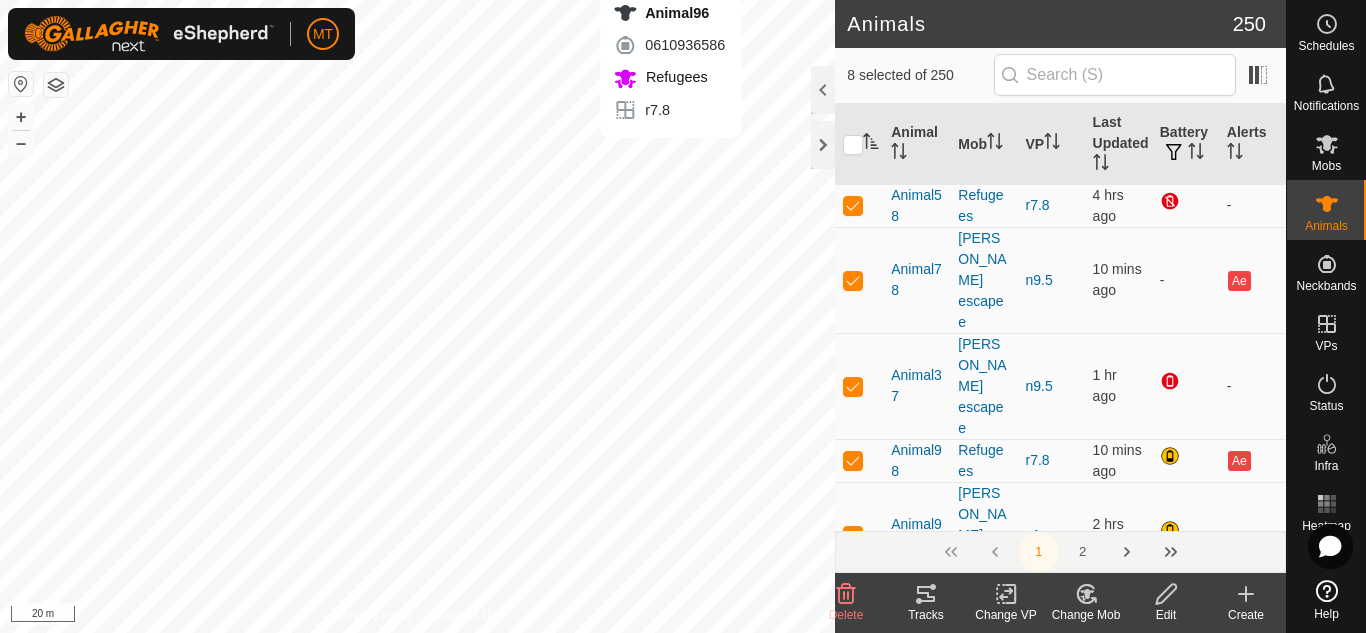 checkbox on "true" 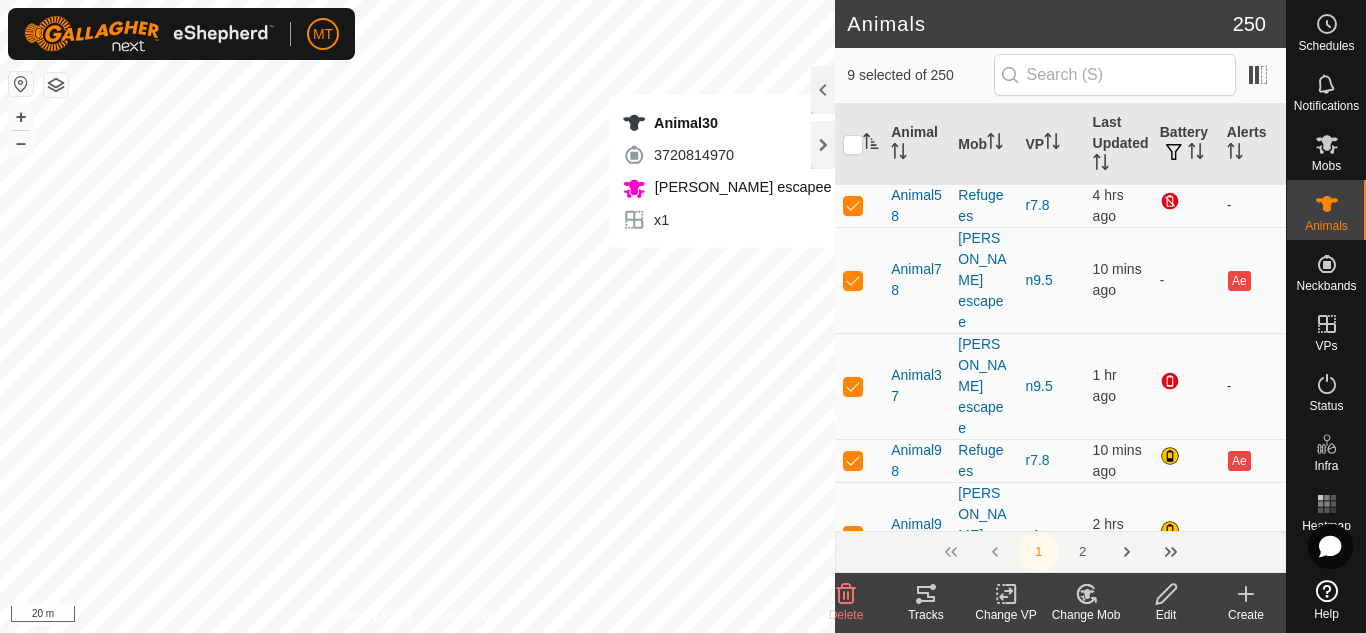 click on "Animal30
3720814970
[PERSON_NAME] escapee
x1 + – ⇧ i 20 m" at bounding box center (417, 316) 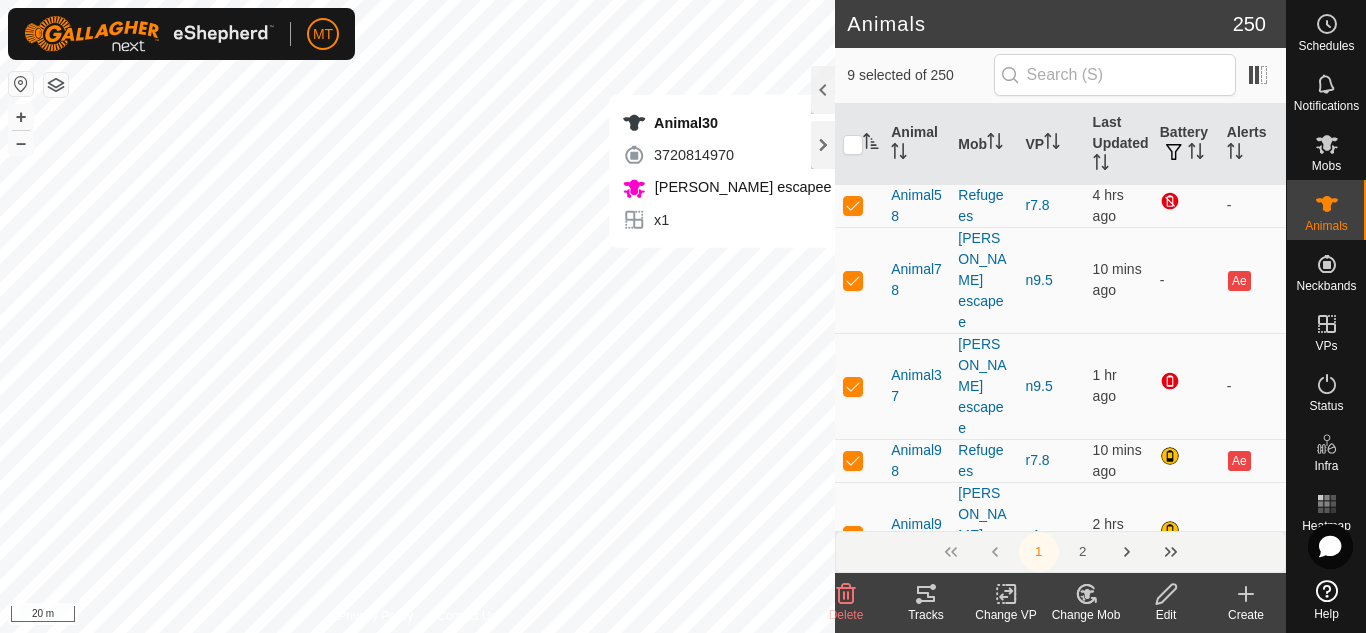 checkbox on "true" 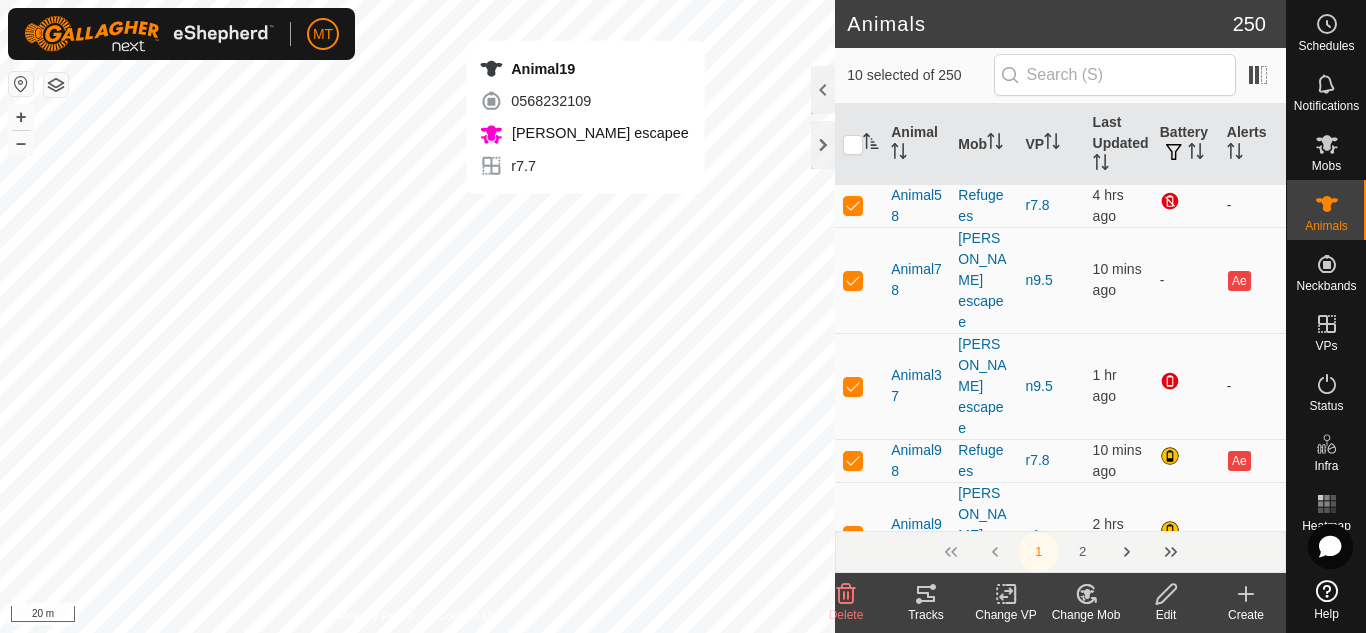 click on "Animal19
0568232109
[PERSON_NAME] escapee
r7.7 + – ⇧ i 20 m" at bounding box center (417, 316) 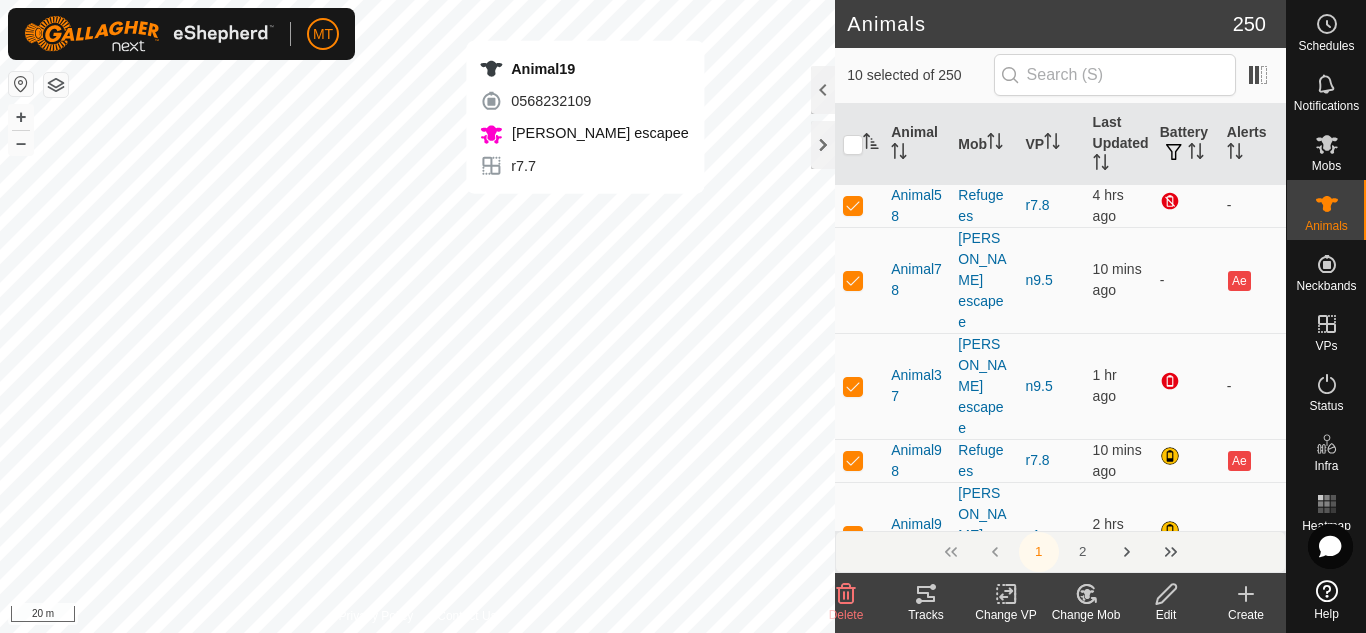 checkbox on "true" 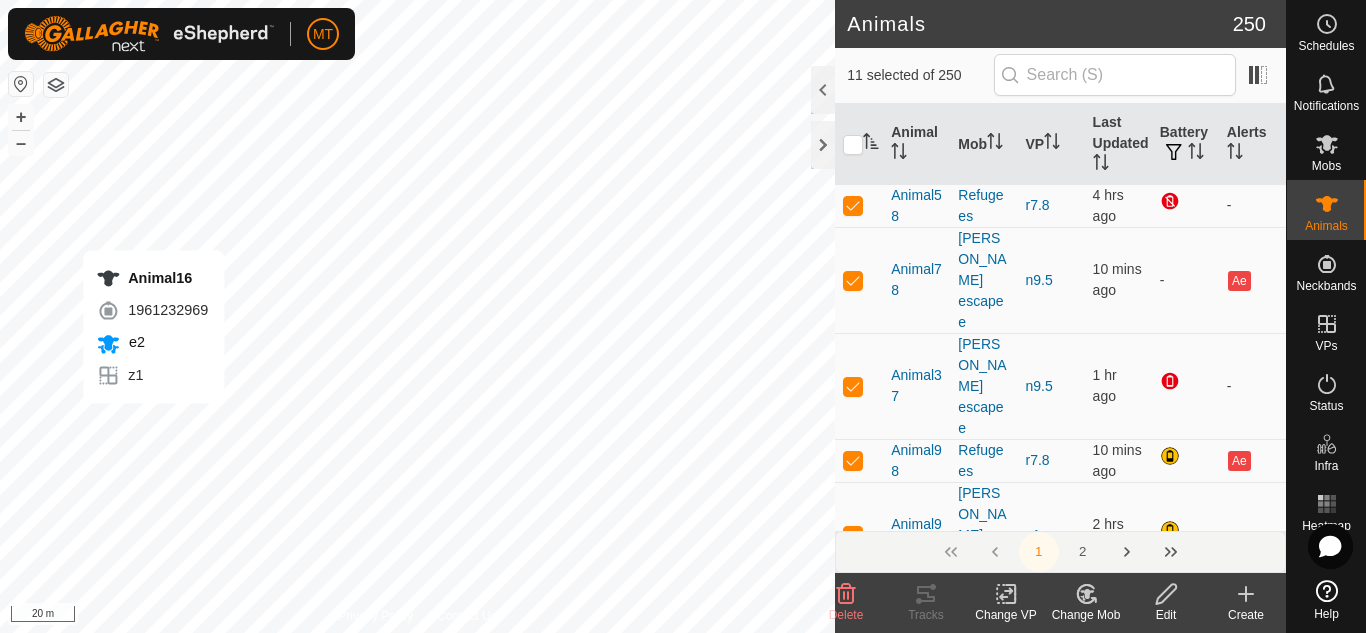 click on "Animal16
1961232969
e2
z1 + – ⇧ i 20 m" at bounding box center (417, 316) 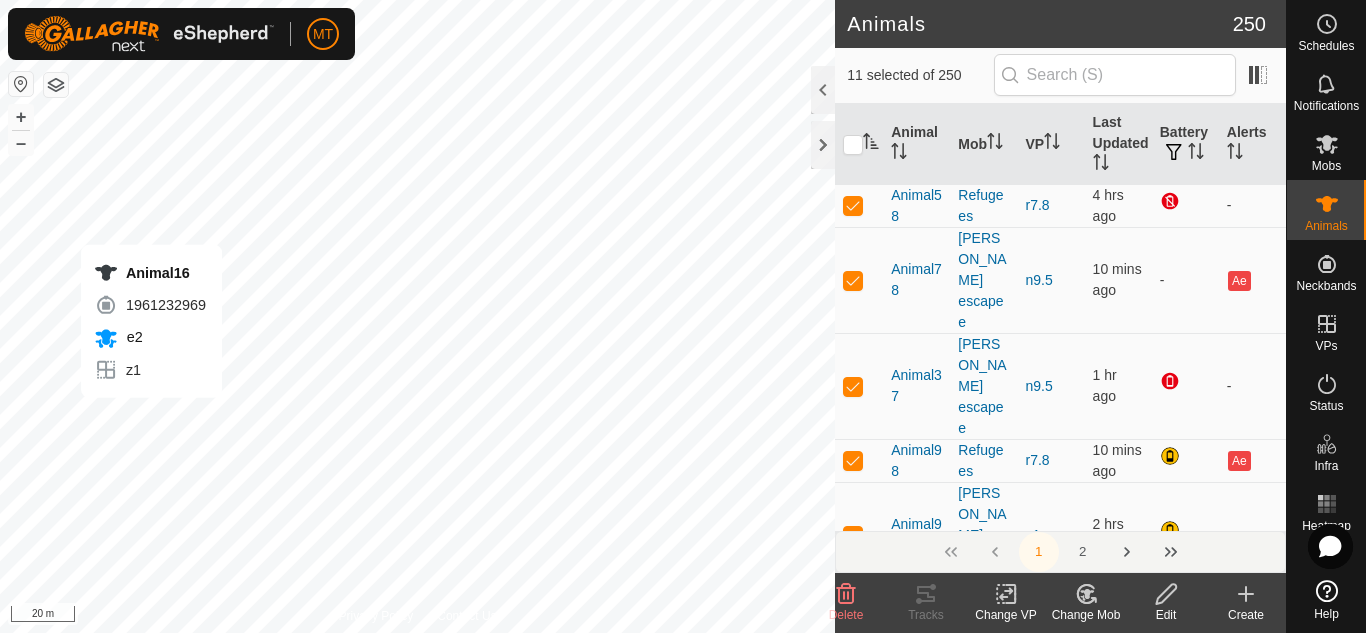 checkbox on "true" 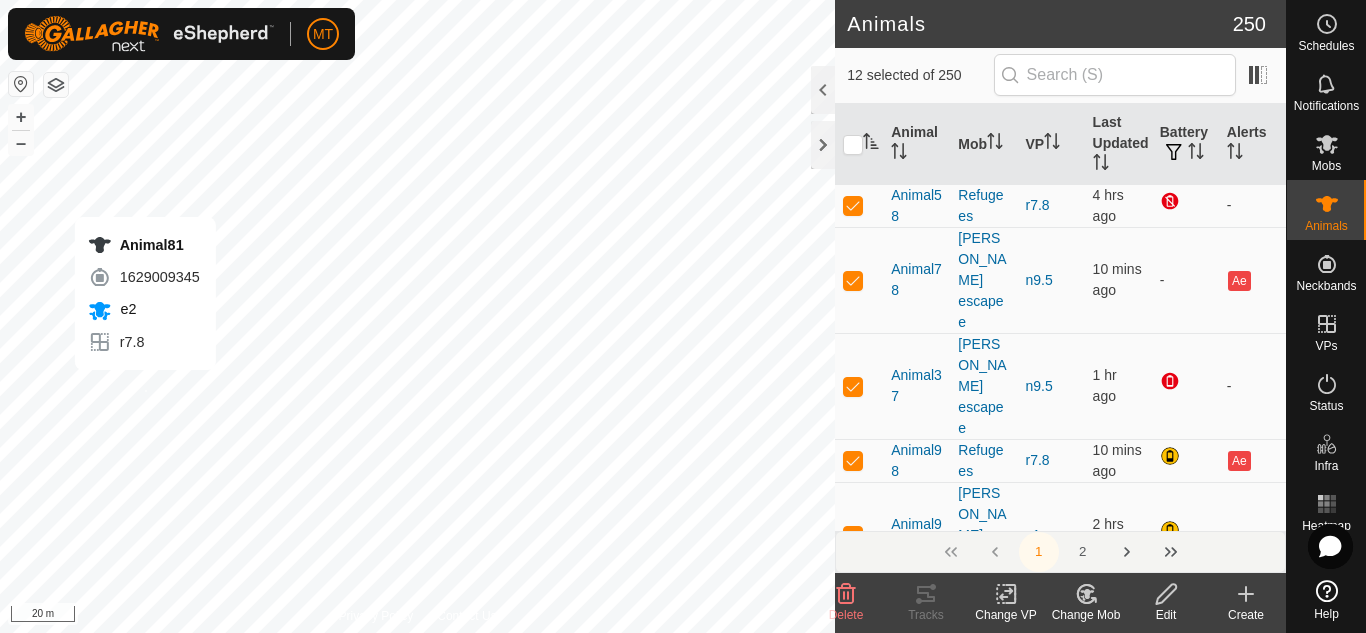 click on "Animal81
1629009345
e2
r7.8 + – ⇧ i 20 m" at bounding box center [417, 316] 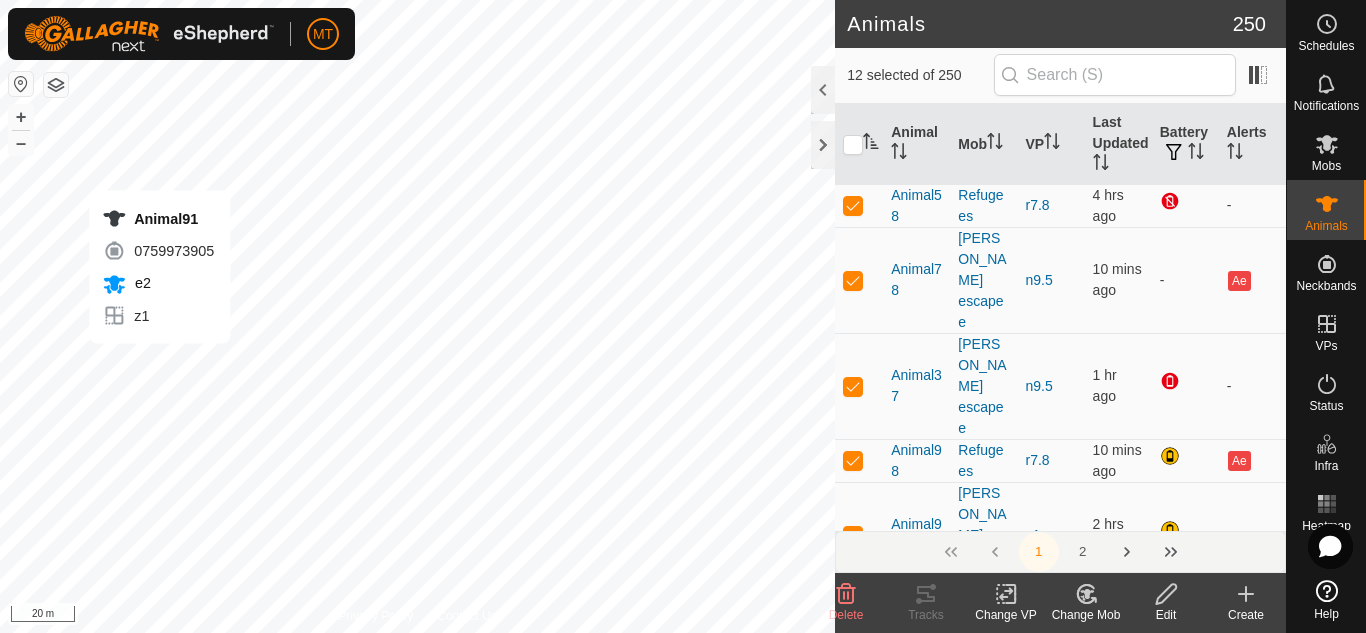 checkbox on "true" 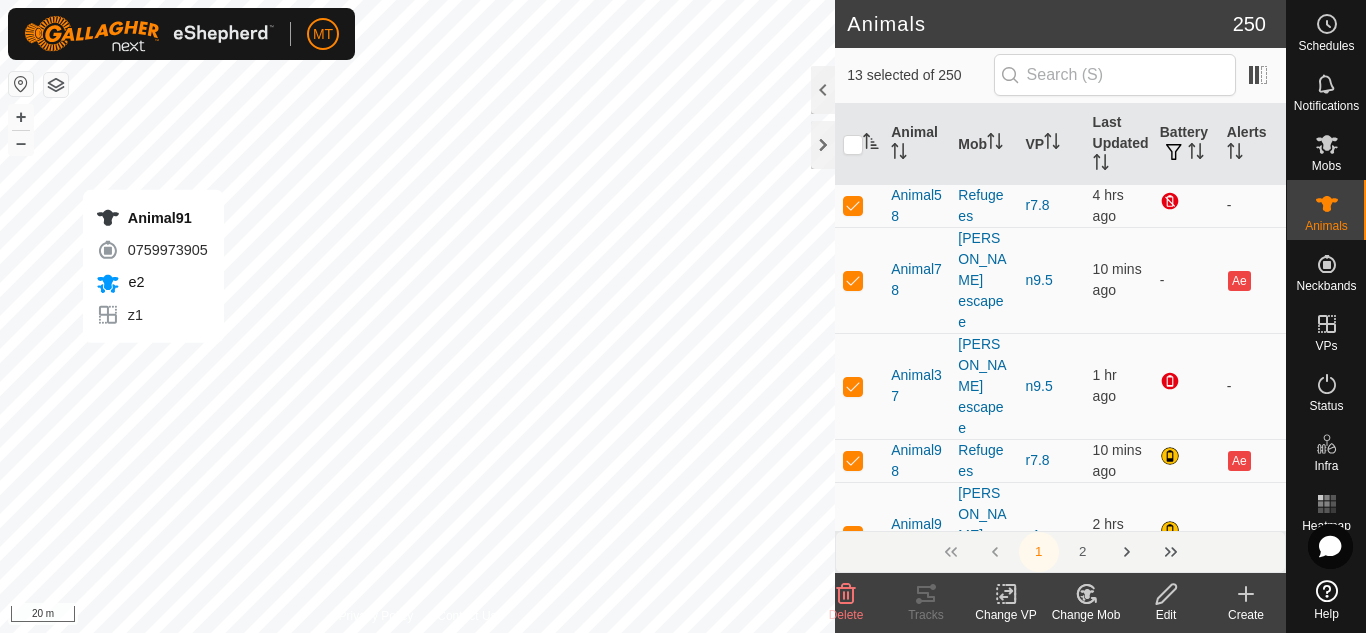 click on "Animal91
0759973905
e2
z1 + – ⇧ i 20 m" at bounding box center (417, 316) 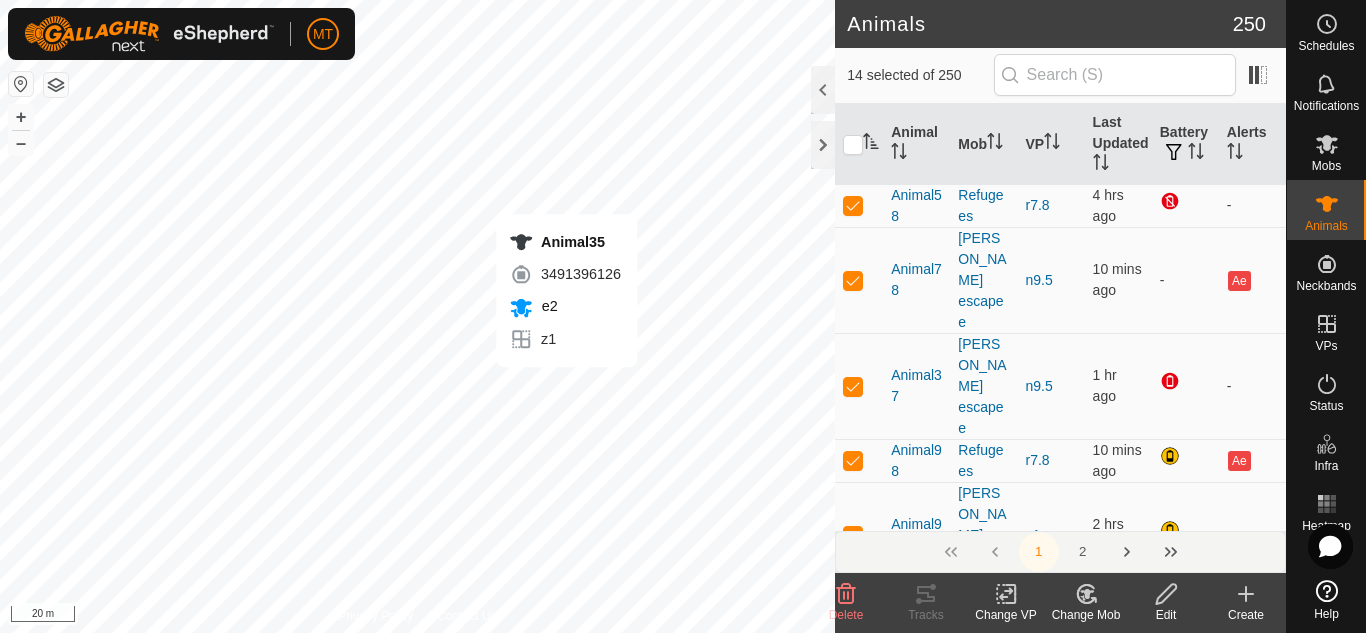 click on "Animal35
3491396126
e2
z1 + – ⇧ i 20 m" at bounding box center [417, 316] 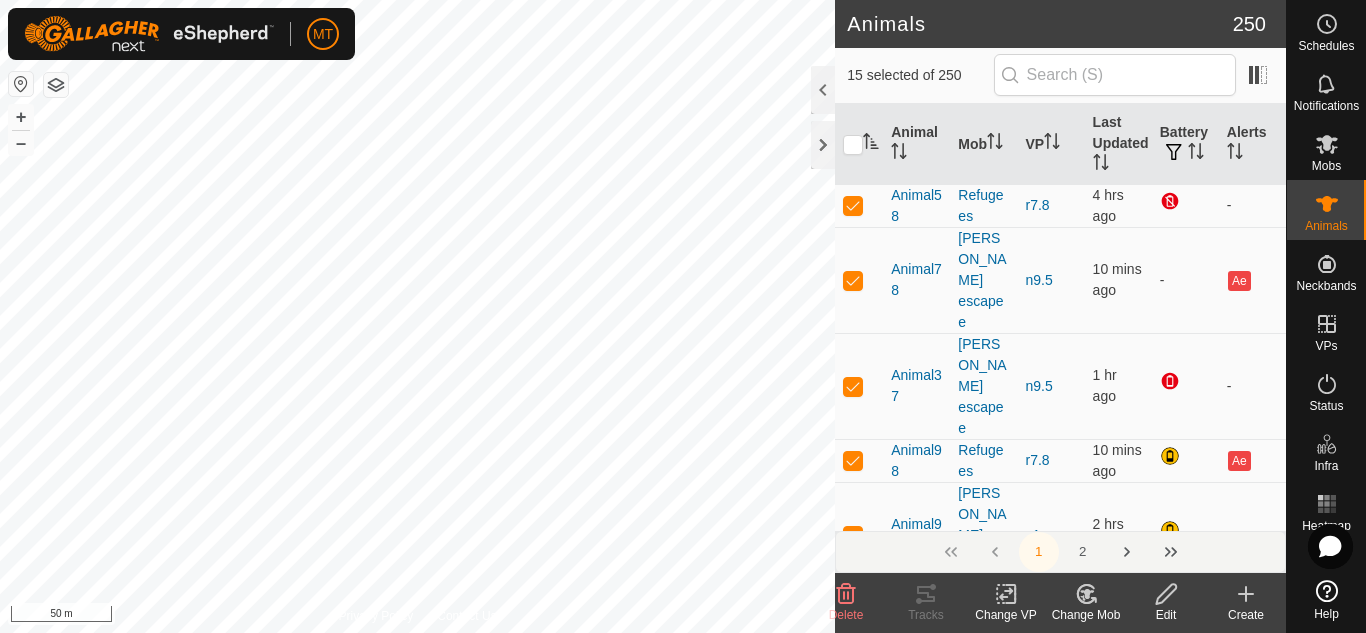 click on "Change Mob" 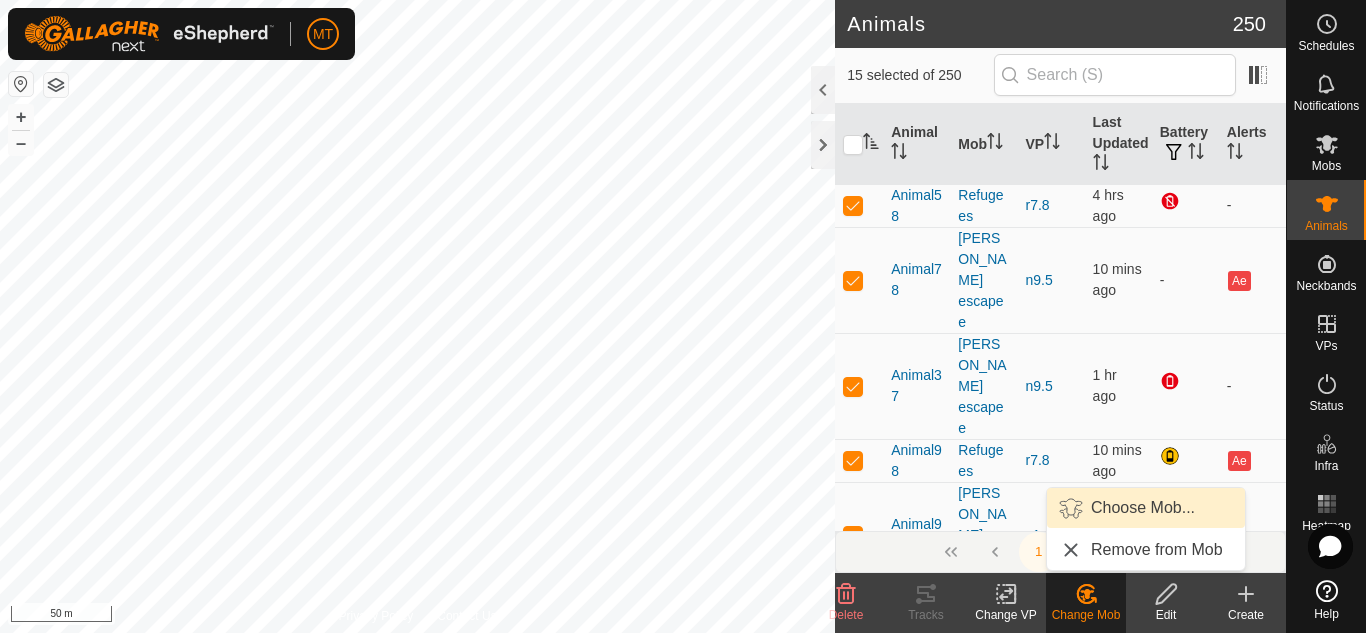 click on "Choose Mob..." at bounding box center (1146, 508) 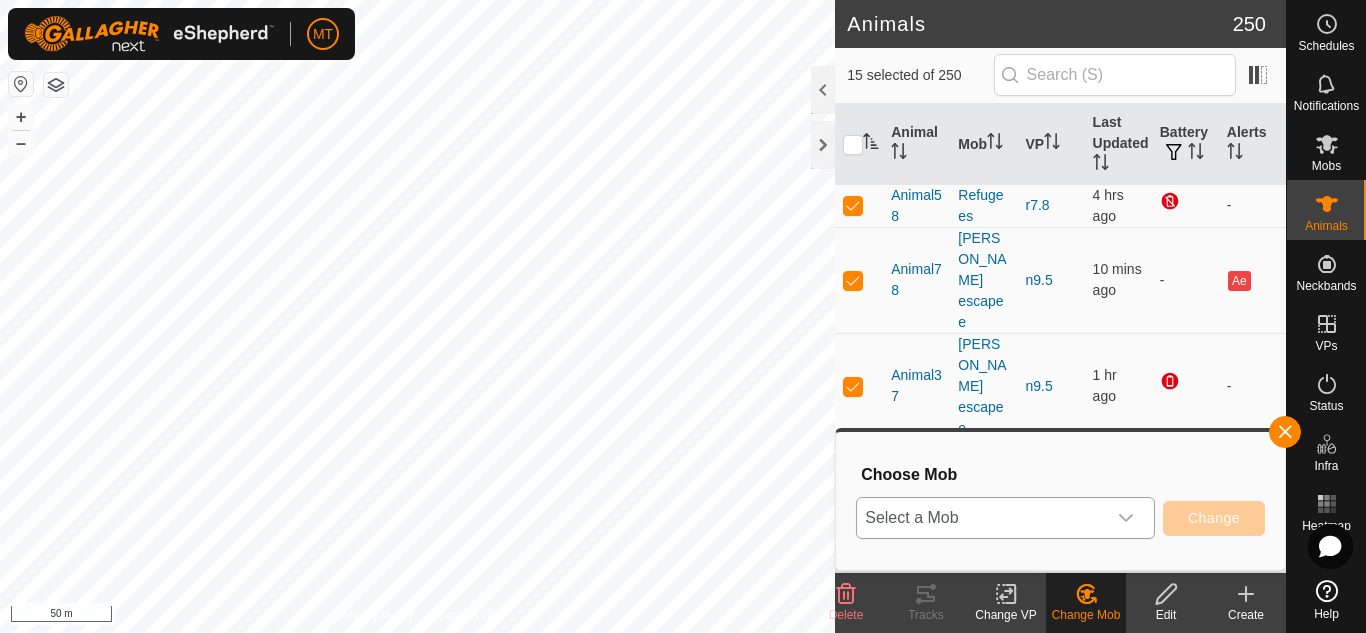 click on "Select a Mob" at bounding box center (981, 518) 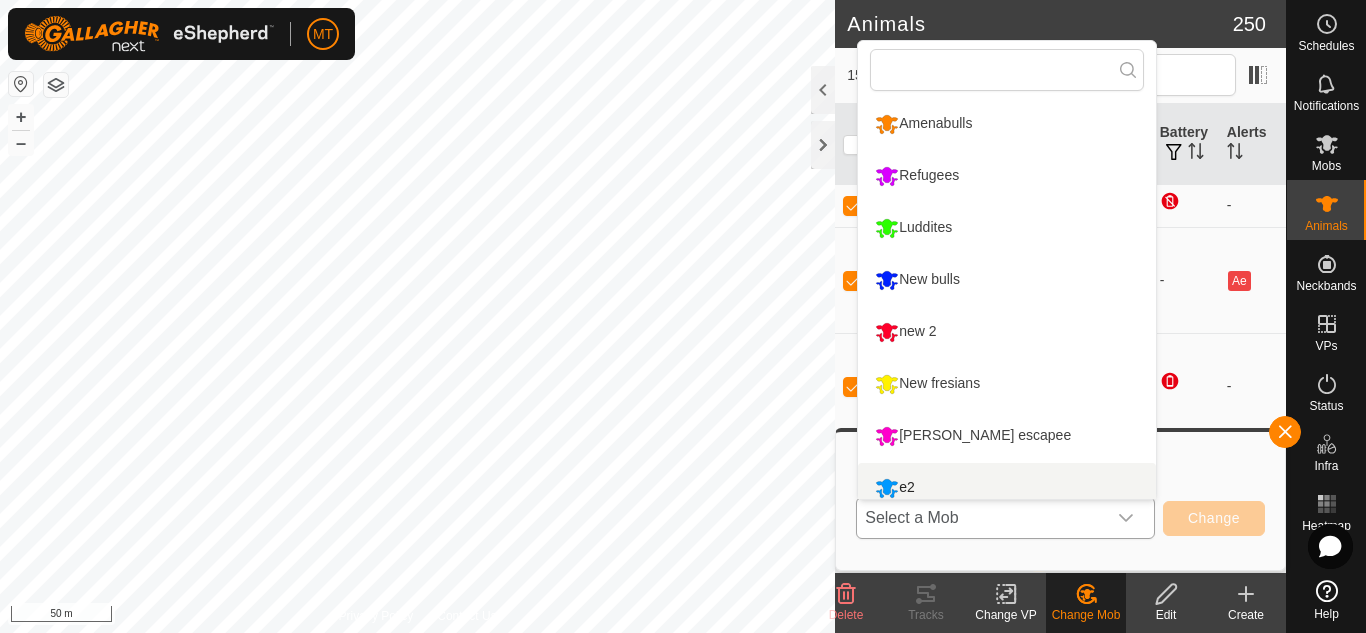 scroll, scrollTop: 14, scrollLeft: 0, axis: vertical 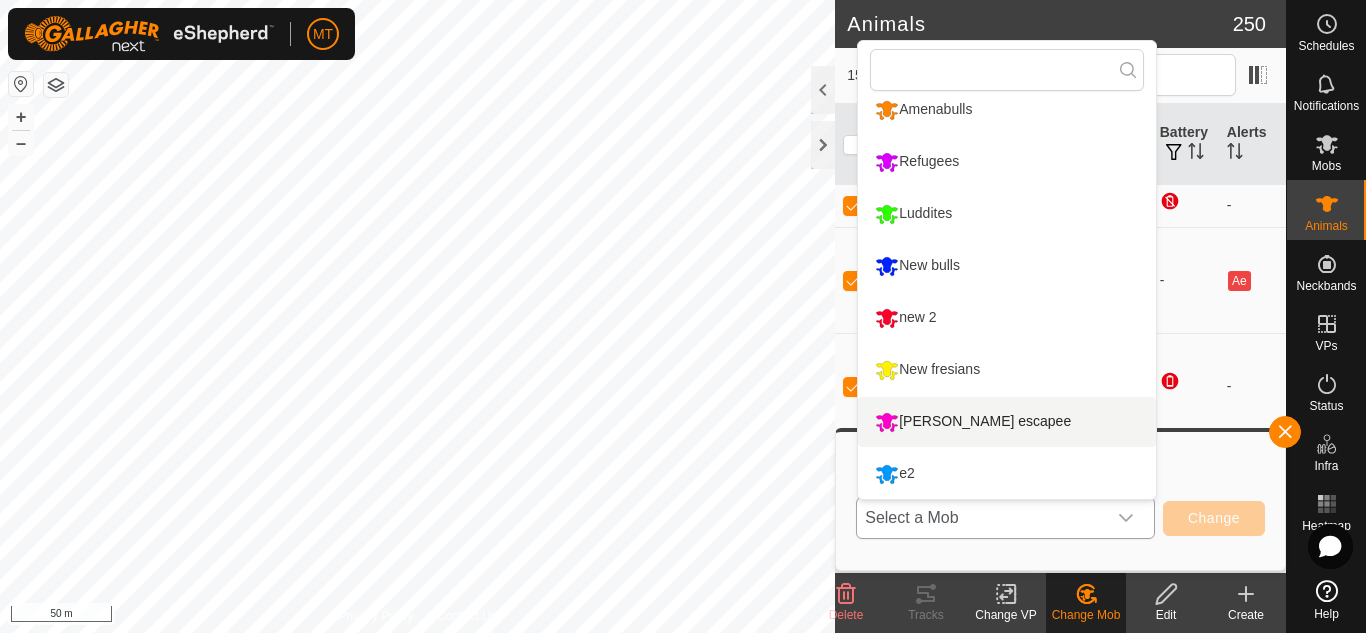 click on "[PERSON_NAME] escapee" at bounding box center (1007, 422) 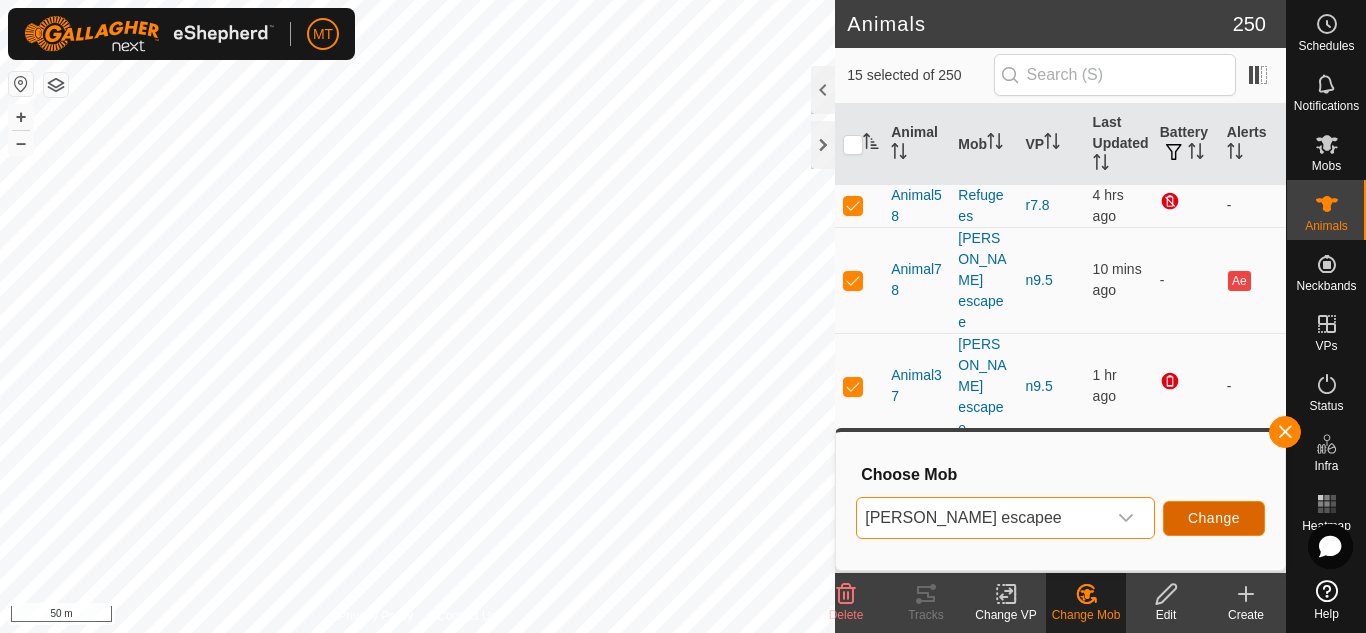 click on "Change" at bounding box center (1214, 518) 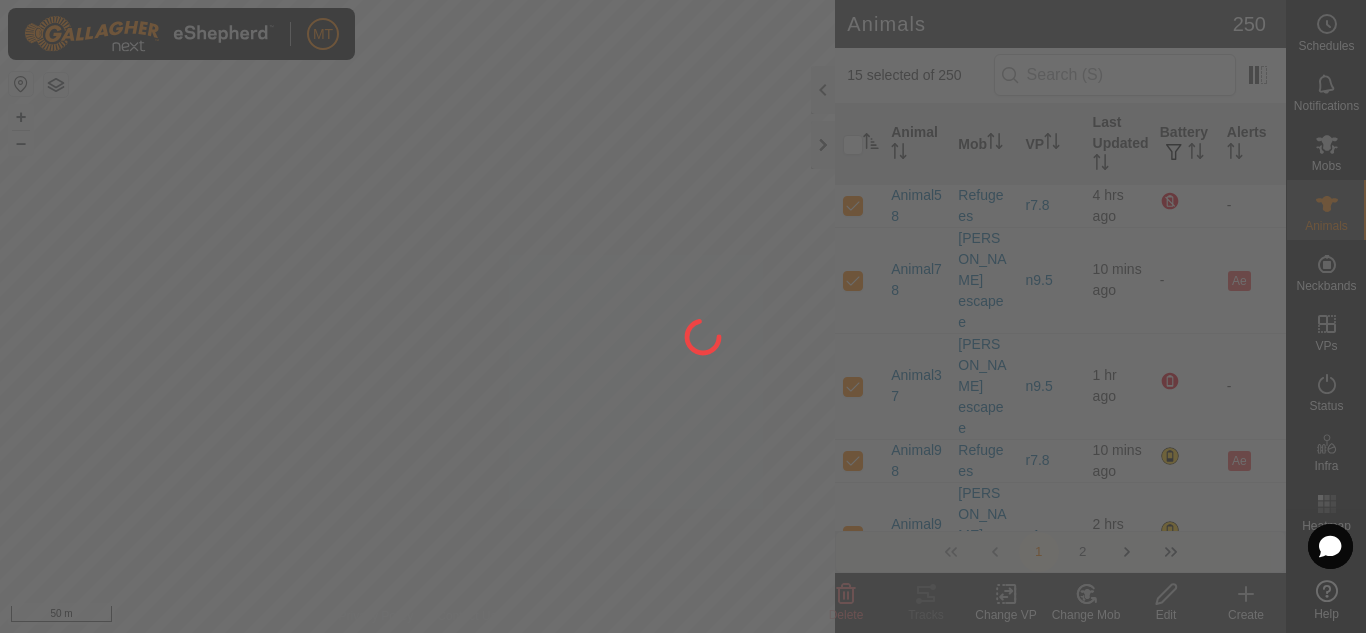 checkbox on "false" 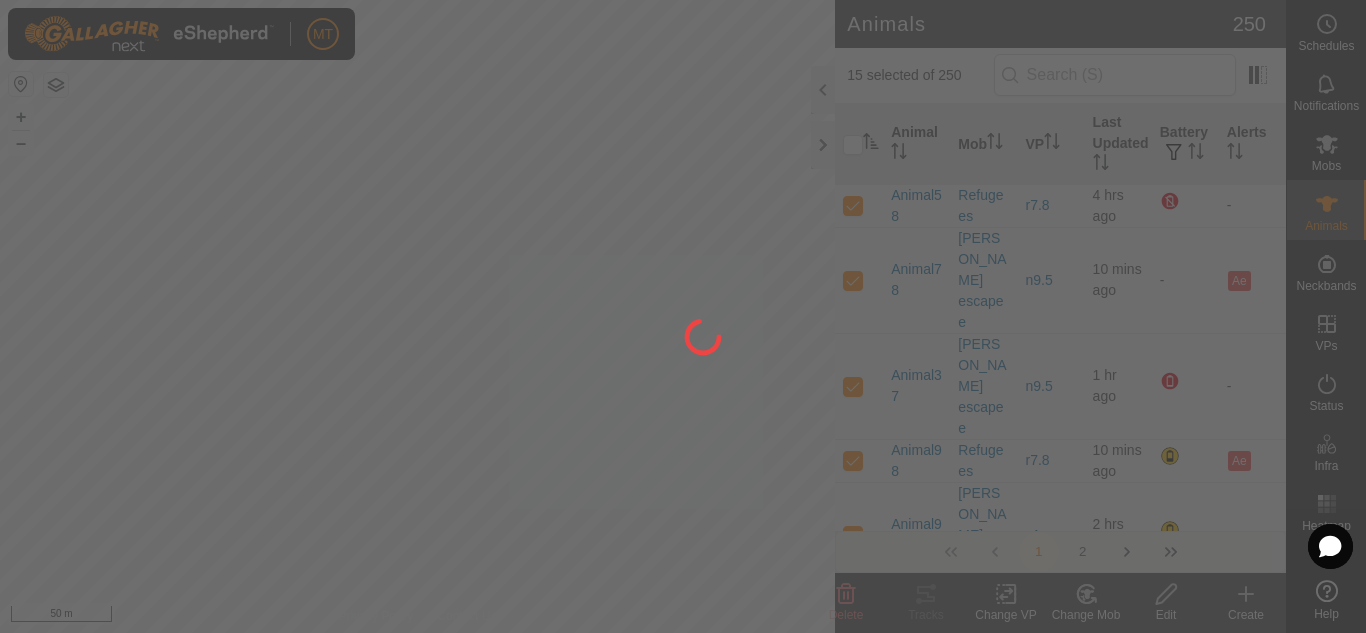 checkbox on "false" 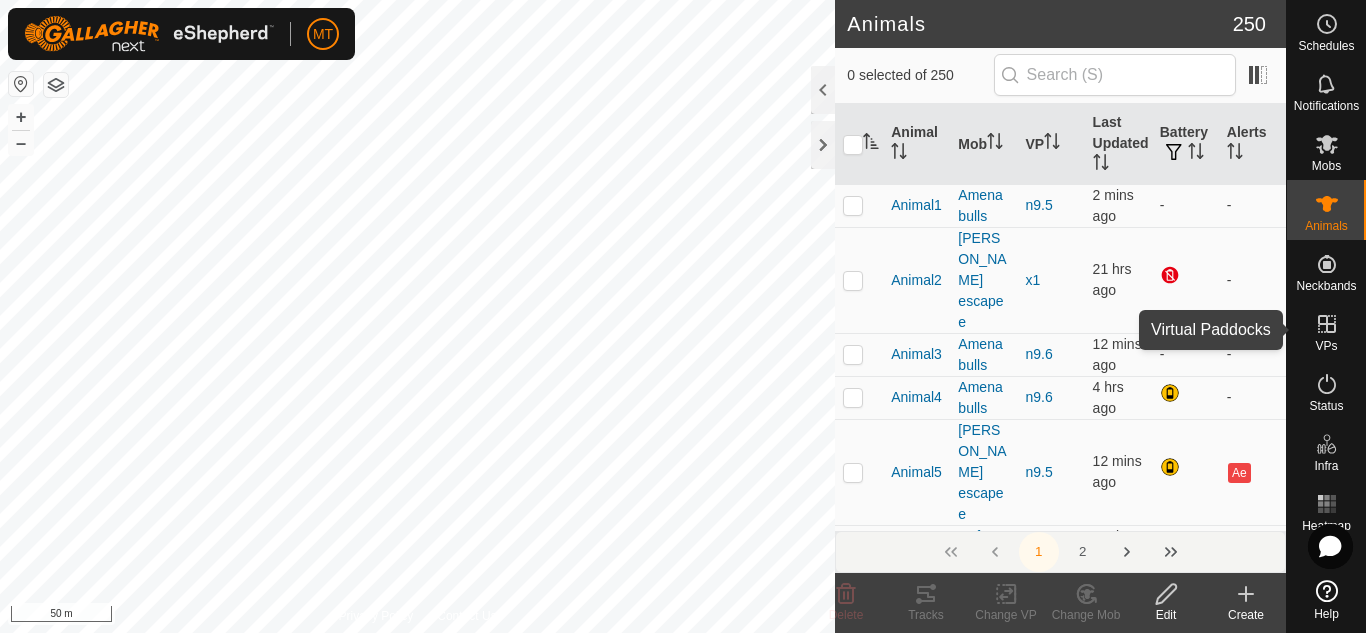 click on "VPs" at bounding box center (1326, 346) 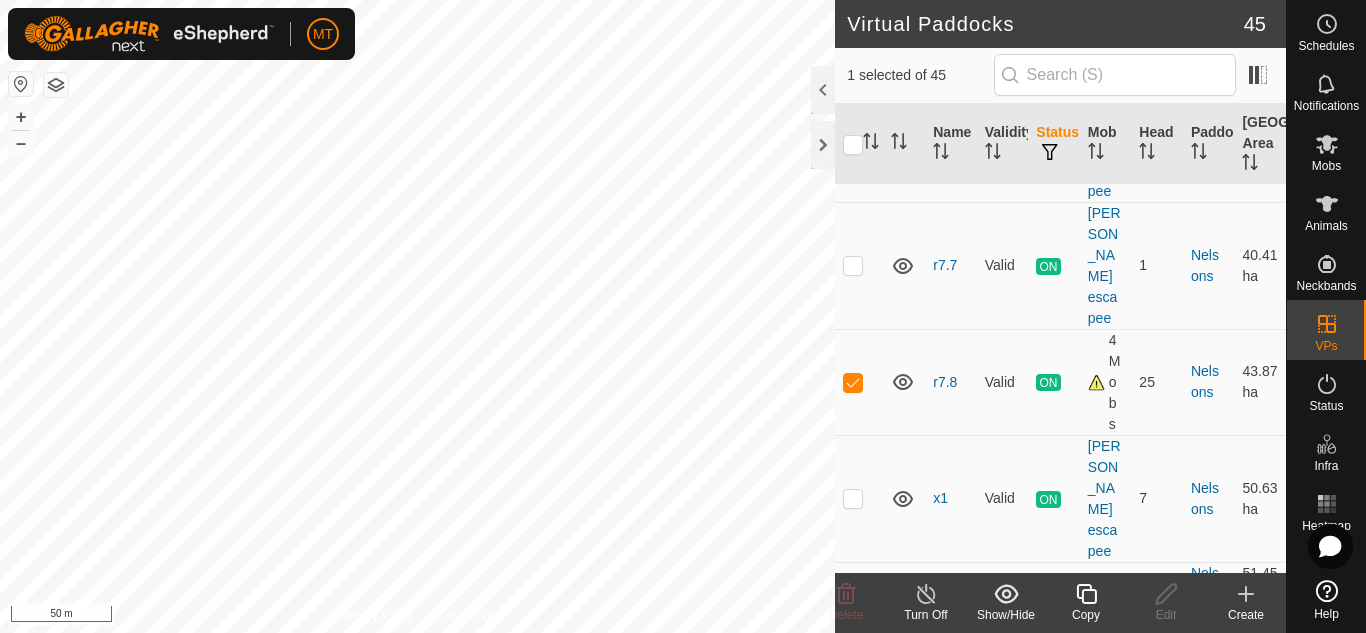 scroll, scrollTop: 1676, scrollLeft: 0, axis: vertical 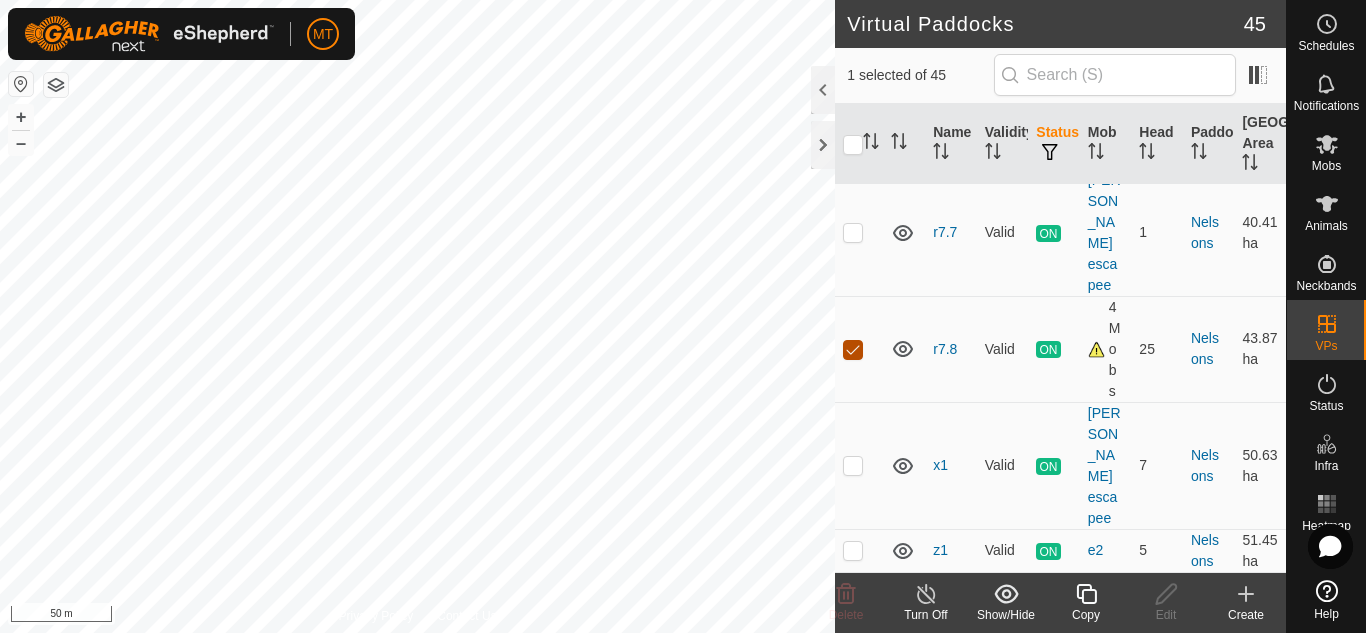 click at bounding box center [853, 350] 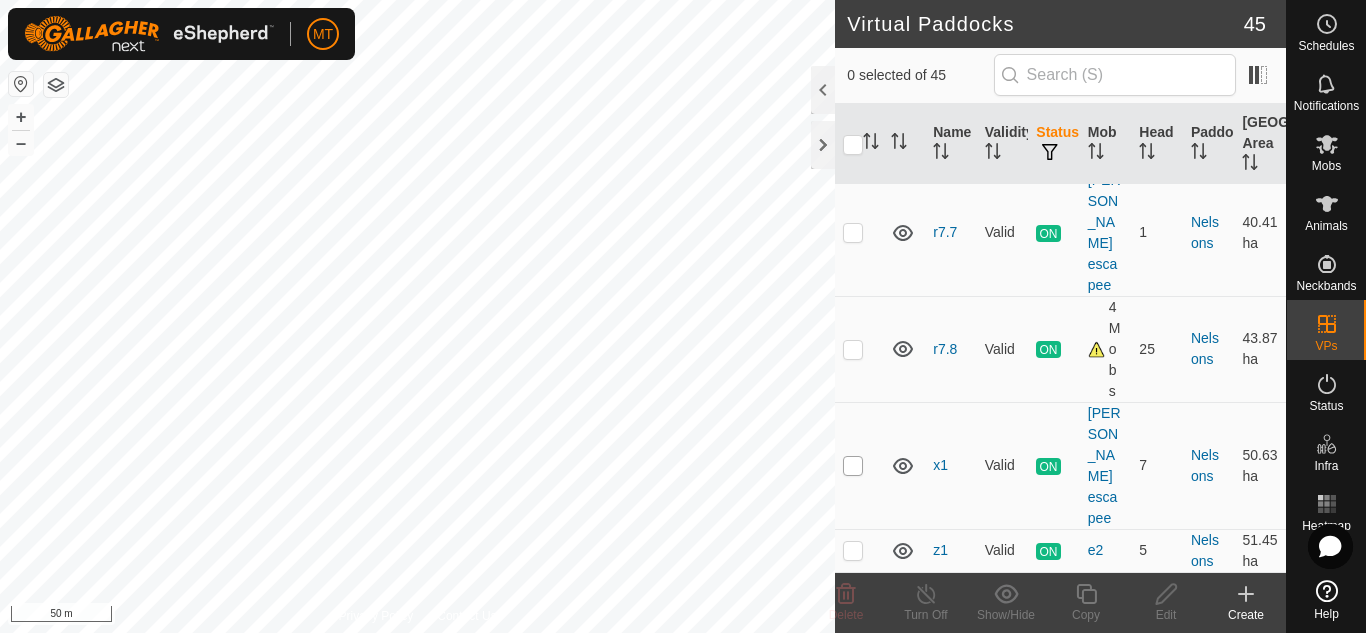 click at bounding box center [853, 466] 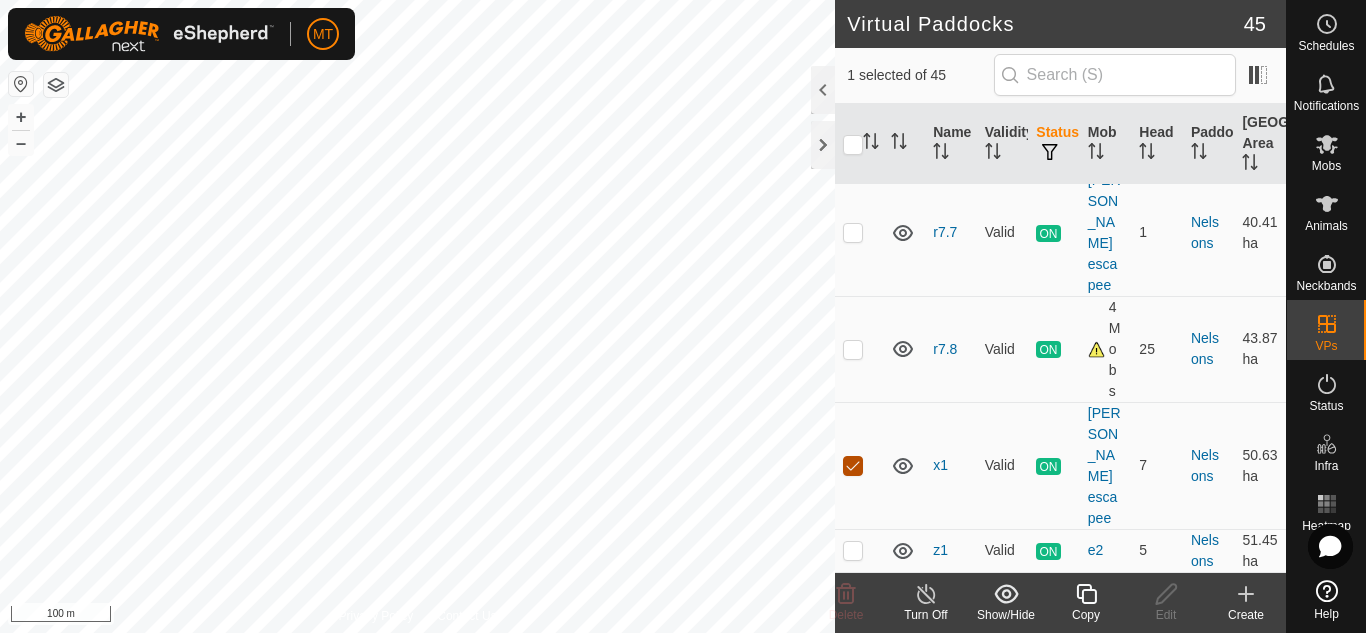 click at bounding box center (853, 466) 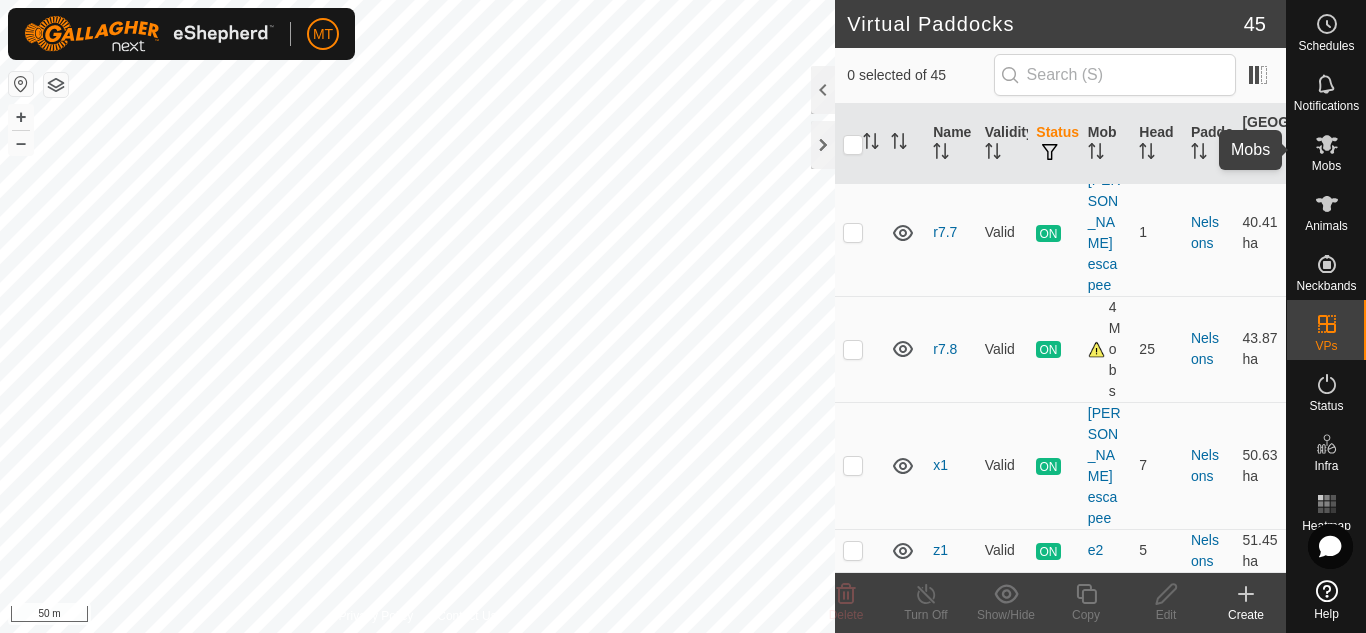 click 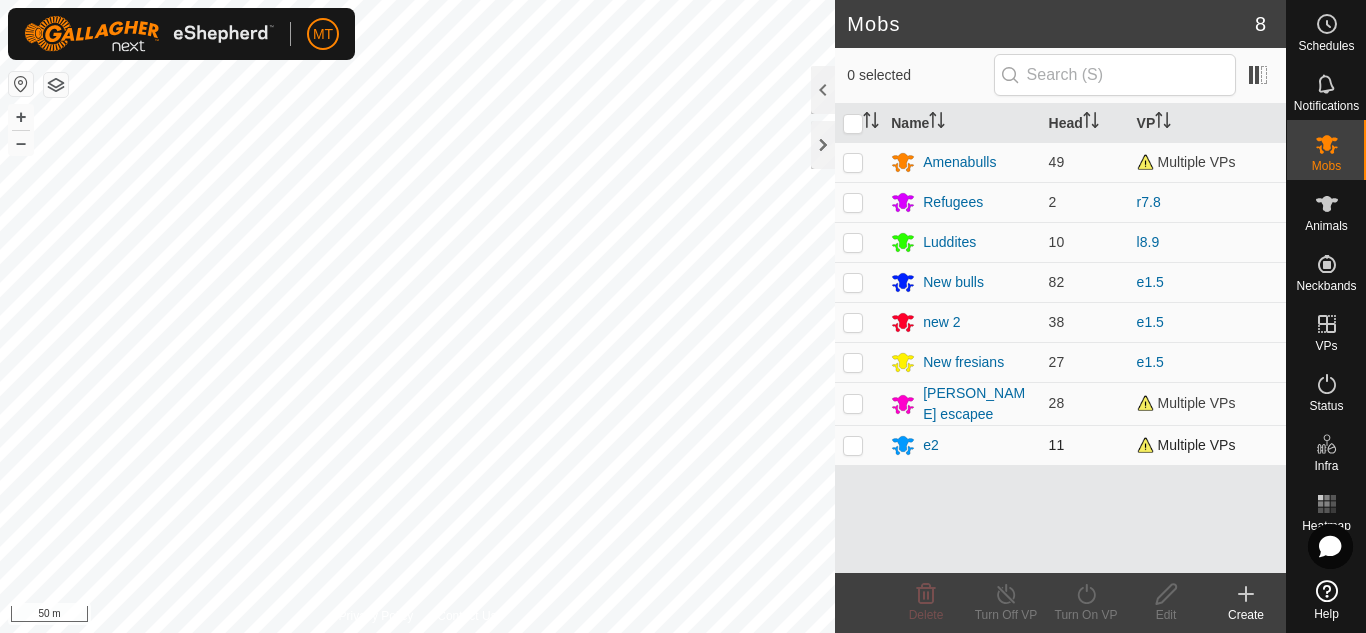click at bounding box center [853, 445] 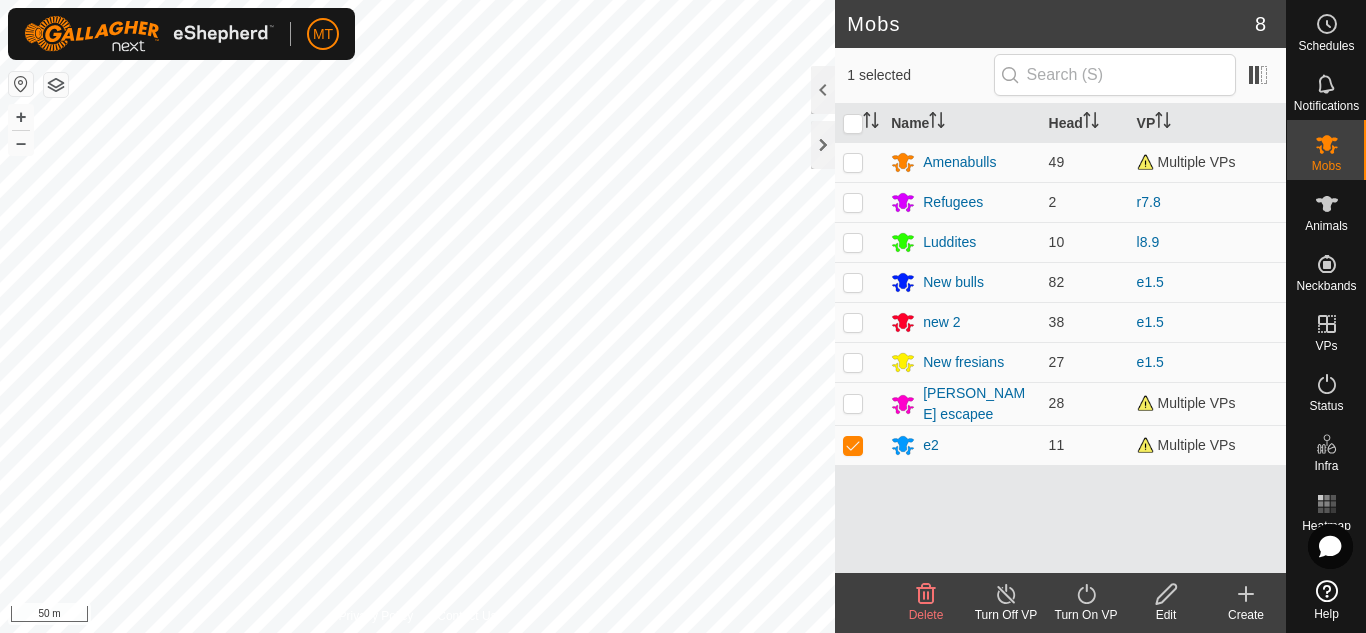 click 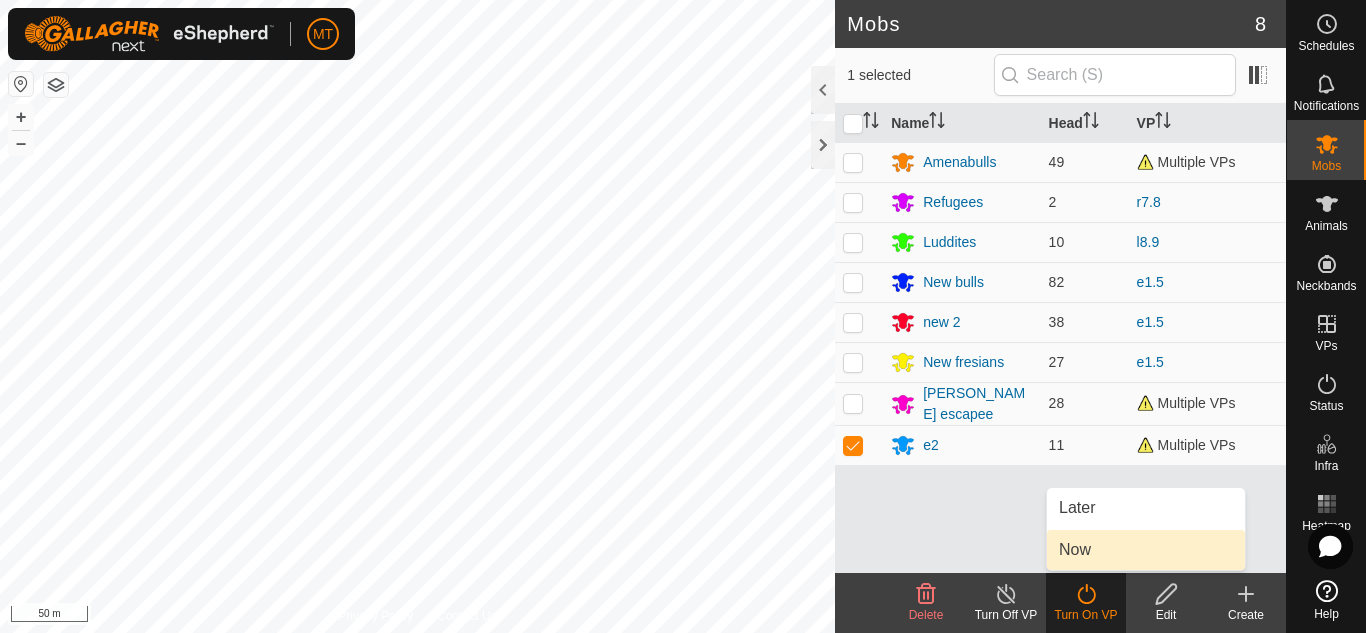 click on "Now" at bounding box center [1146, 550] 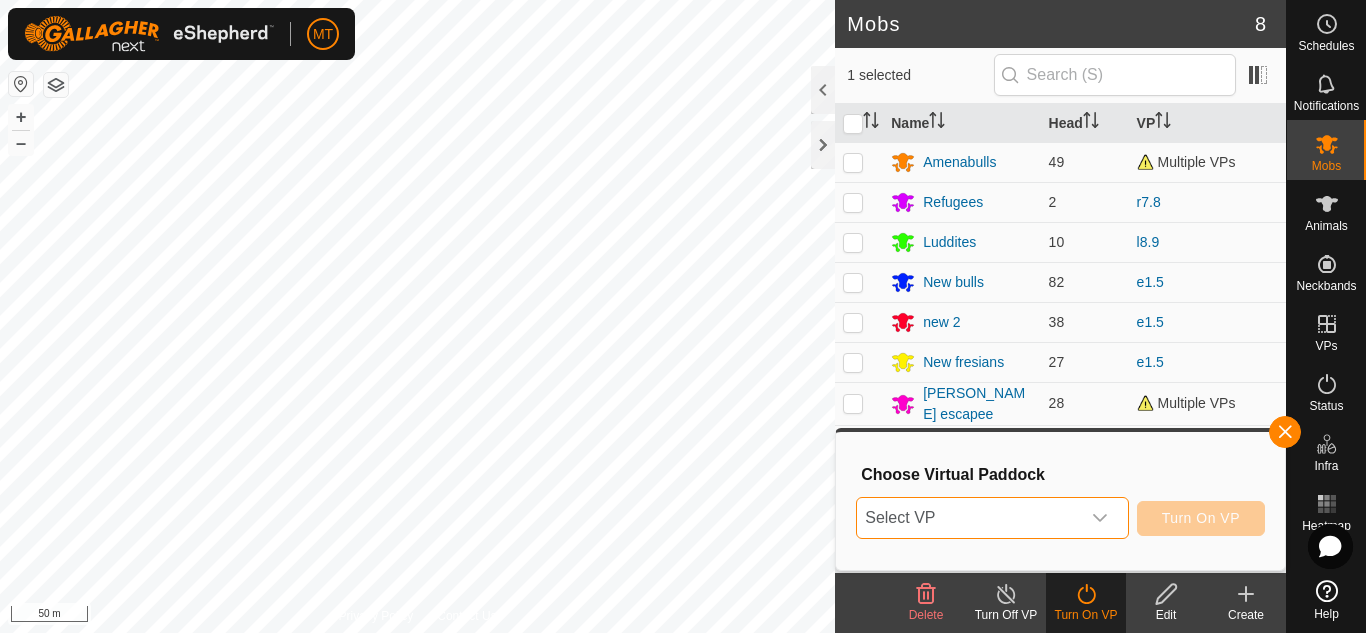 click on "Select VP" at bounding box center (968, 518) 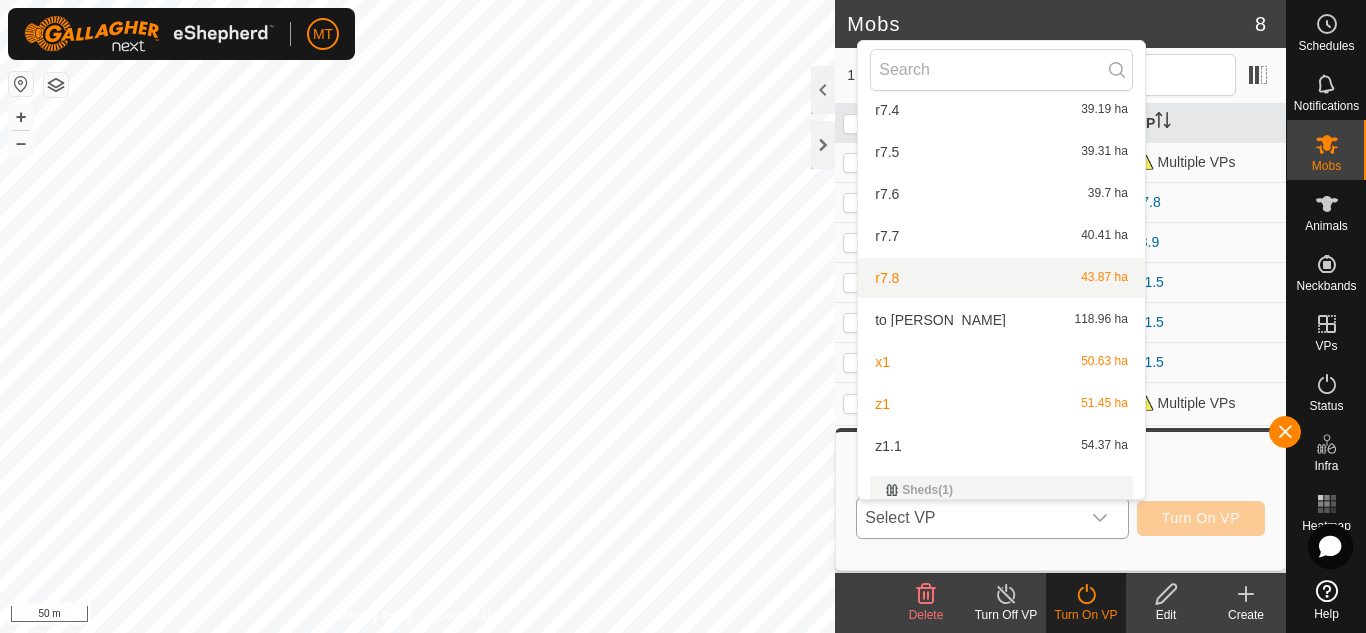 scroll, scrollTop: 1613, scrollLeft: 0, axis: vertical 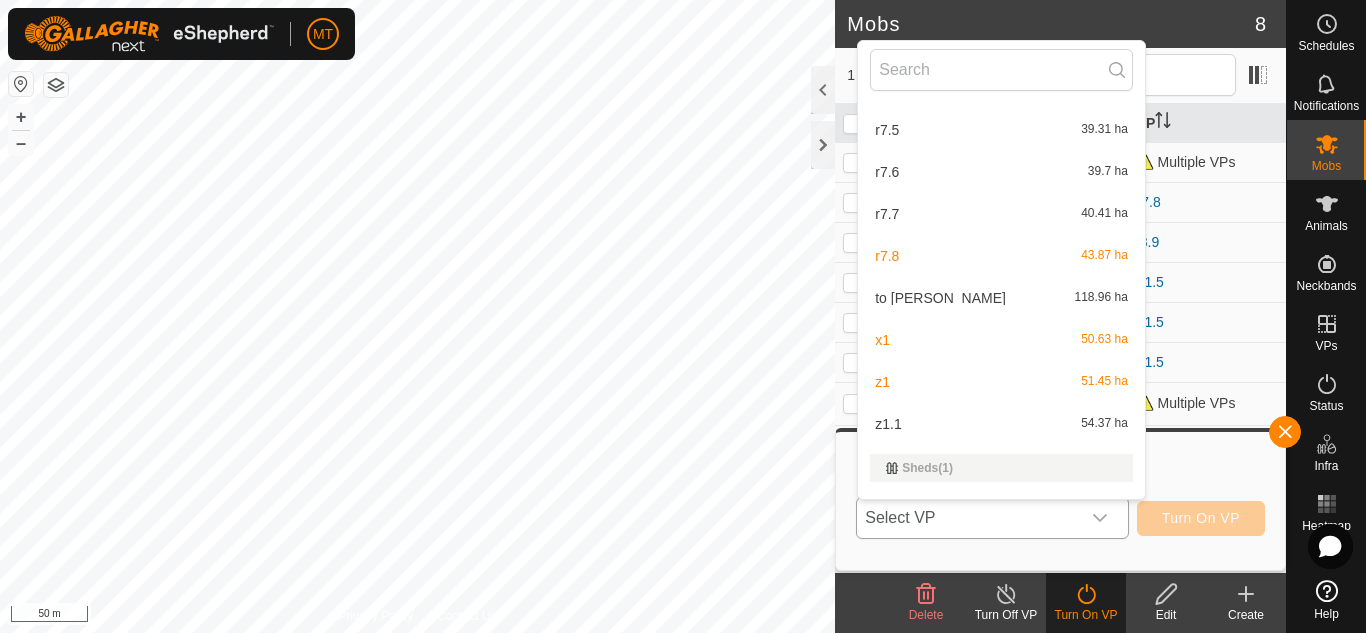 click on "z1.1  54.37 ha" at bounding box center [1001, 424] 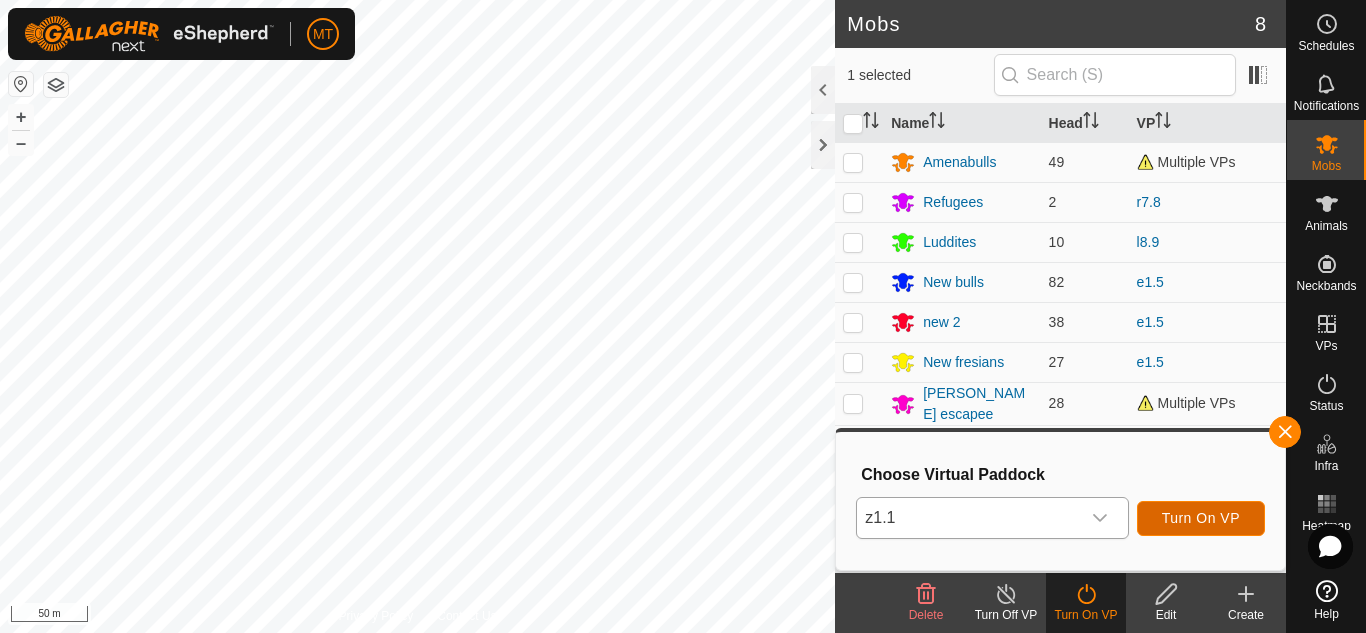click on "Turn On VP" at bounding box center (1201, 518) 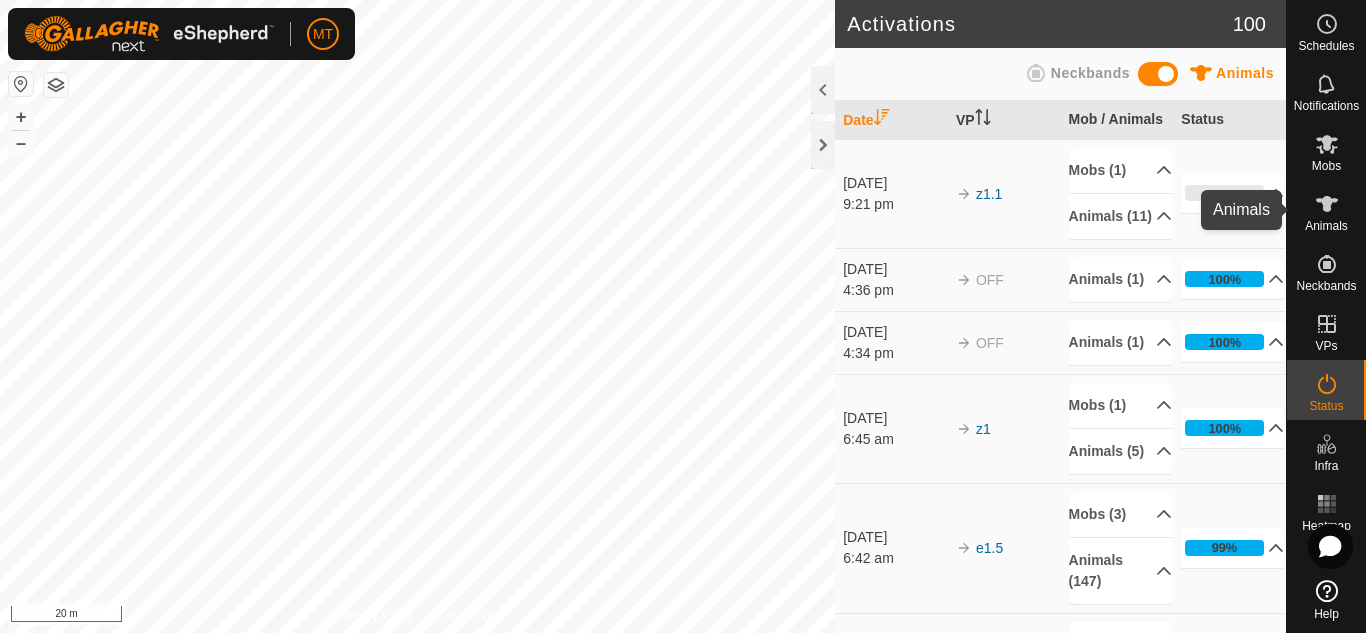 click 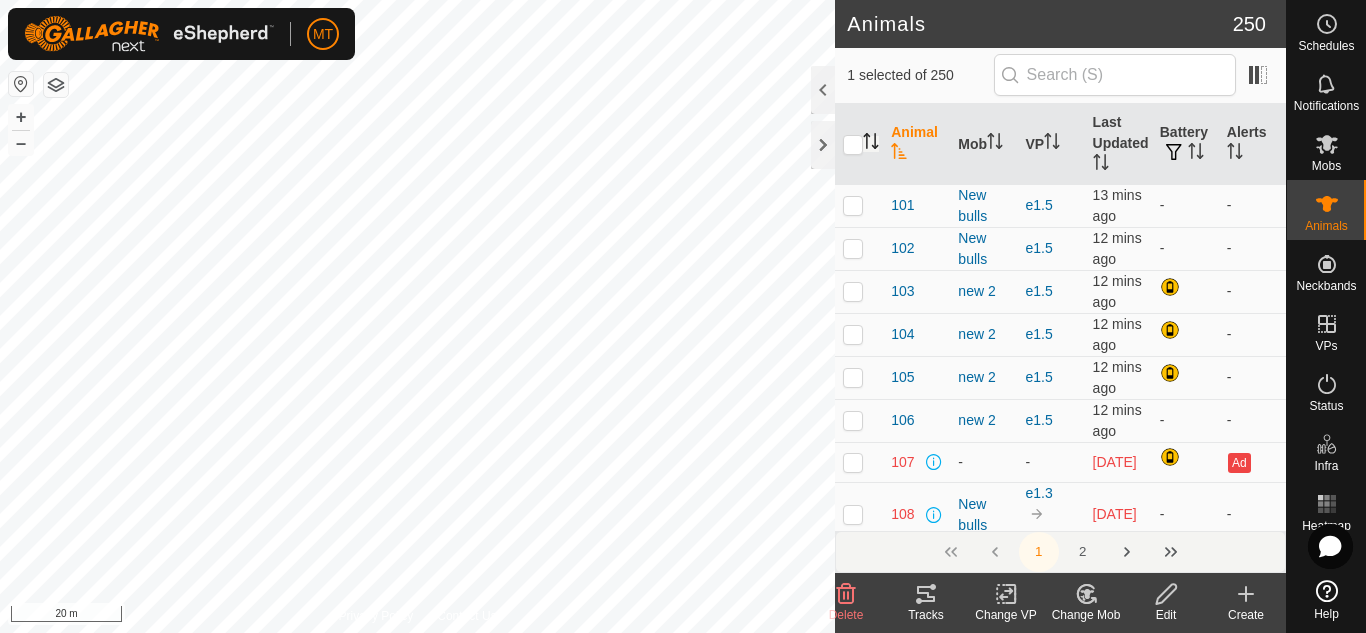 click 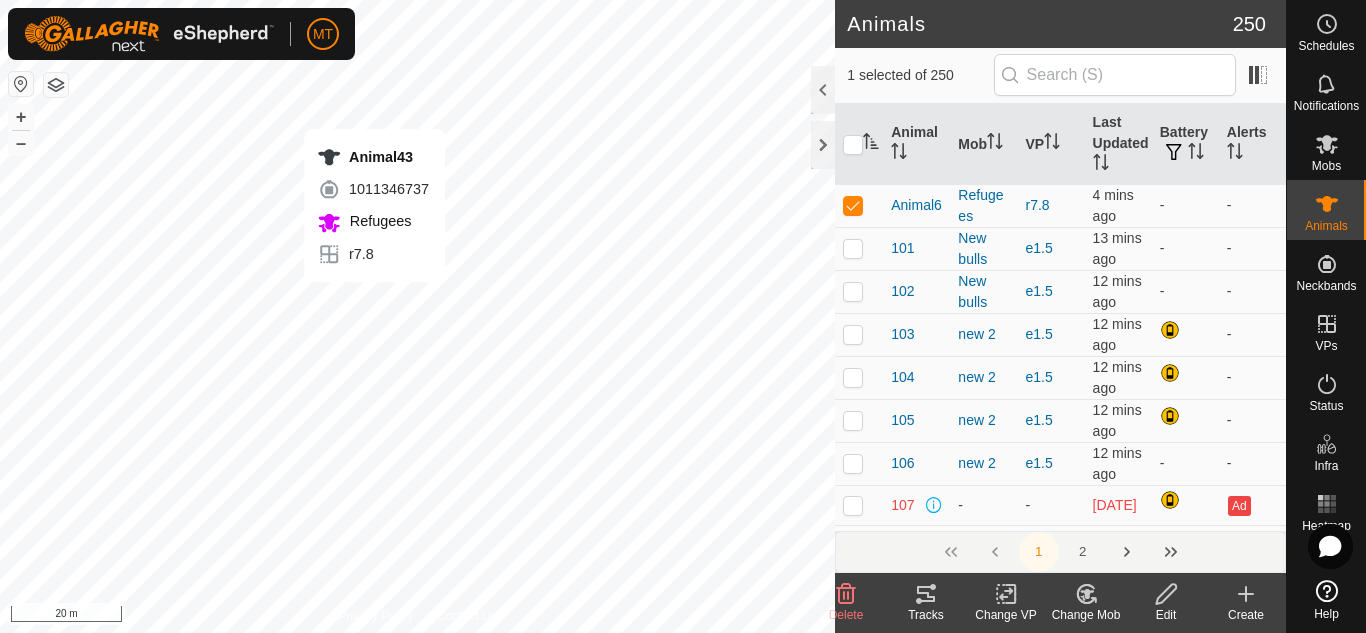click on "Animal43
1011346737
Refugees
r7.8 + – ⇧ i 20 m" at bounding box center (417, 316) 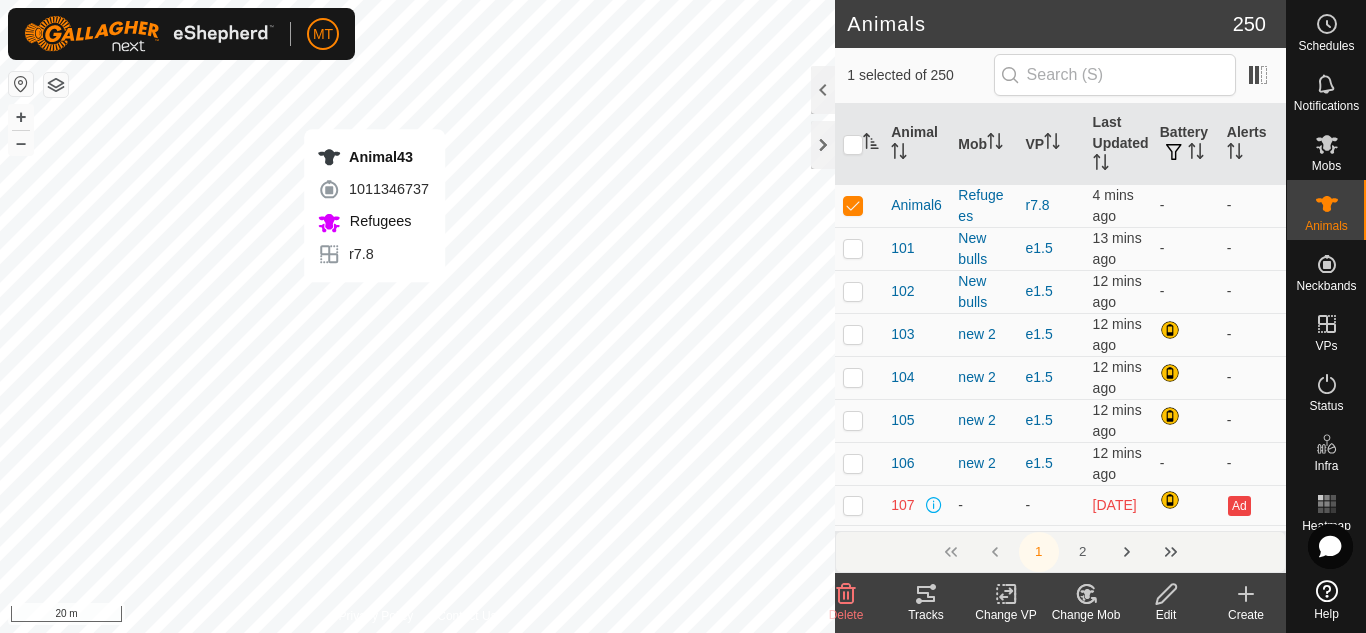 checkbox on "true" 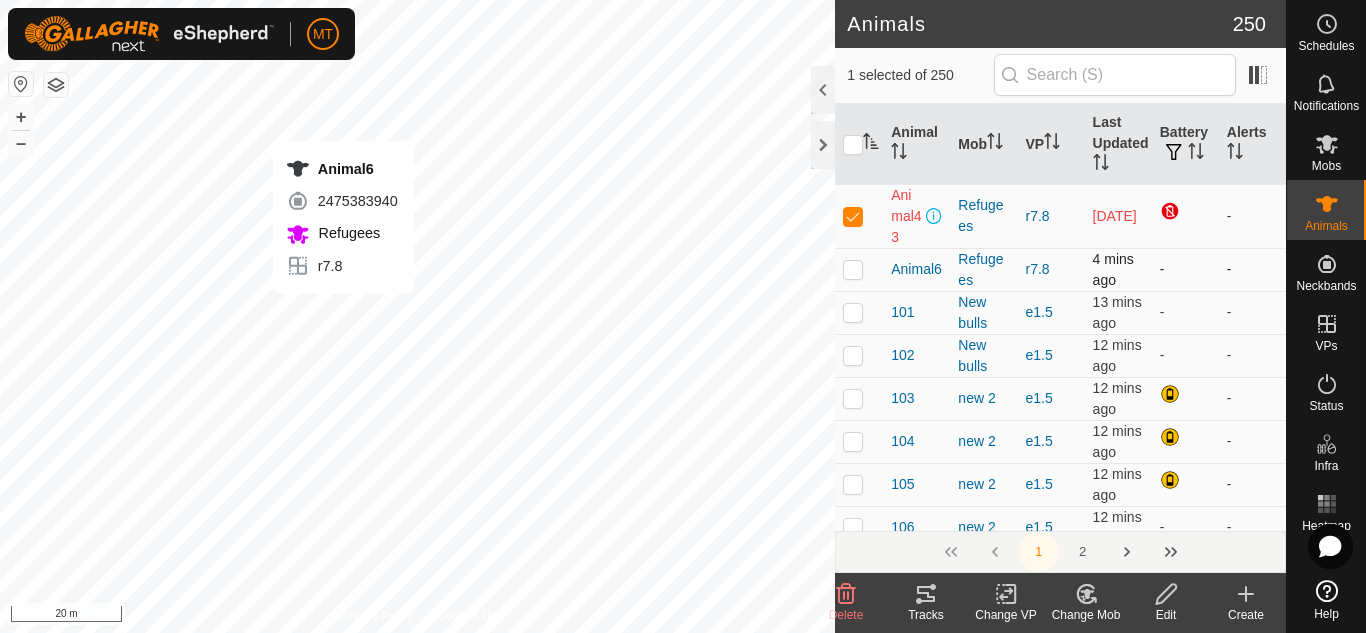 checkbox on "true" 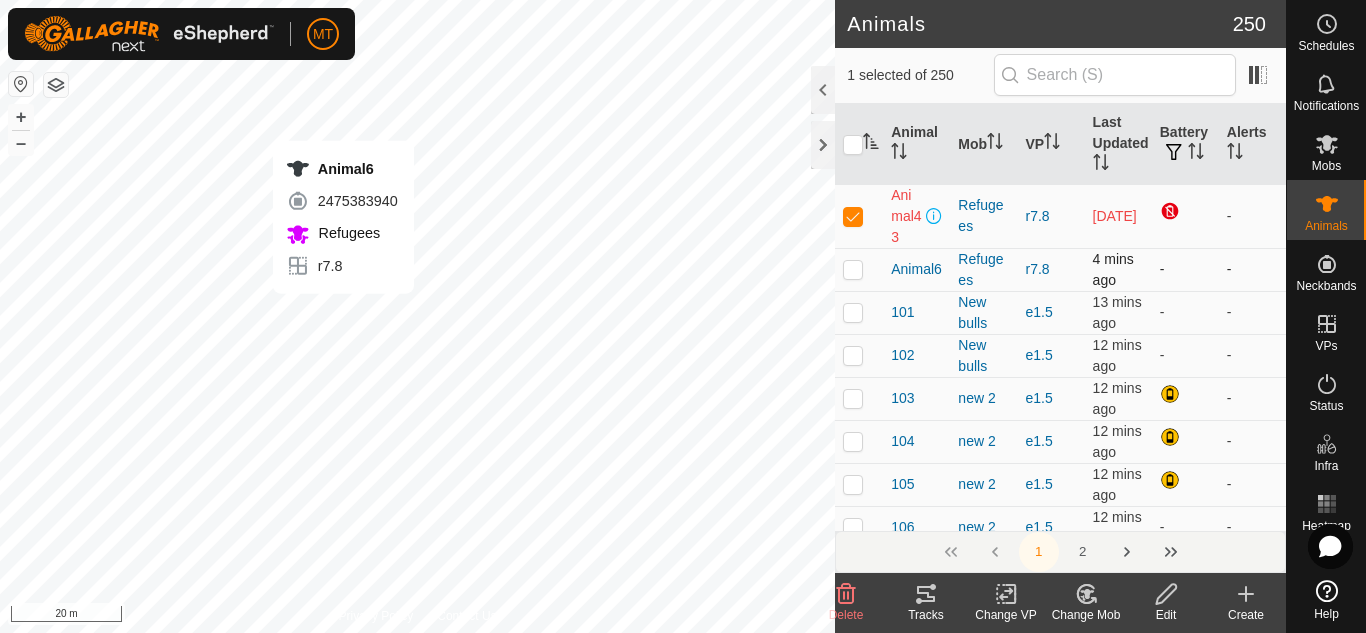 checkbox on "false" 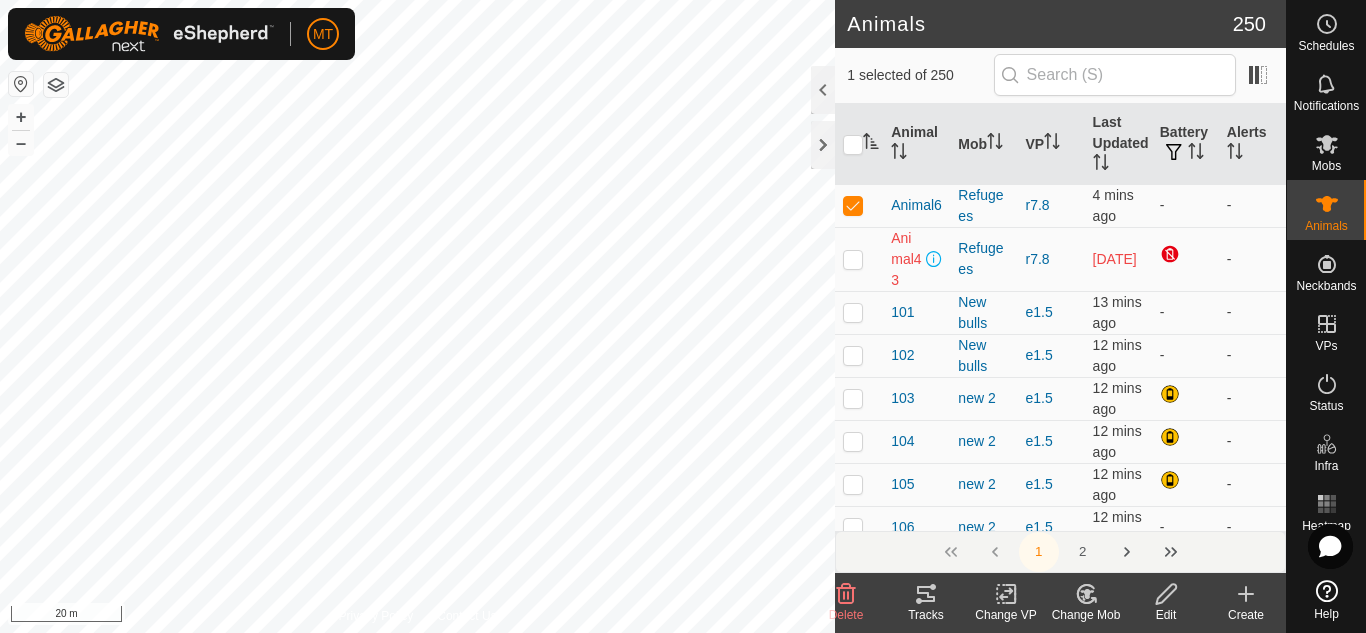 click 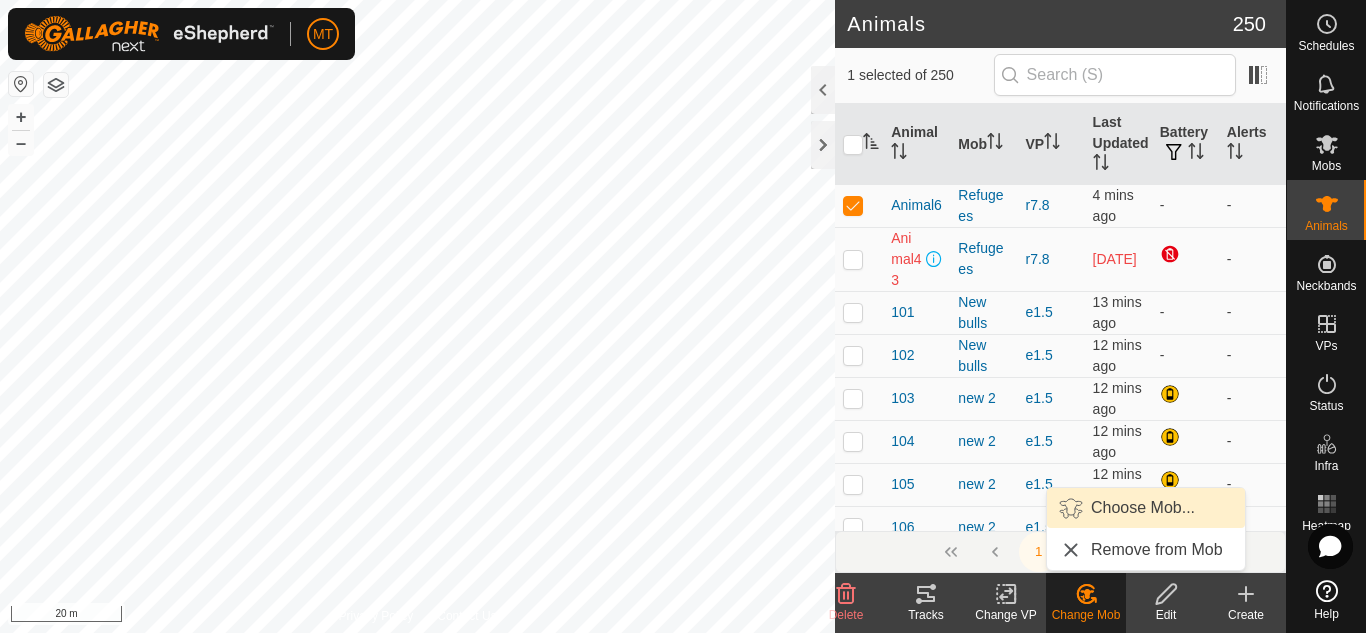 click on "Choose Mob..." at bounding box center (1146, 508) 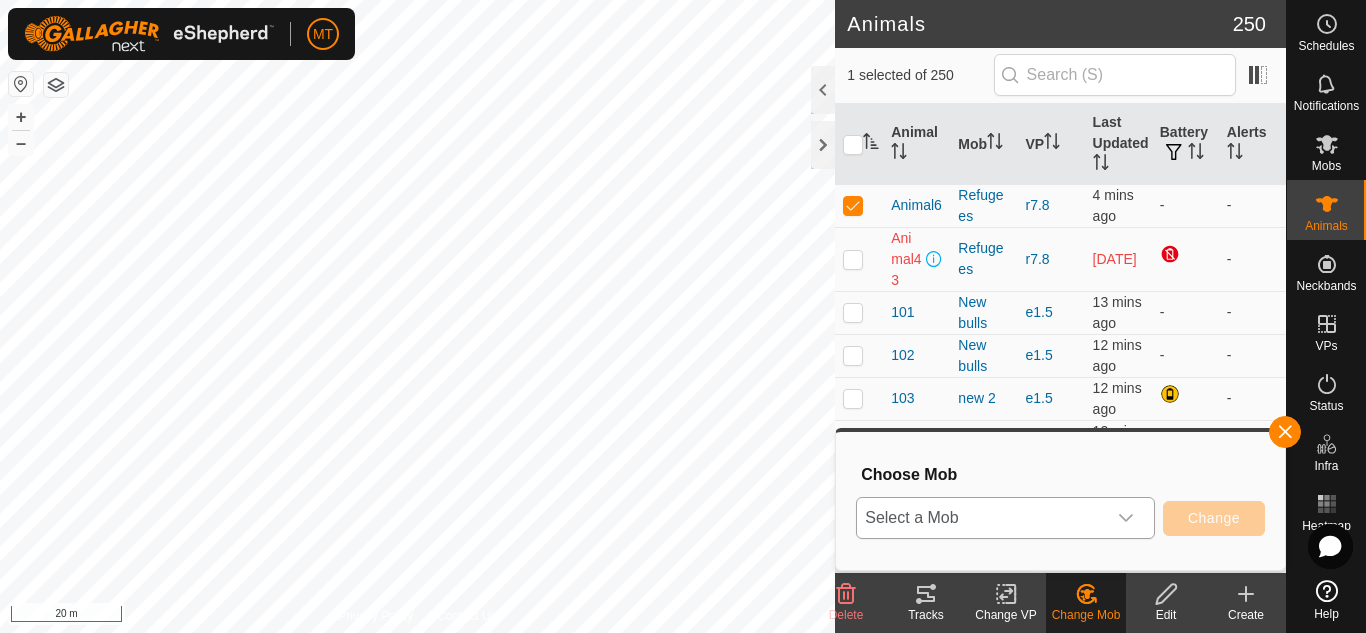 click on "Select a Mob" at bounding box center (981, 518) 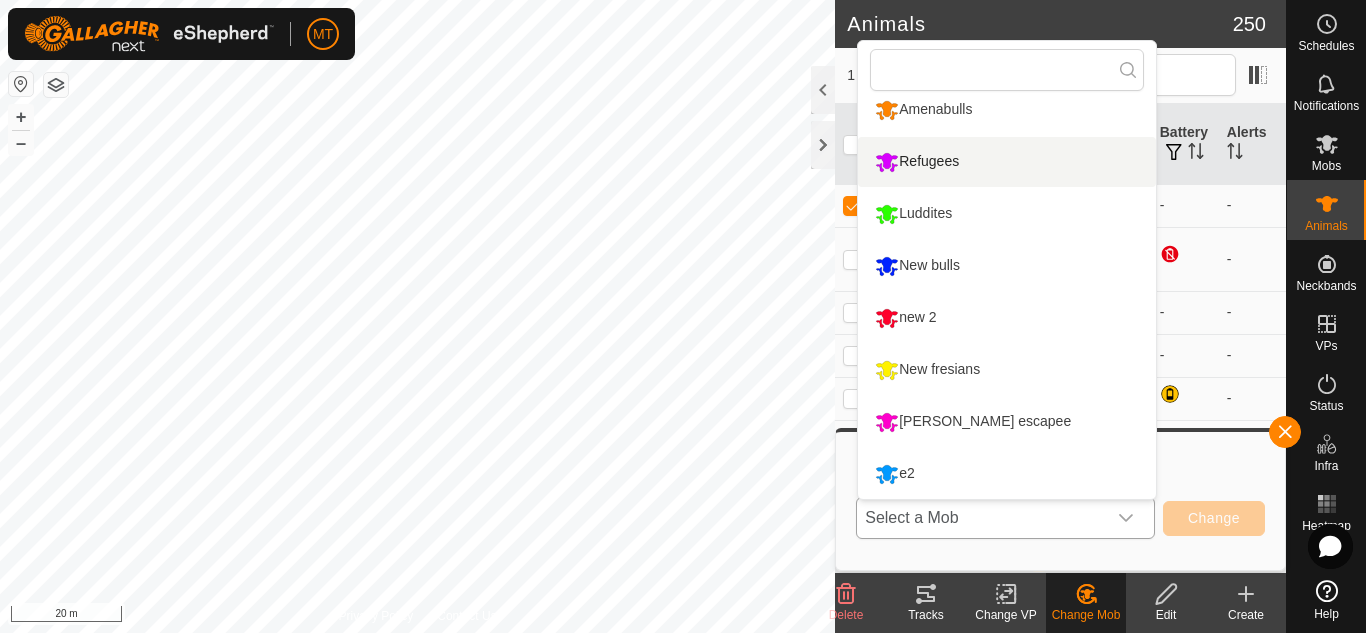 scroll, scrollTop: 0, scrollLeft: 0, axis: both 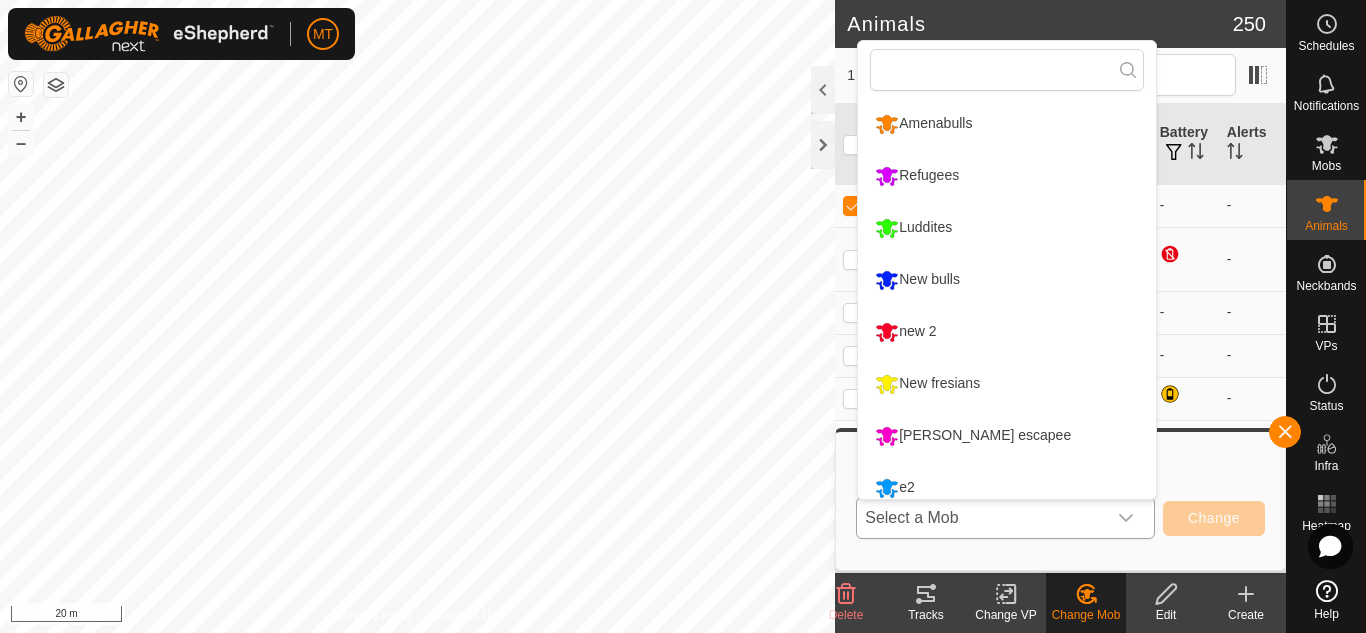click on "Amenabulls" at bounding box center (1007, 124) 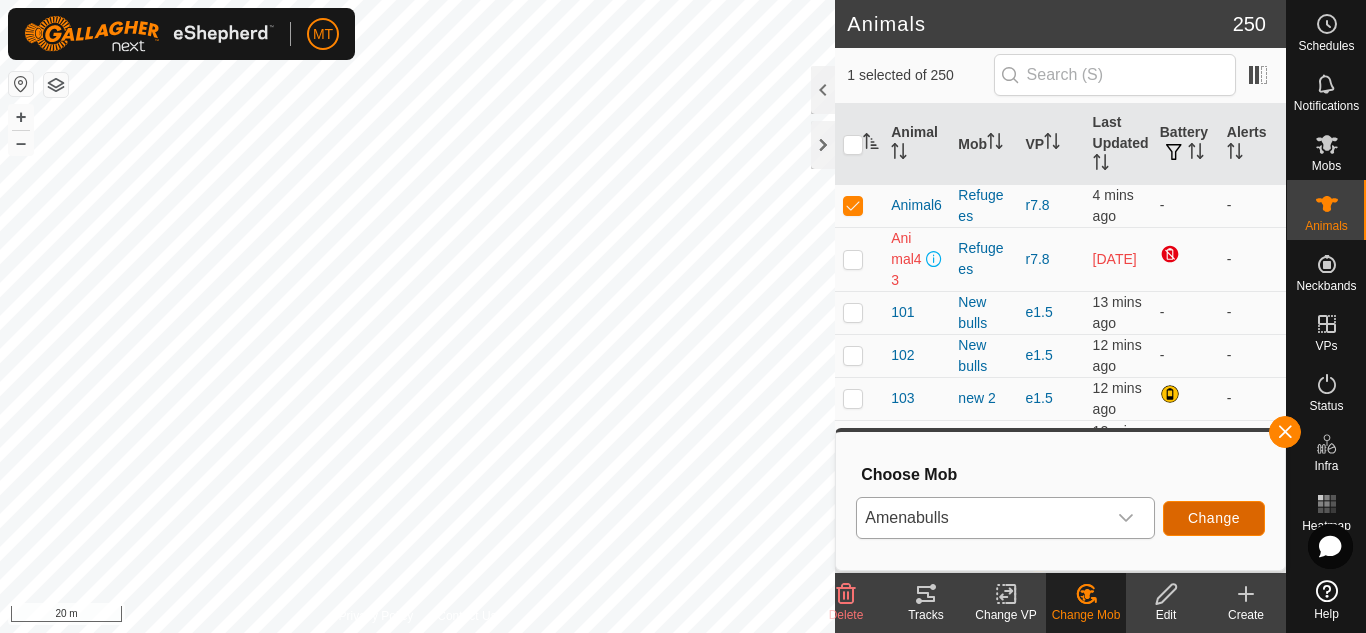 click on "Change" at bounding box center (1214, 518) 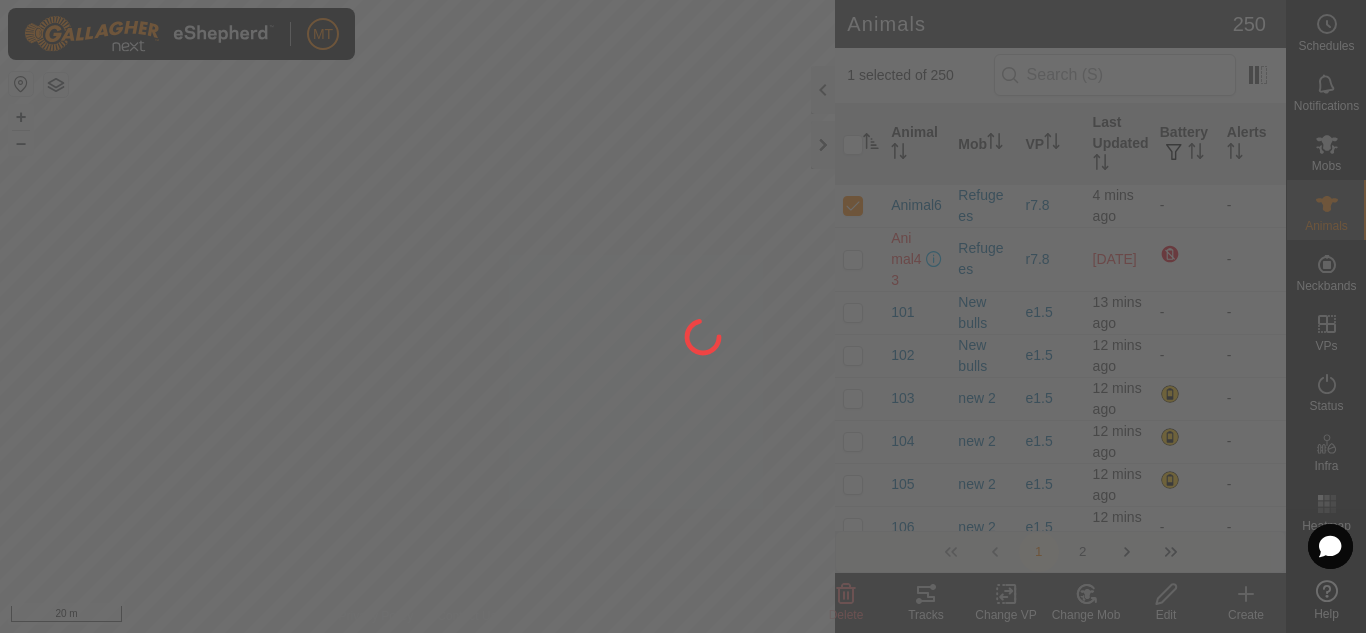 checkbox on "false" 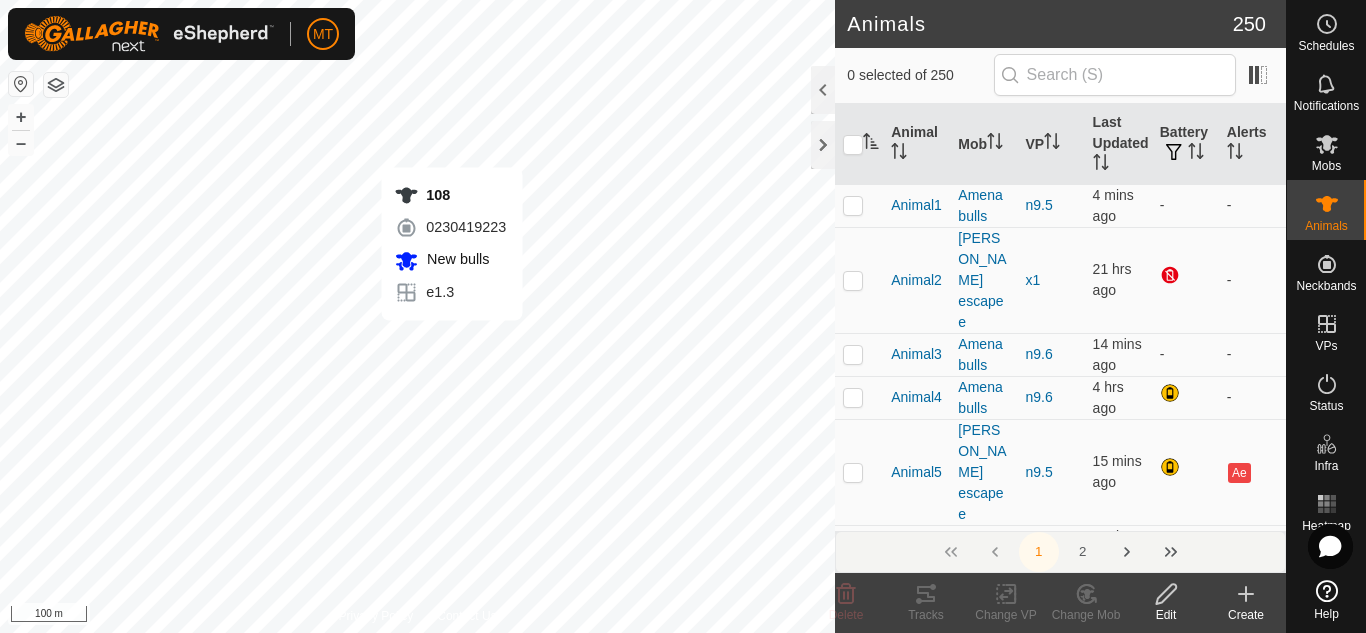 checkbox on "true" 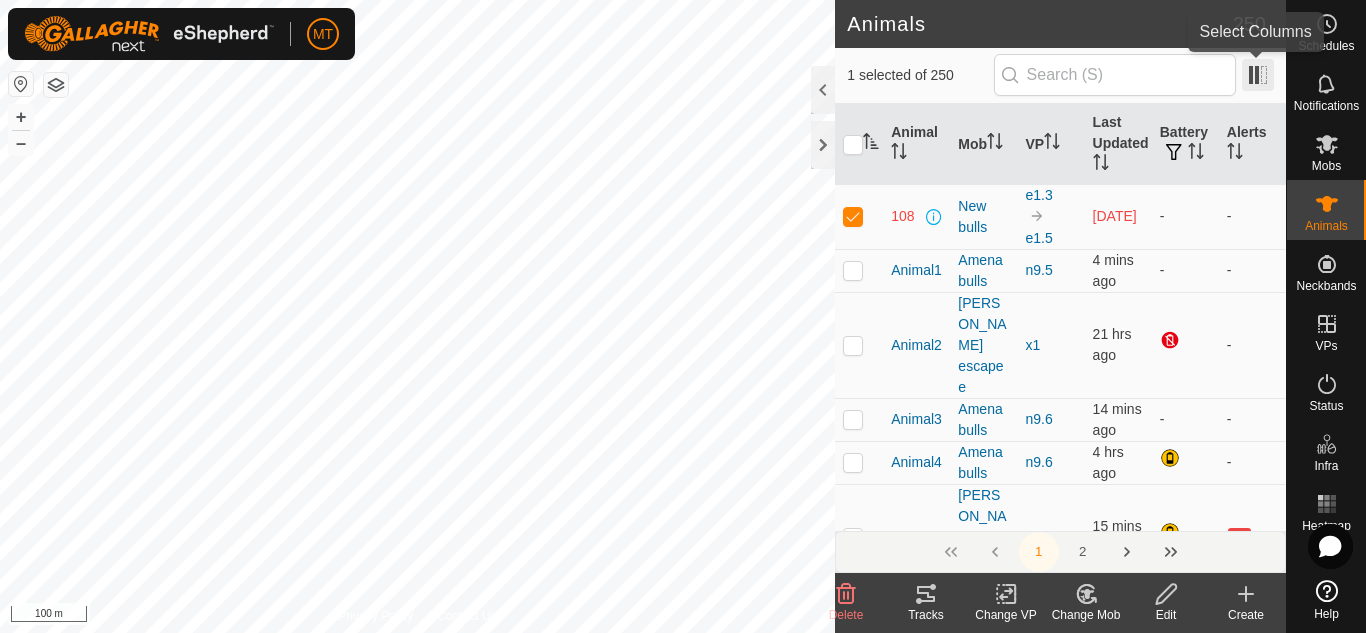 click at bounding box center [1258, 75] 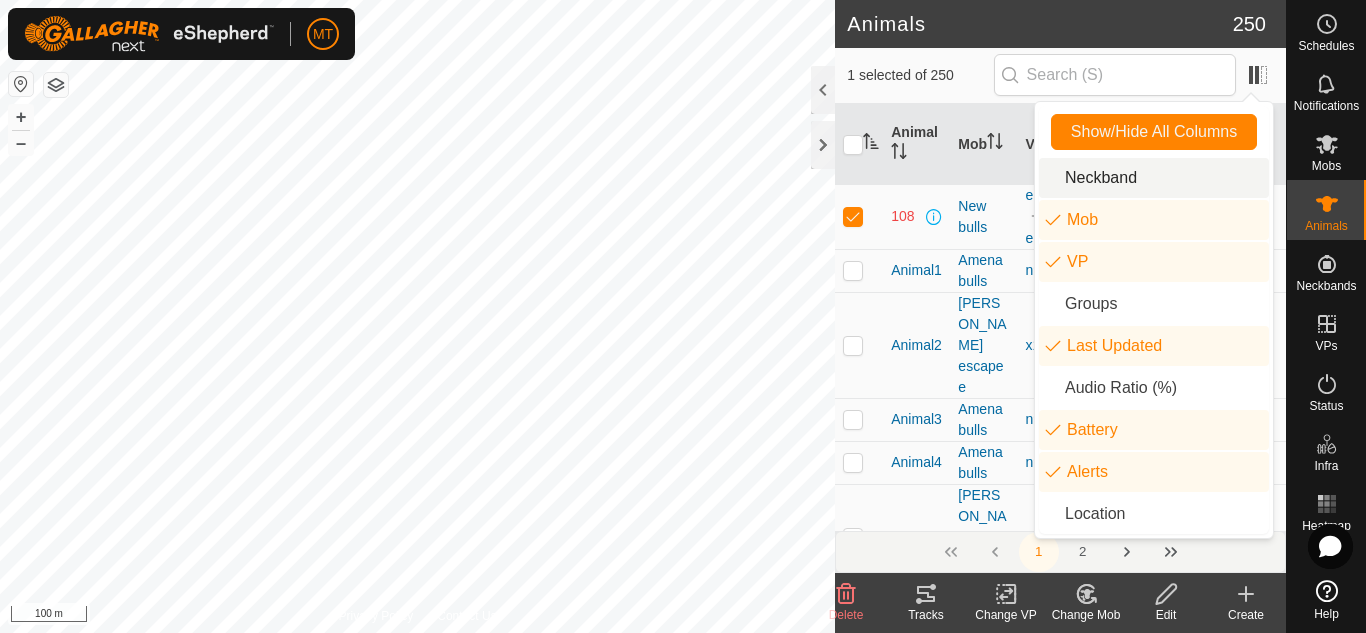 click on "Neckband" at bounding box center [1154, 178] 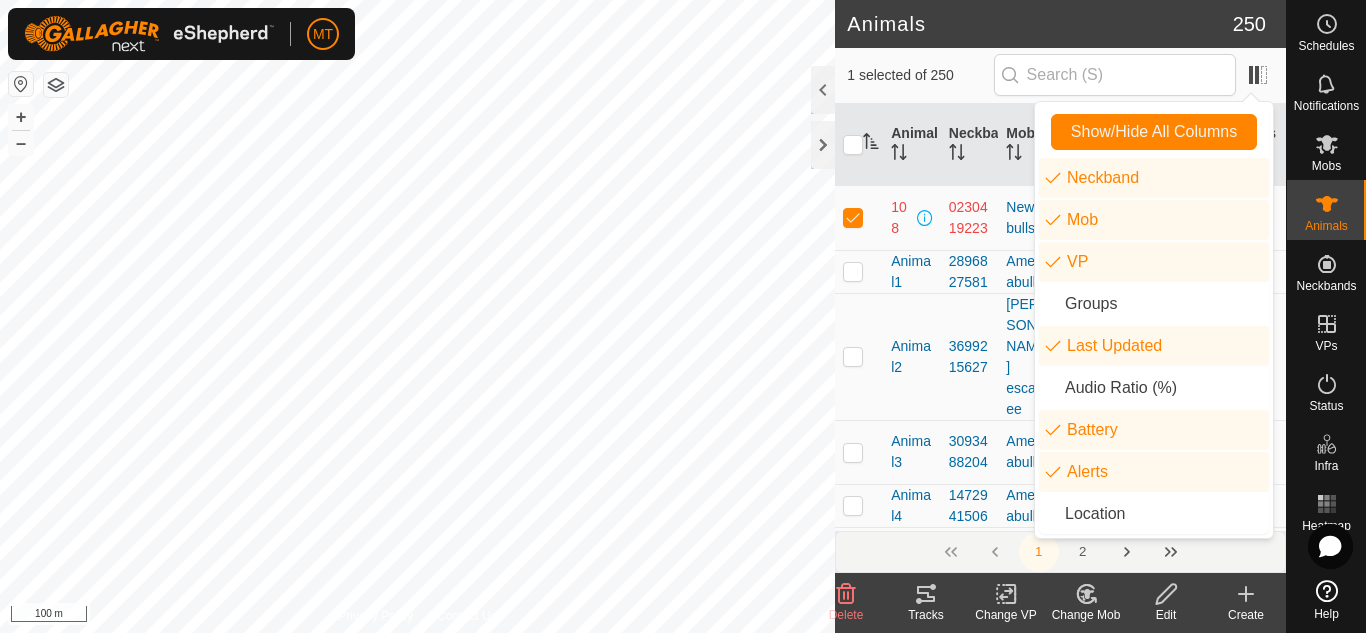 click on "Animals" 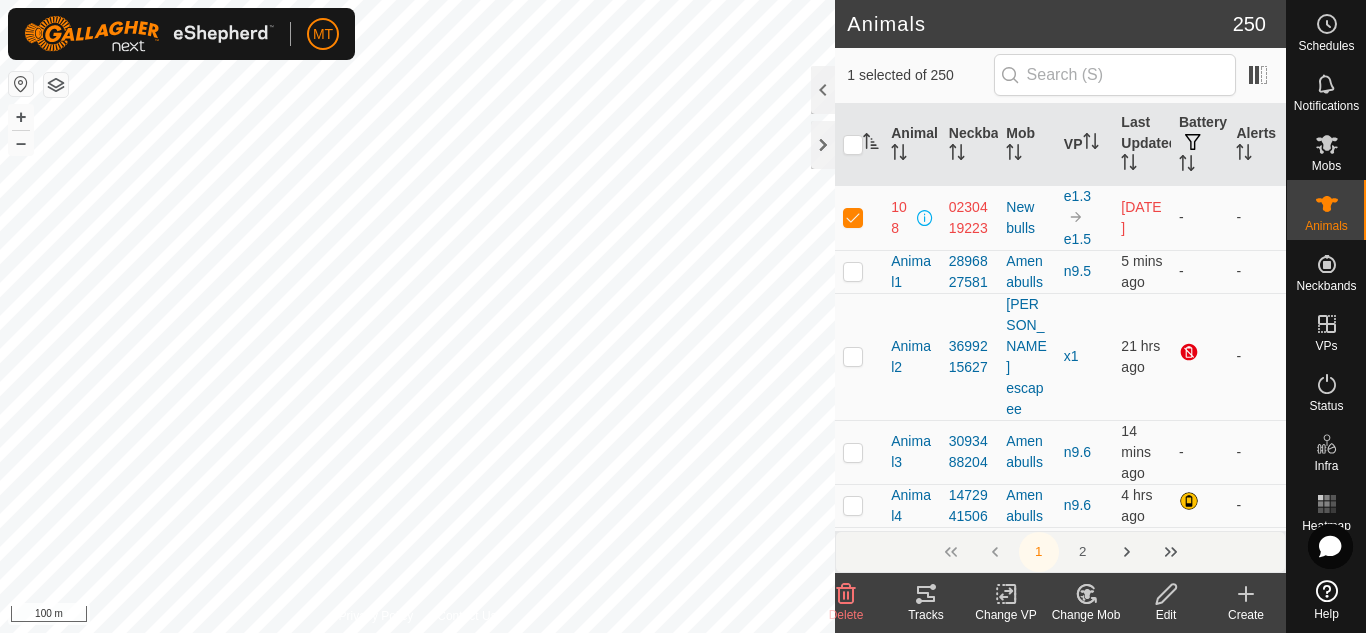 click 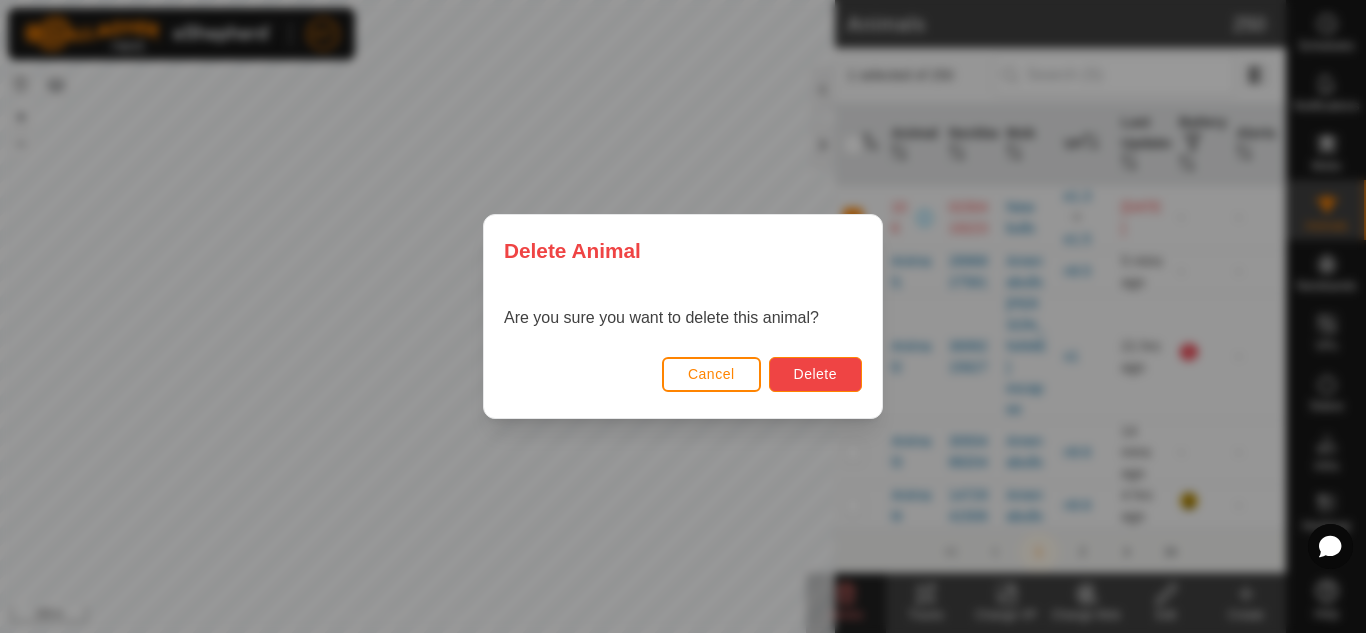 click on "Delete" at bounding box center [815, 374] 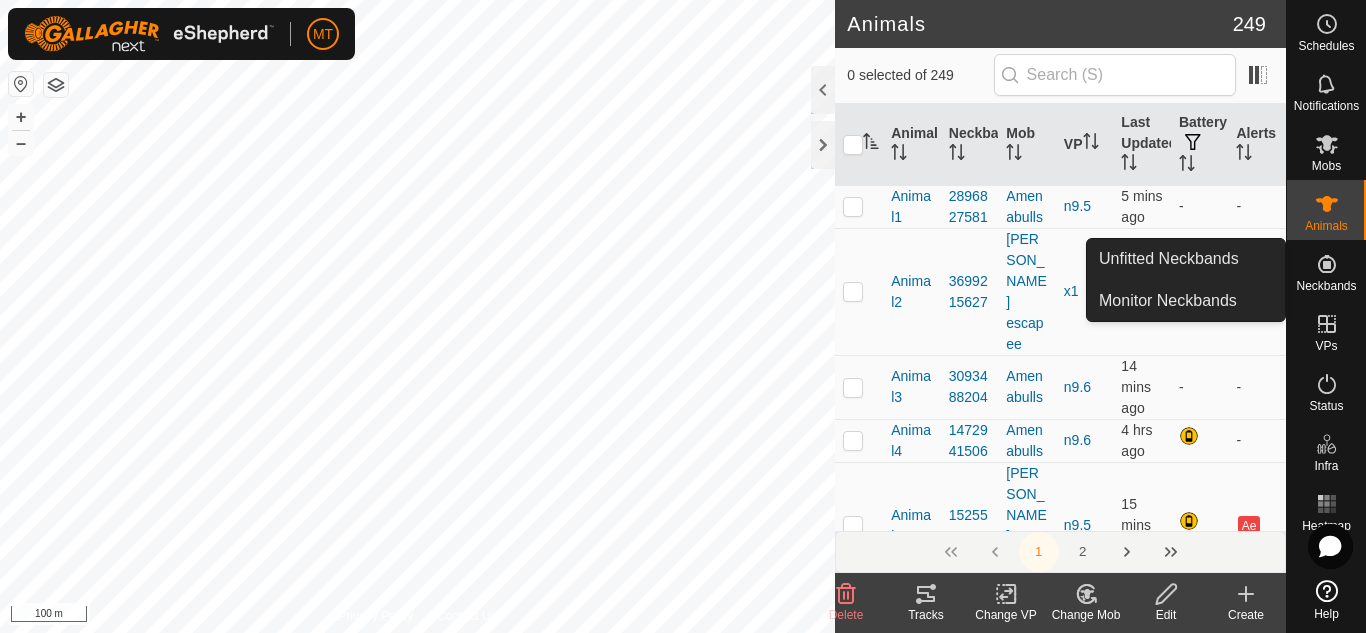 click on "Neckbands" at bounding box center [1326, 286] 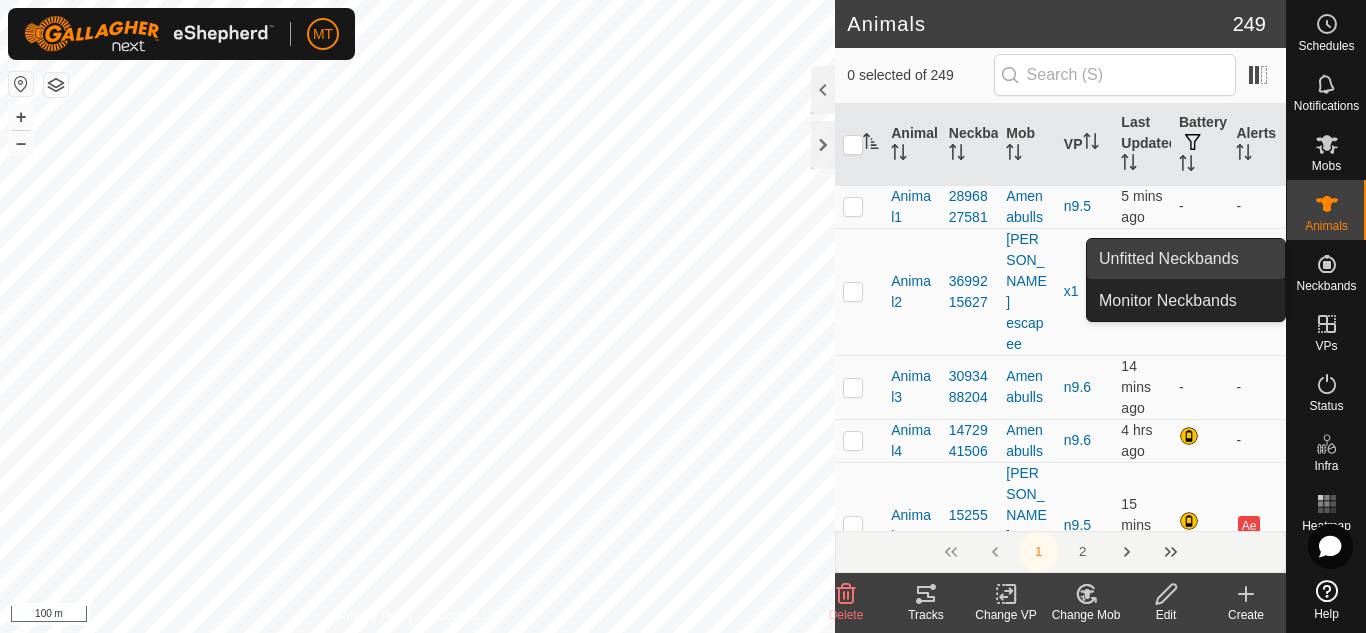 click on "Unfitted Neckbands" at bounding box center [1169, 259] 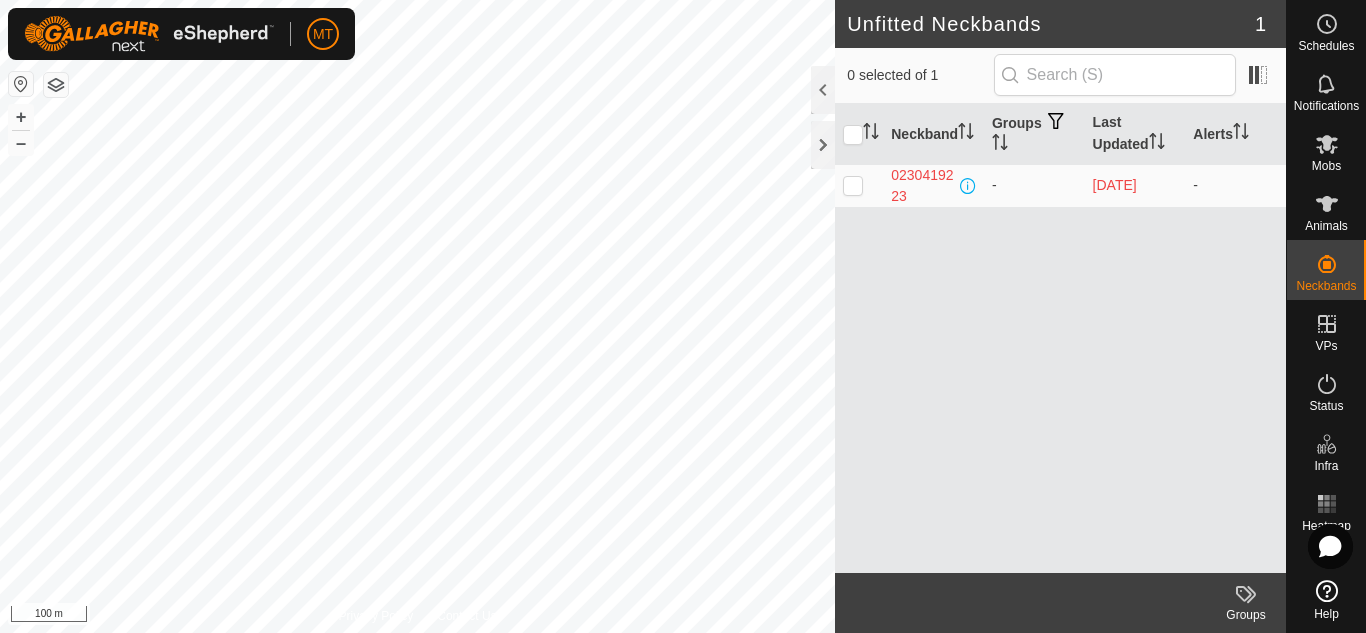 drag, startPoint x: 1190, startPoint y: 304, endPoint x: 967, endPoint y: 433, distance: 257.62375 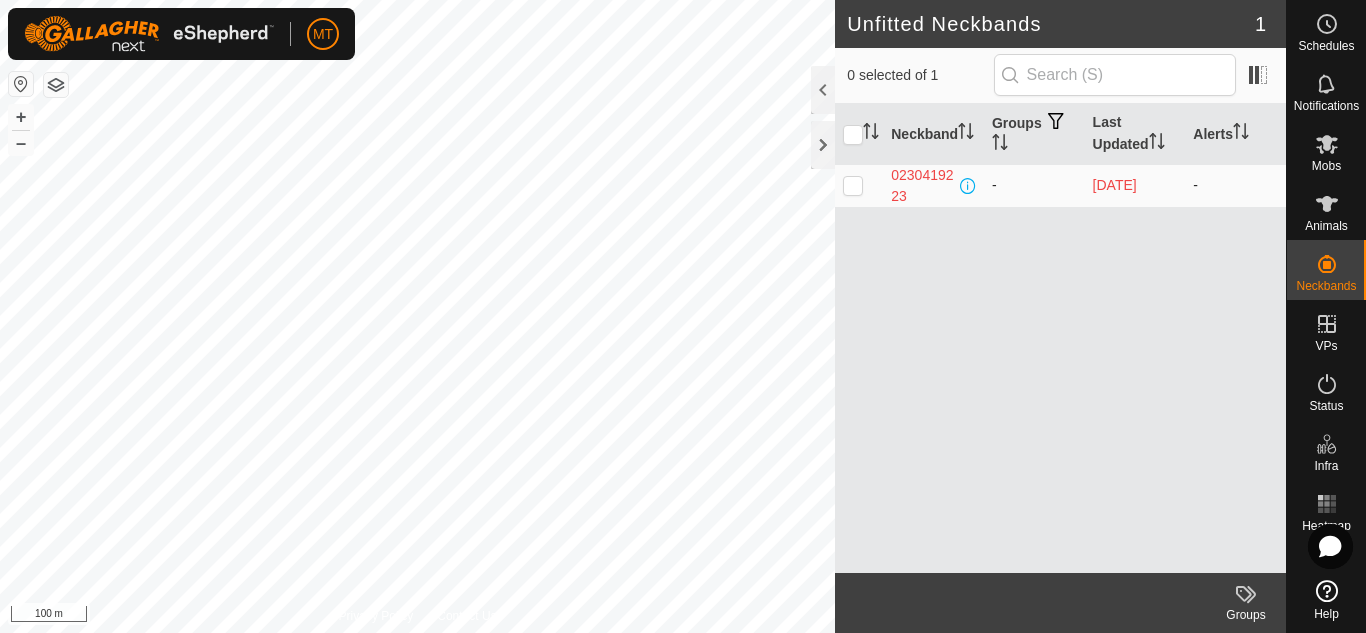click at bounding box center [853, 185] 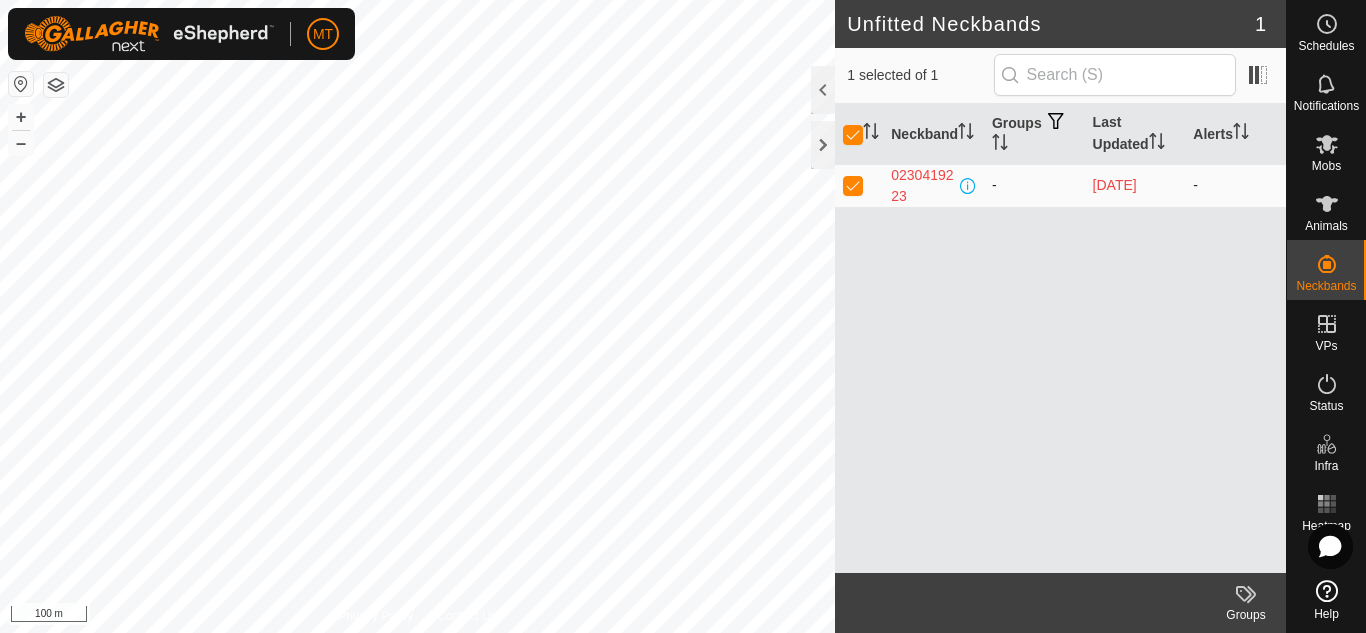 checkbox on "true" 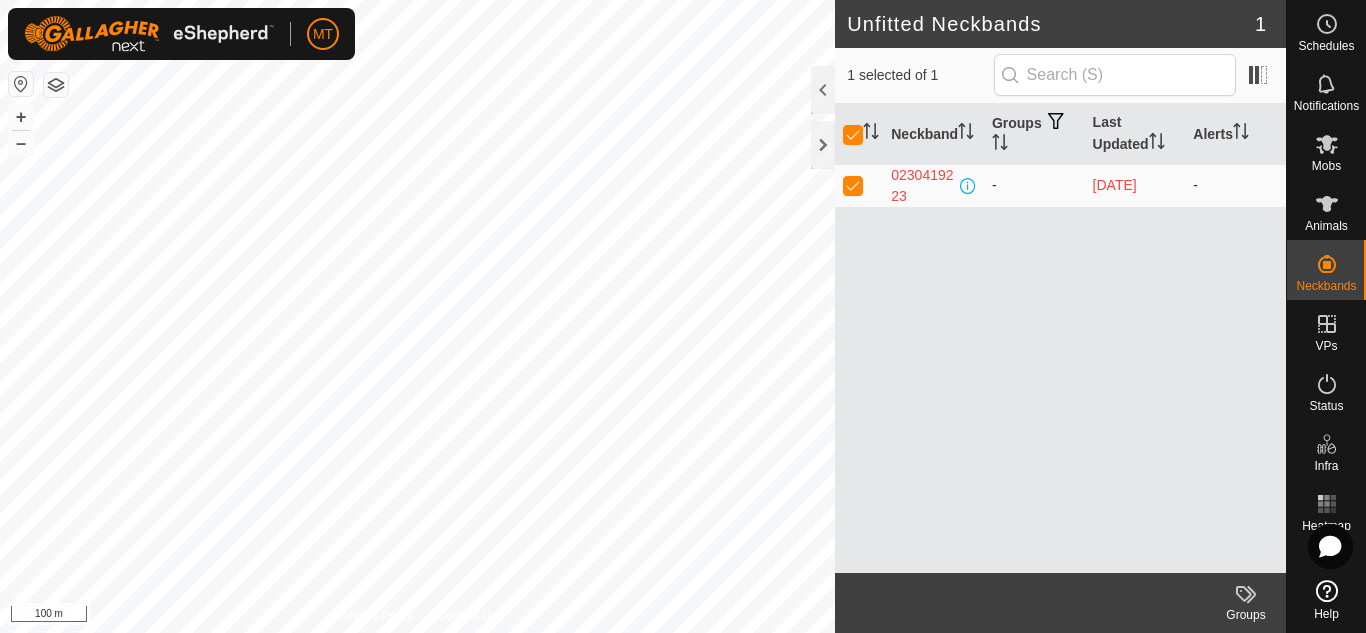 checkbox on "true" 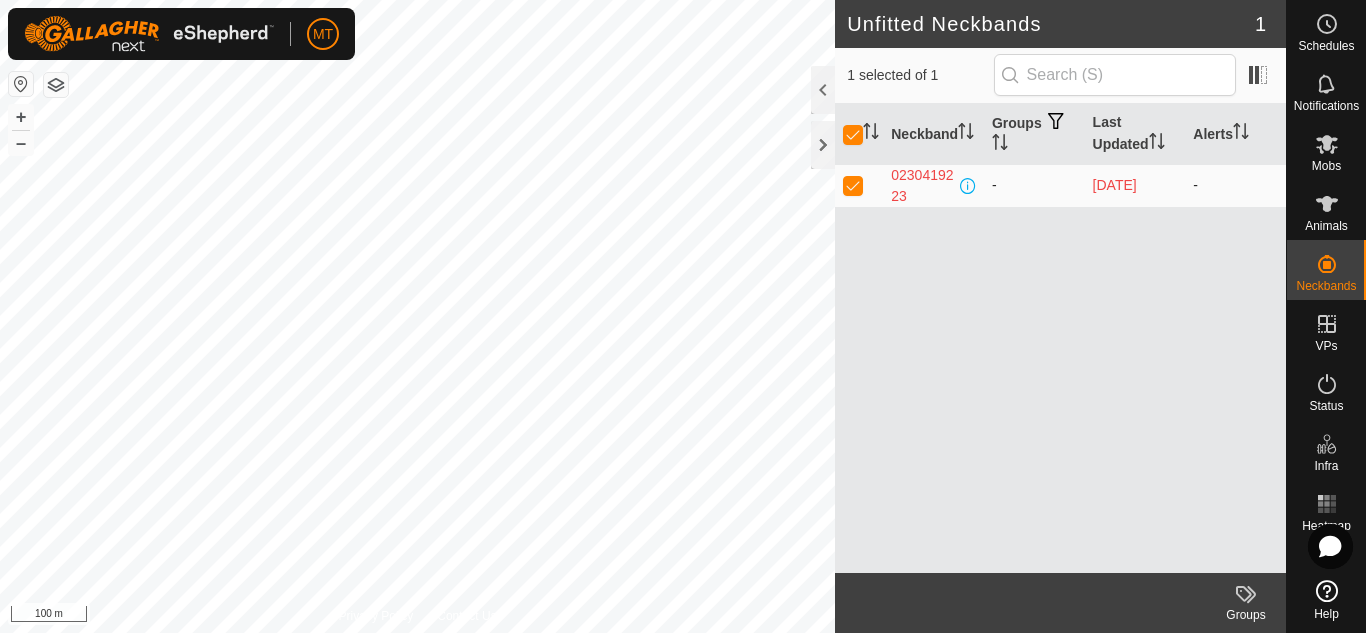 click at bounding box center (853, 185) 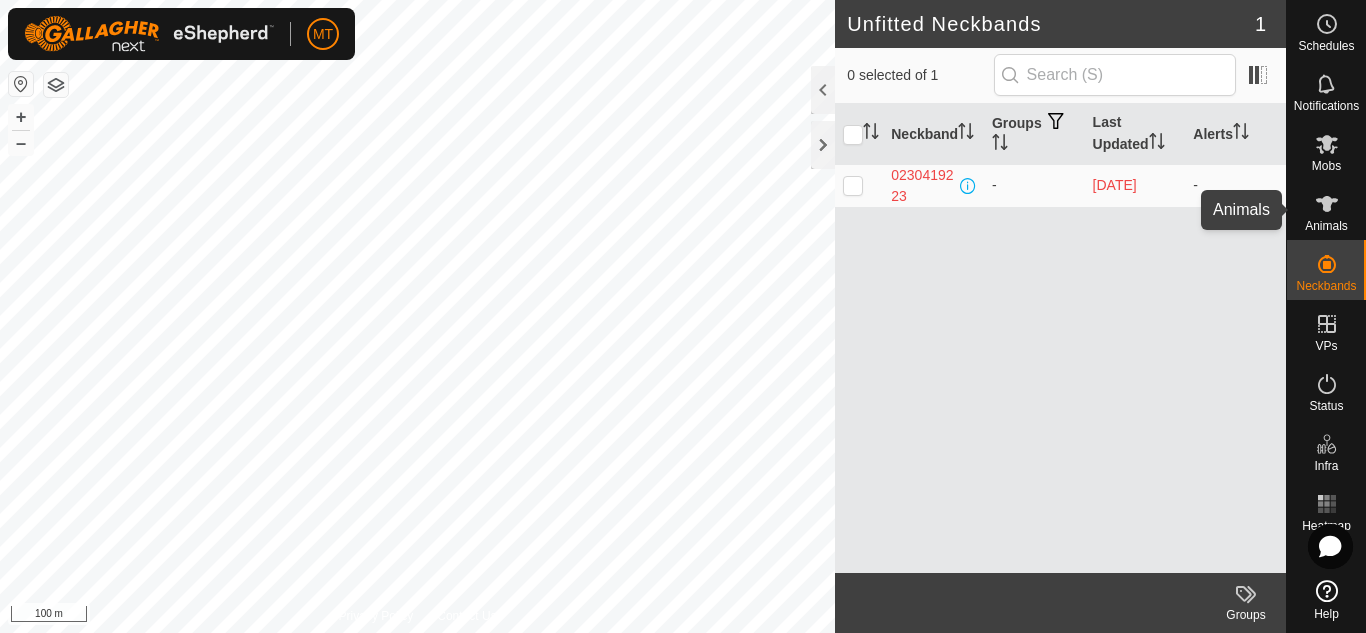 click 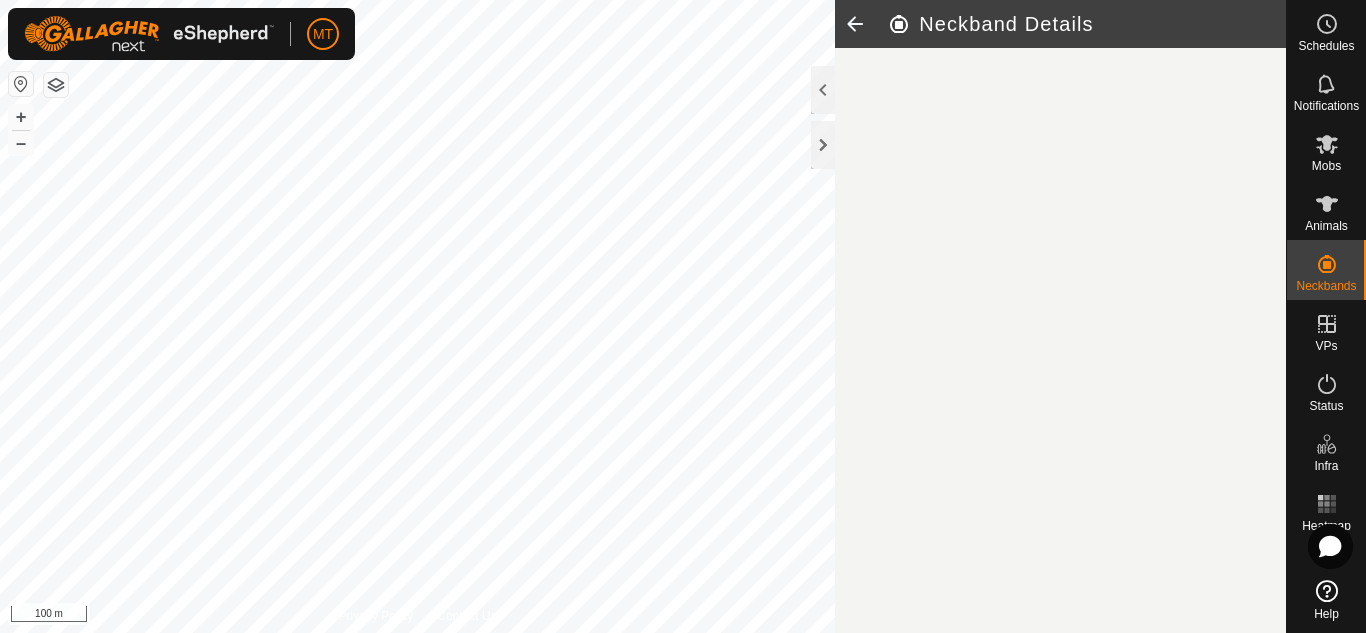 click on "Neckband Details" 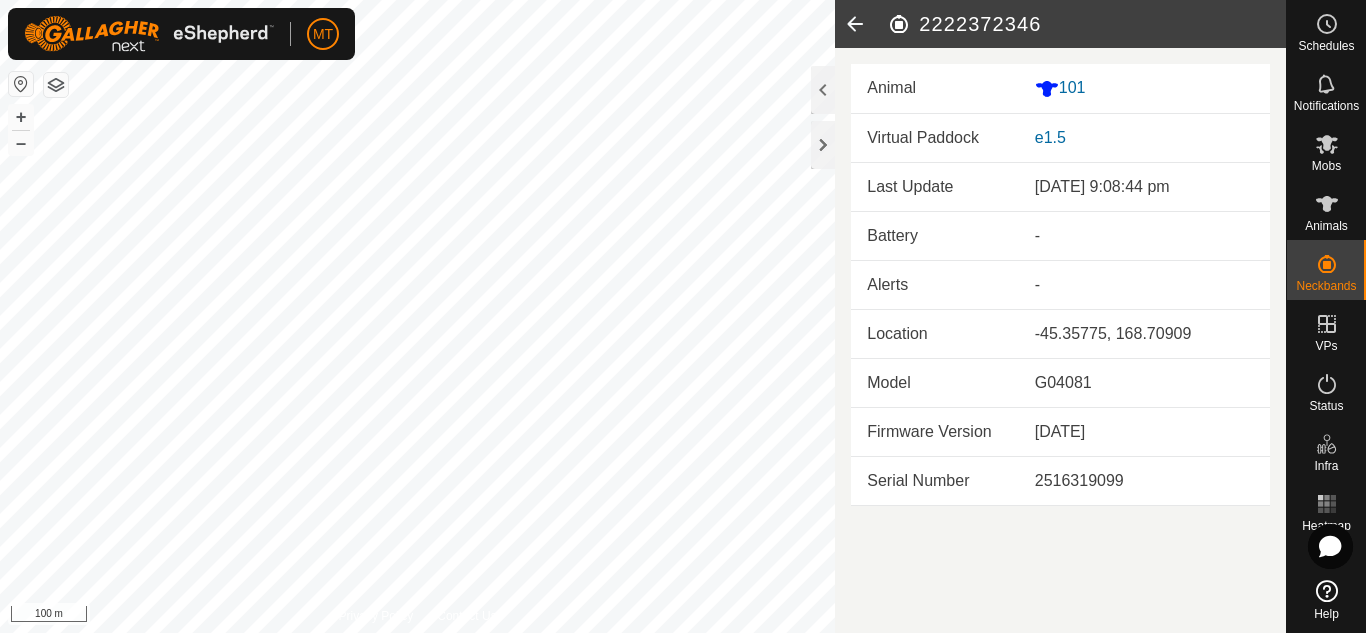 click 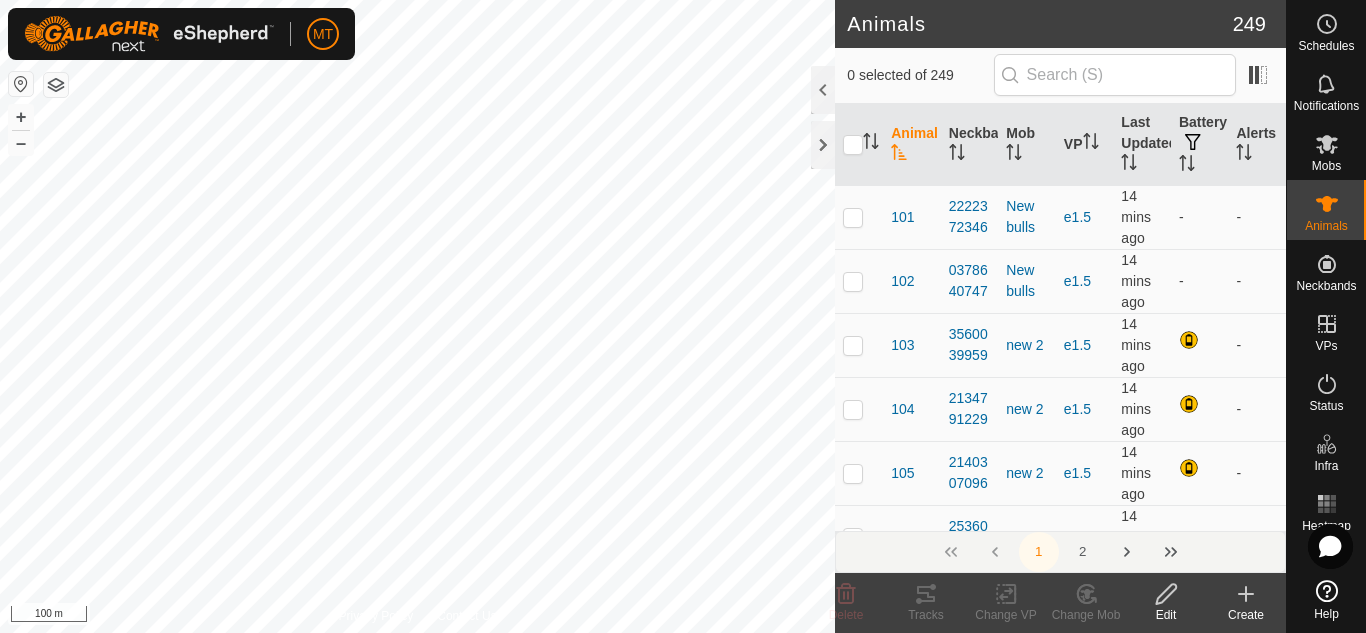 click on "Create" 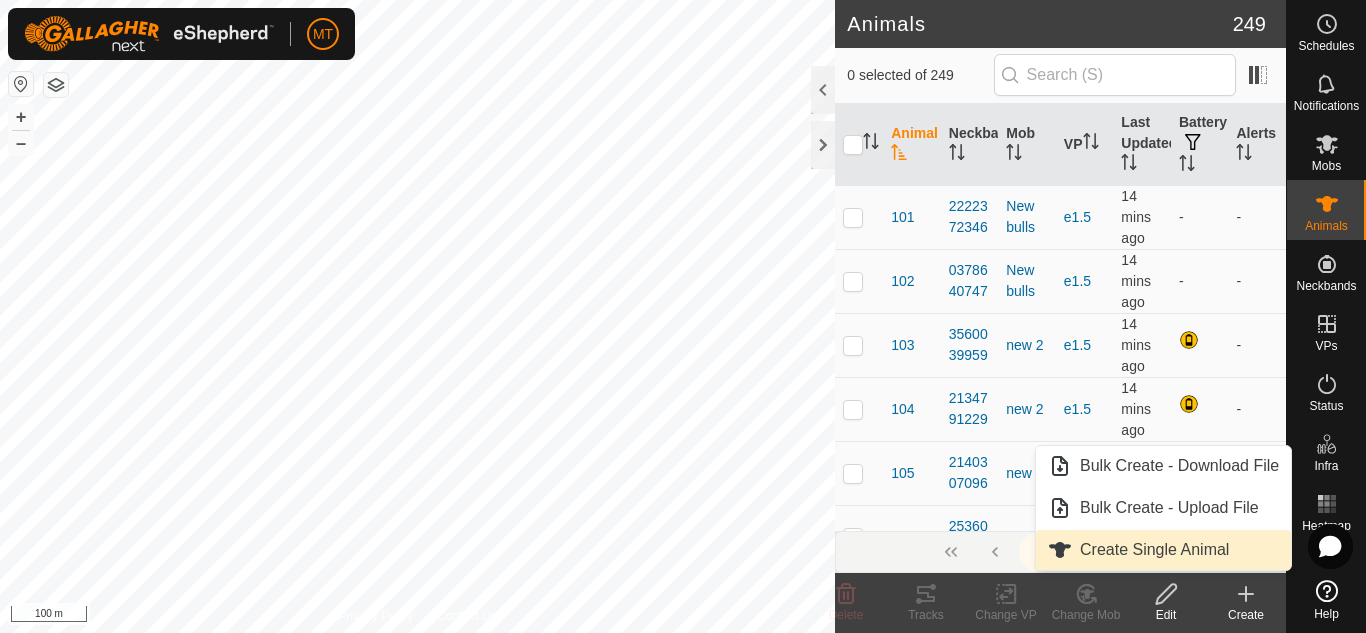click on "Create Single Animal" at bounding box center [1163, 550] 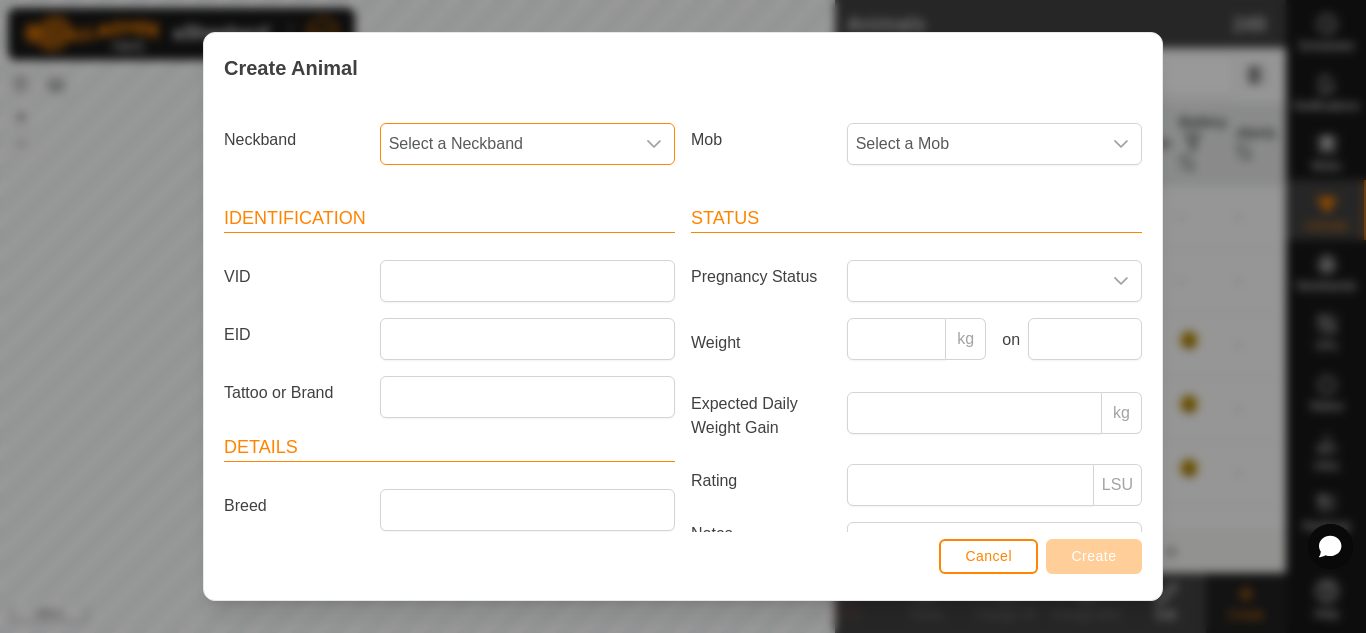 click on "Select a Neckband" at bounding box center [507, 144] 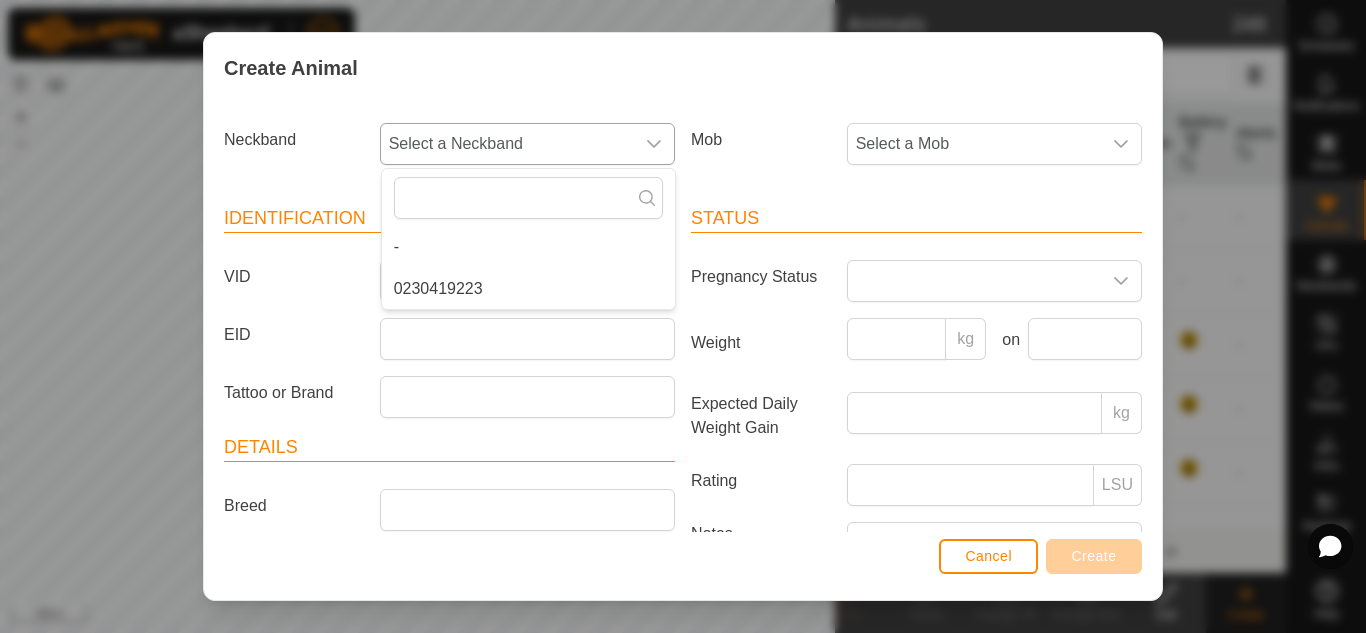 click on "0230419223" at bounding box center [528, 289] 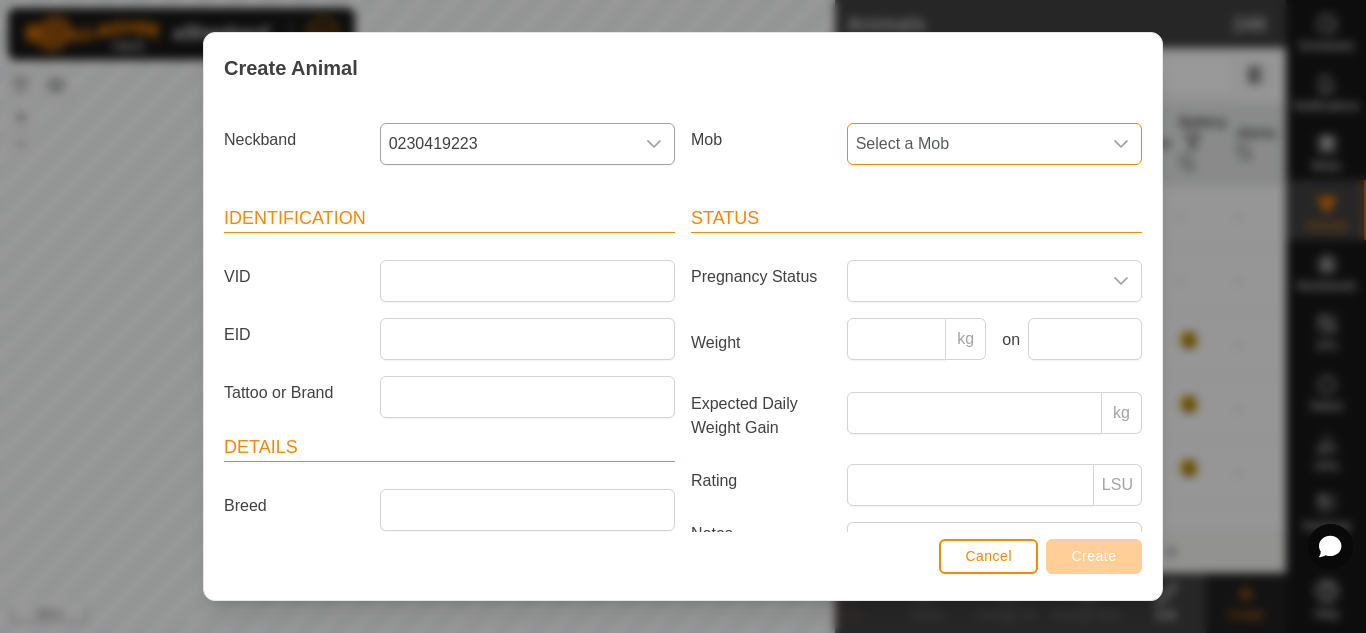 click on "Select a Mob" at bounding box center (974, 144) 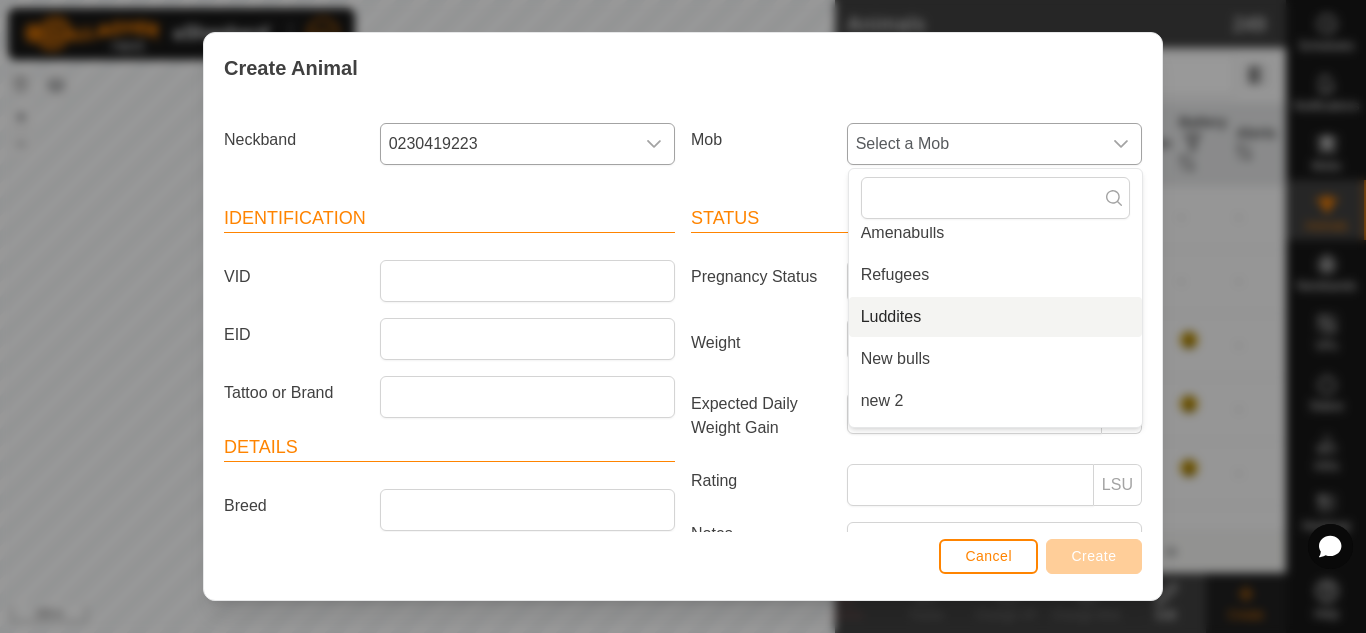 scroll, scrollTop: 58, scrollLeft: 0, axis: vertical 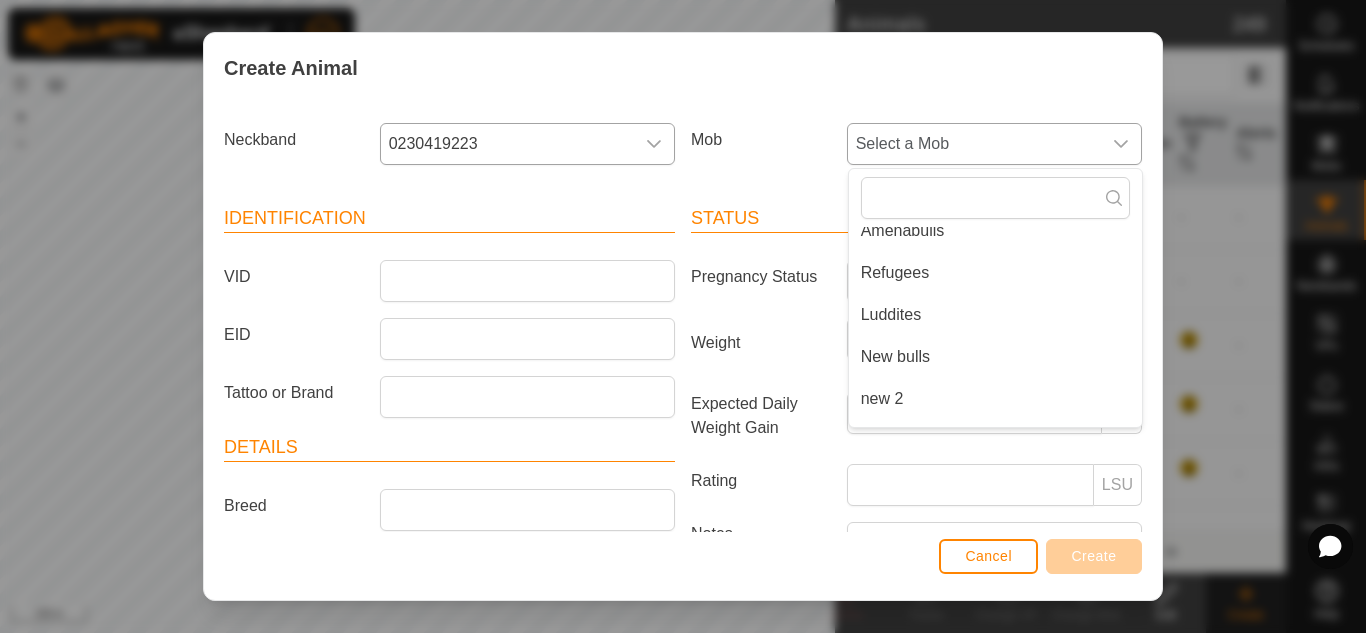 click on "New bulls" at bounding box center [995, 357] 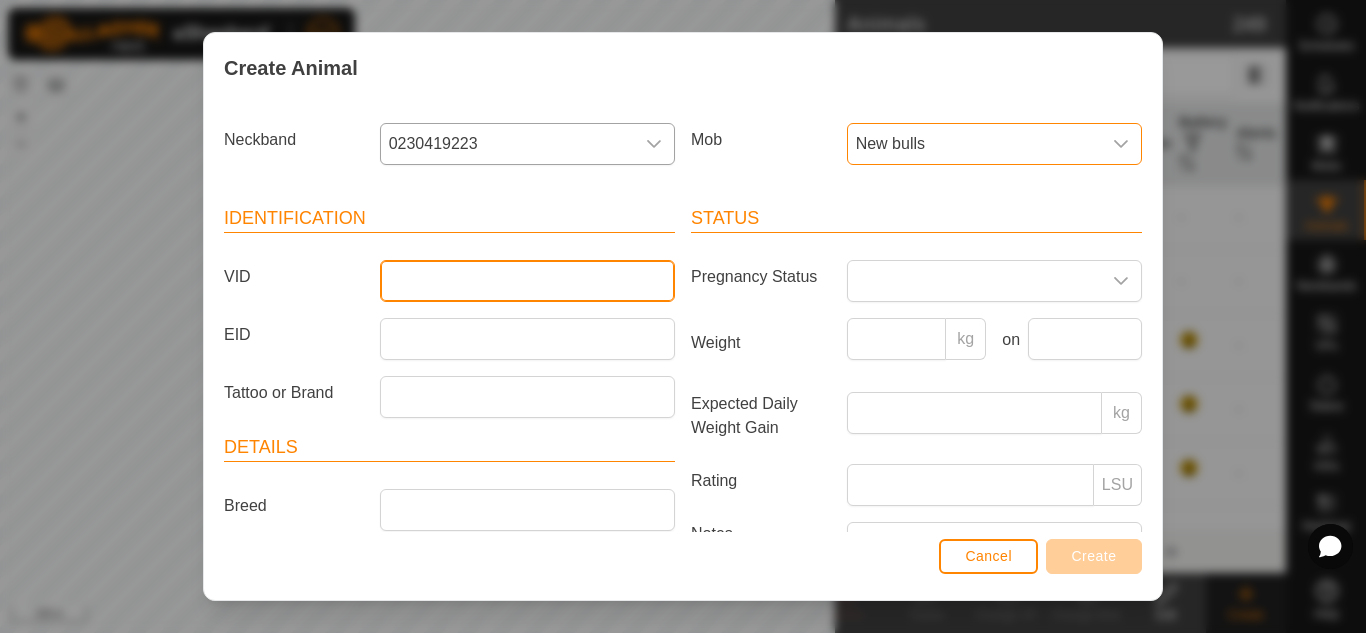 click on "VID" at bounding box center (527, 281) 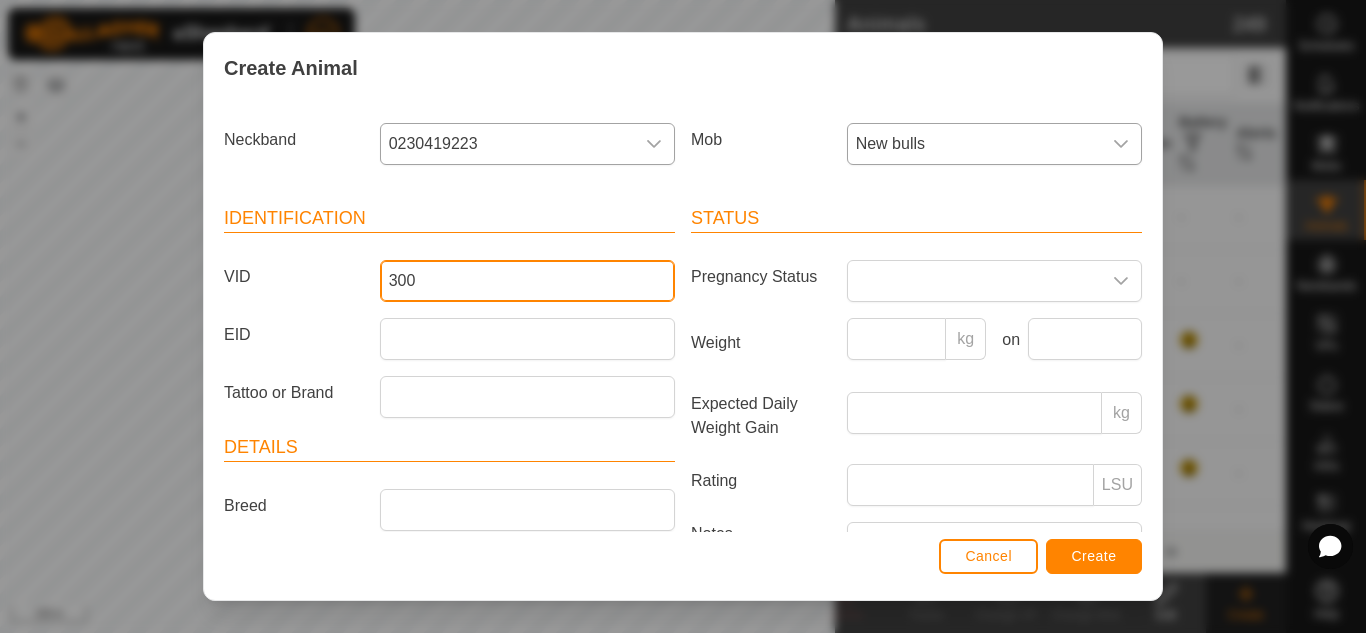type on "300" 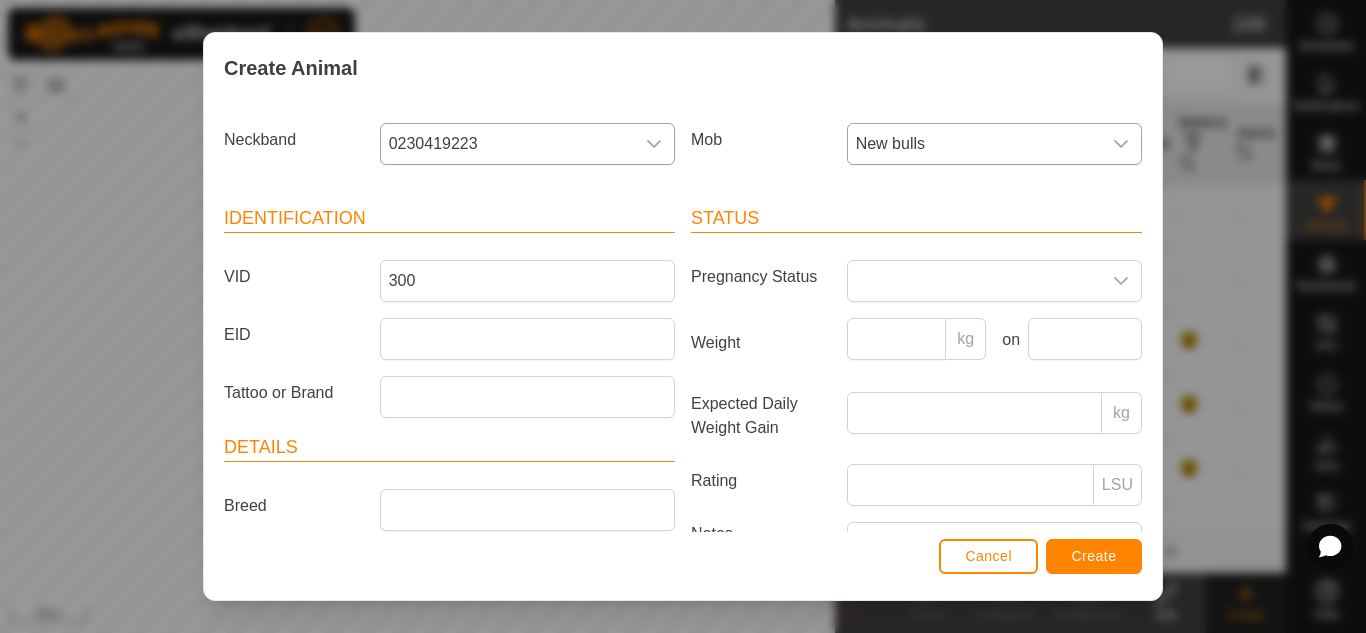 click on "Weight" at bounding box center [761, 343] 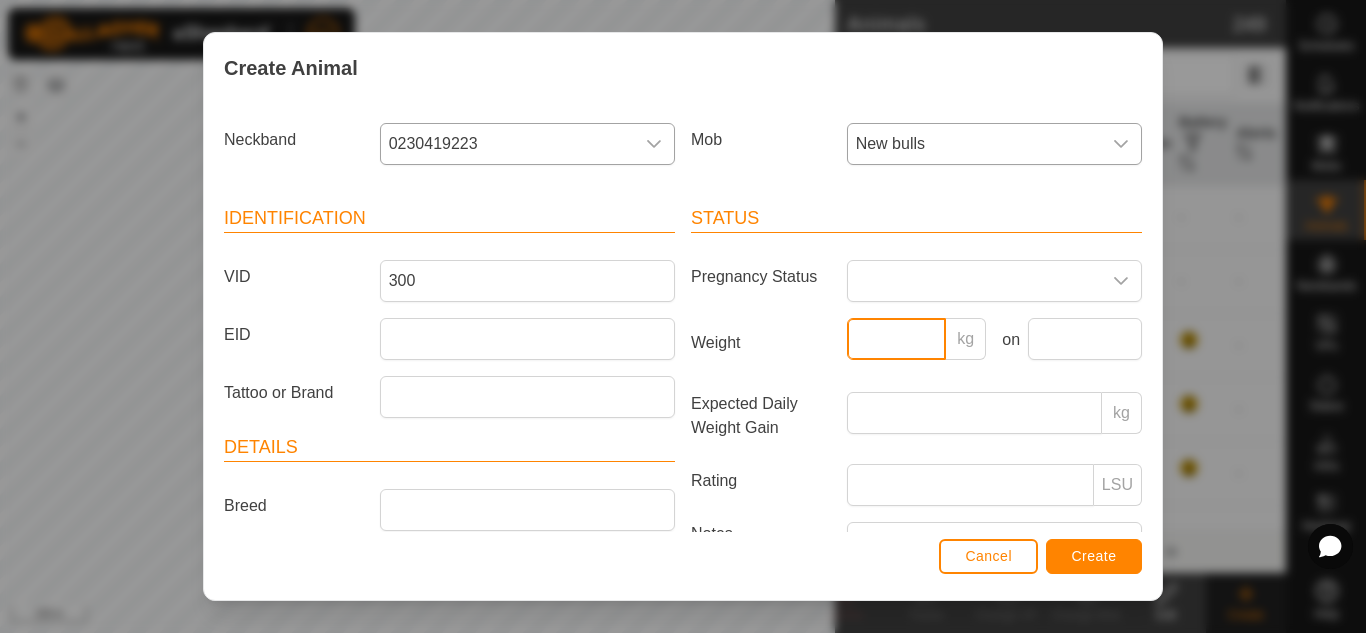 click on "Weight" at bounding box center [897, 339] 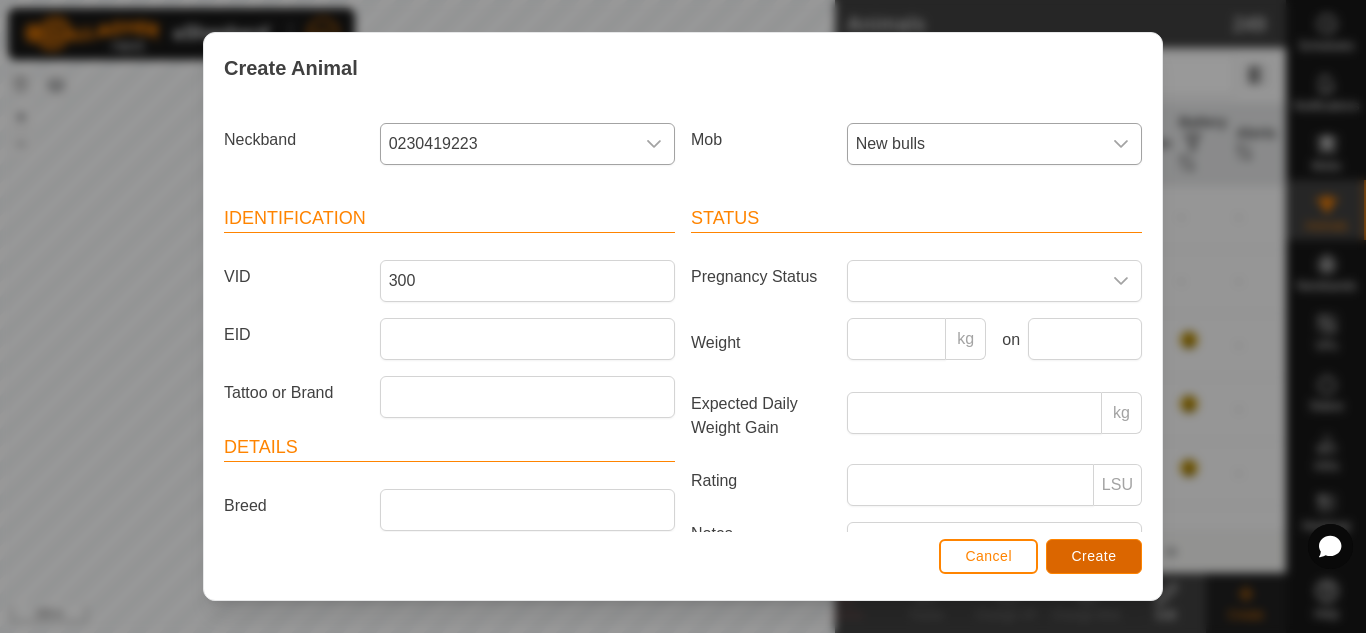 click on "Create" at bounding box center (1094, 556) 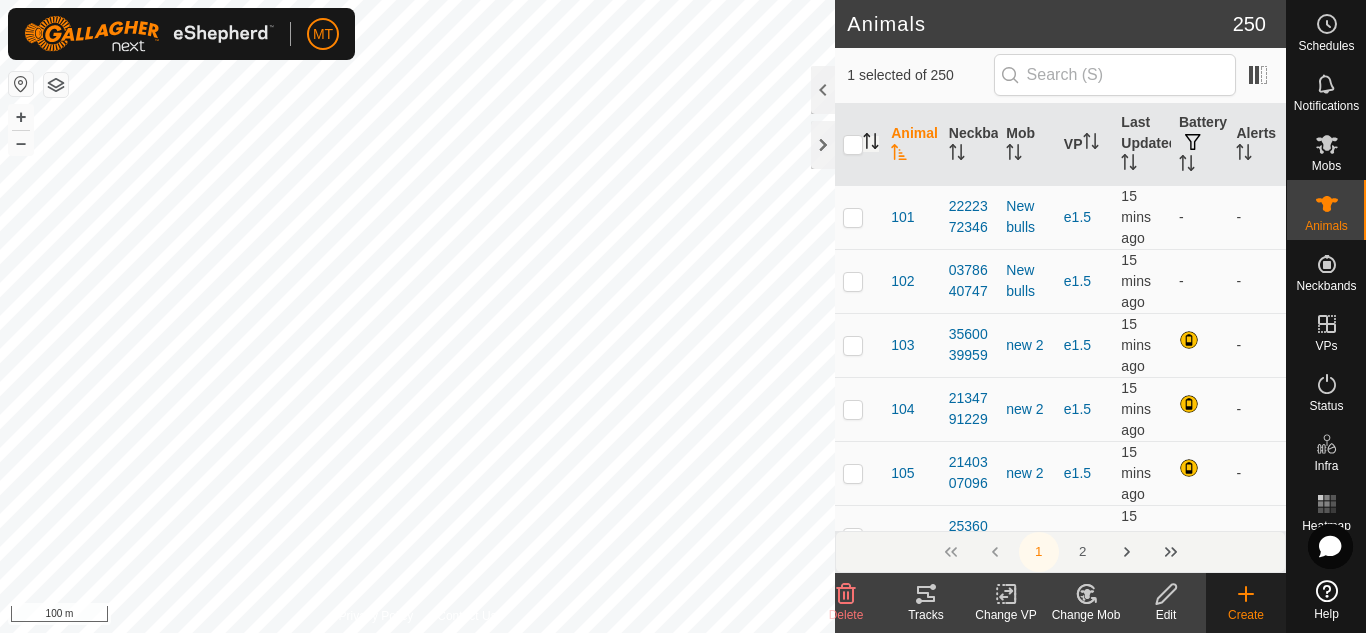 click 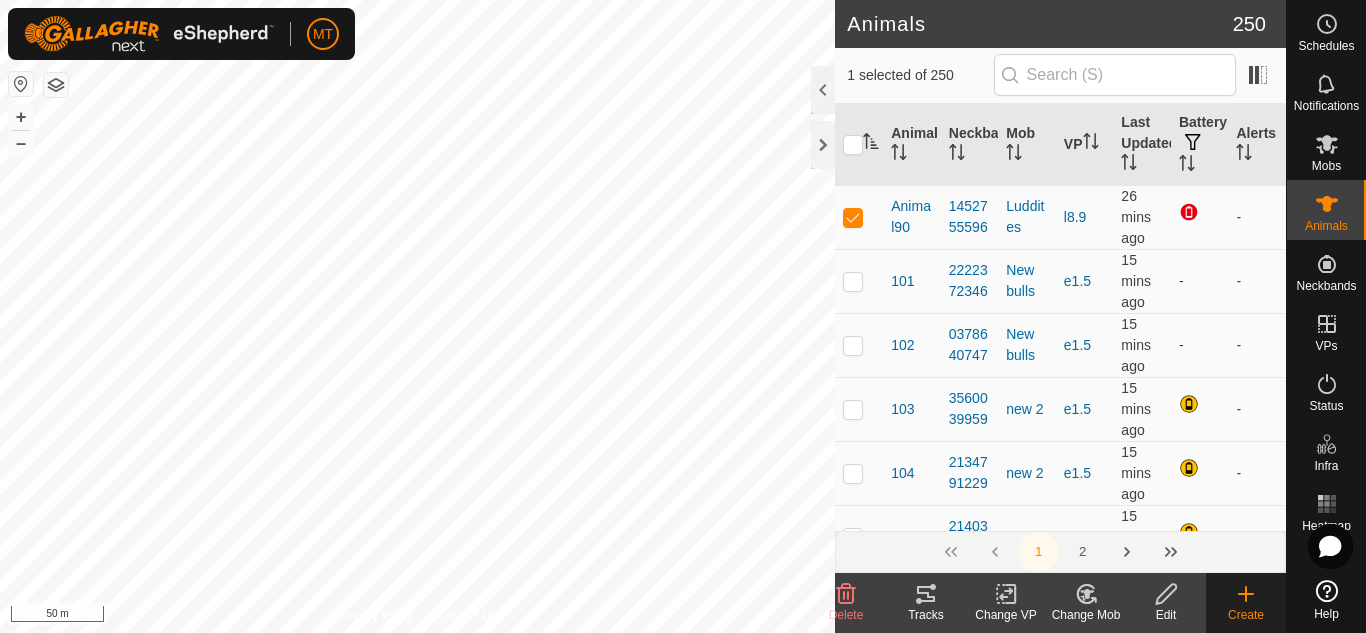 click 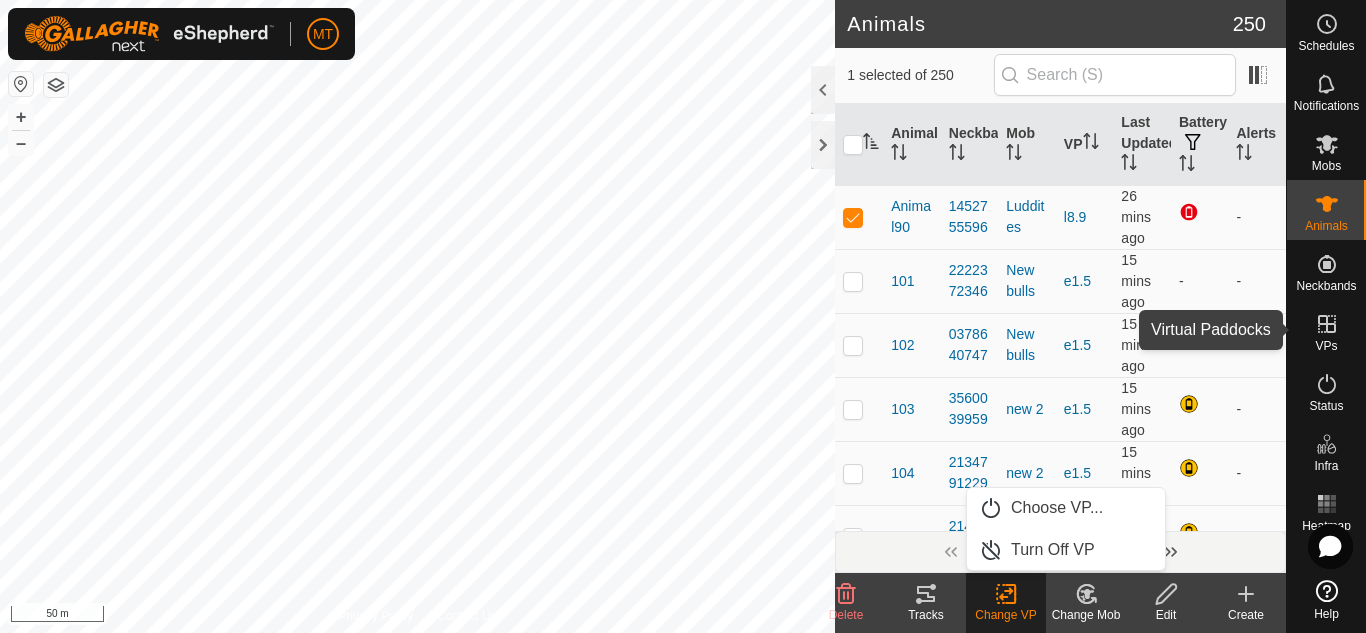 click on "VPs" at bounding box center [1326, 346] 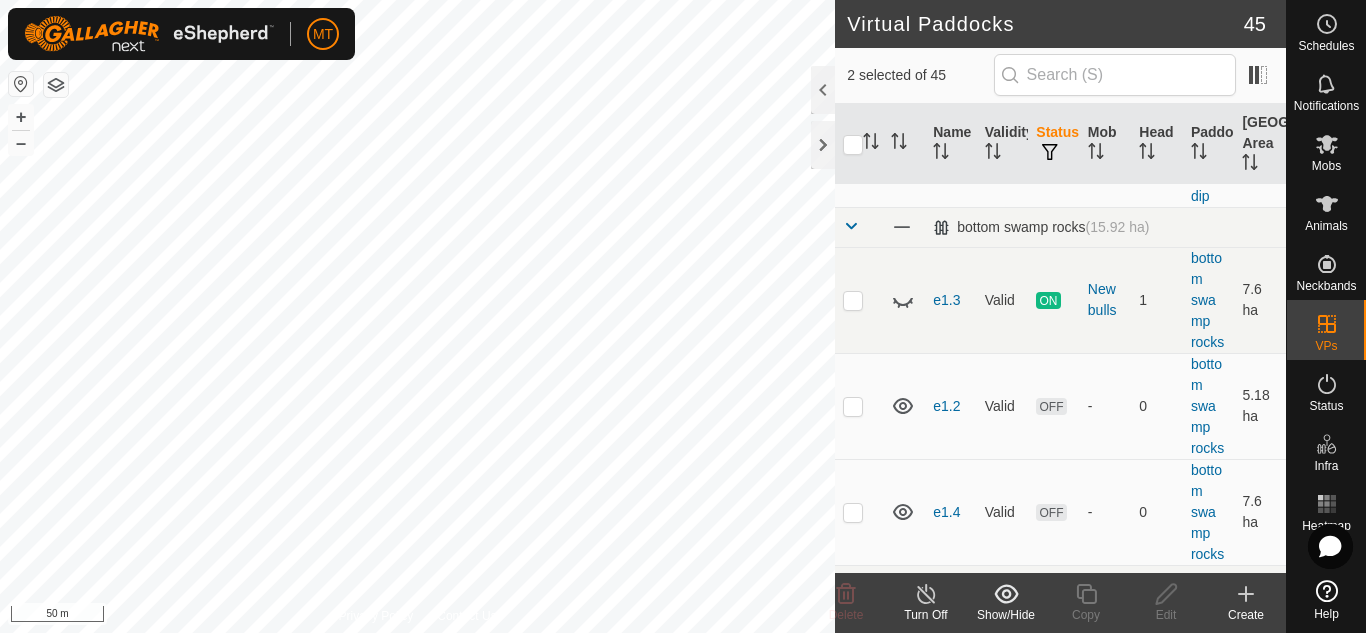 scroll, scrollTop: 380, scrollLeft: 0, axis: vertical 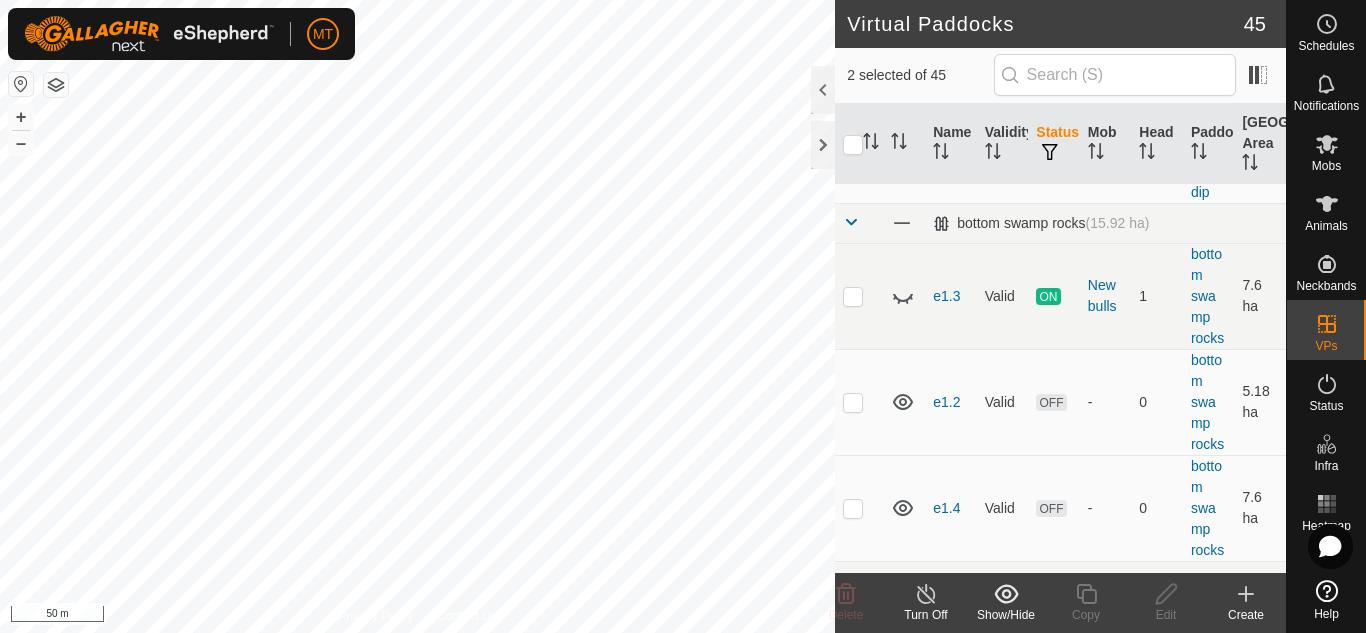 click 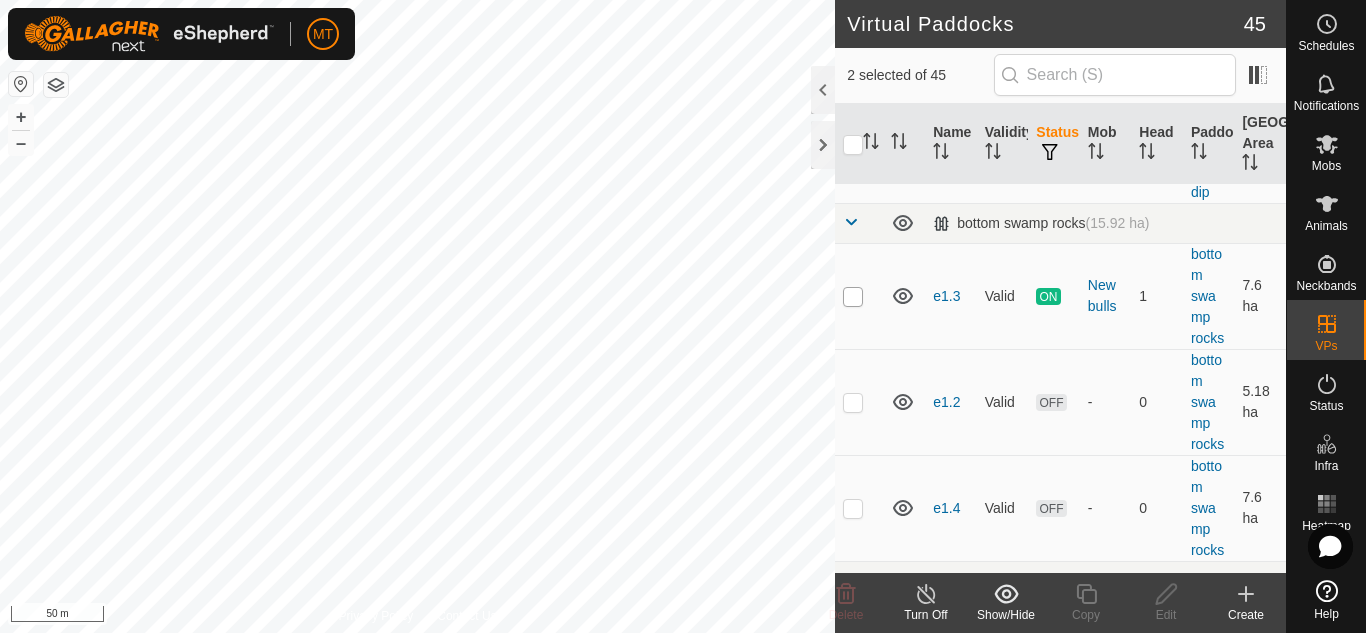 click at bounding box center (853, 297) 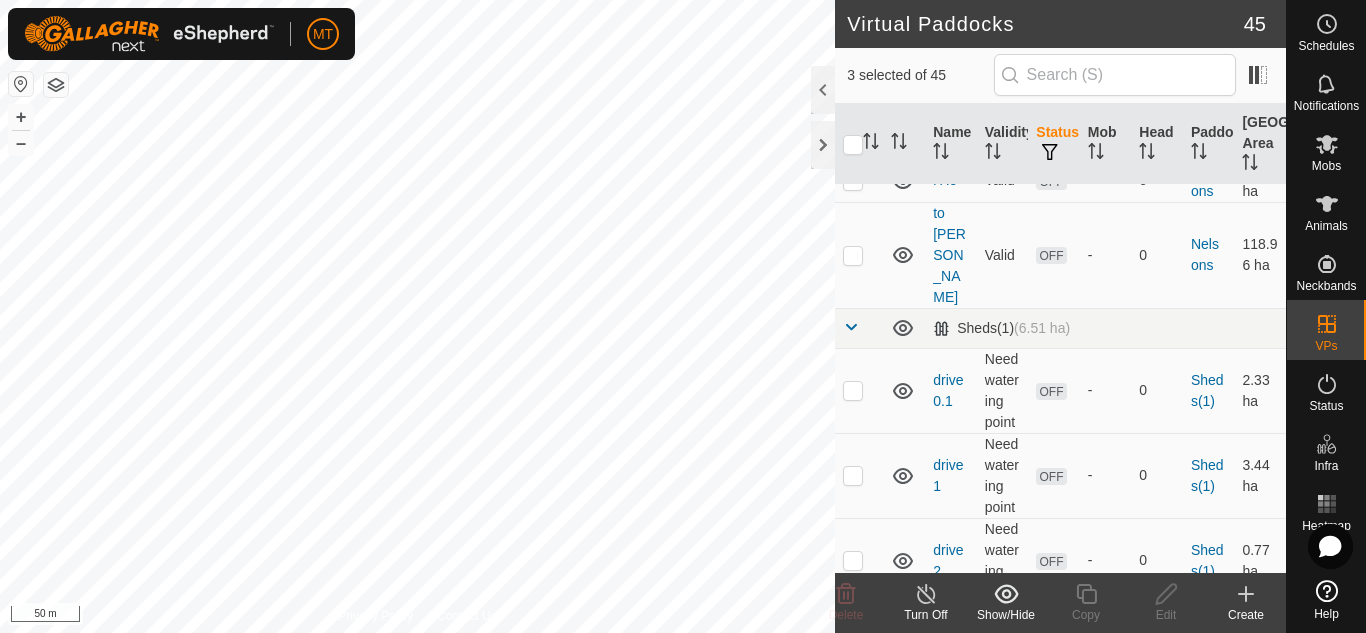 scroll, scrollTop: 3188, scrollLeft: 0, axis: vertical 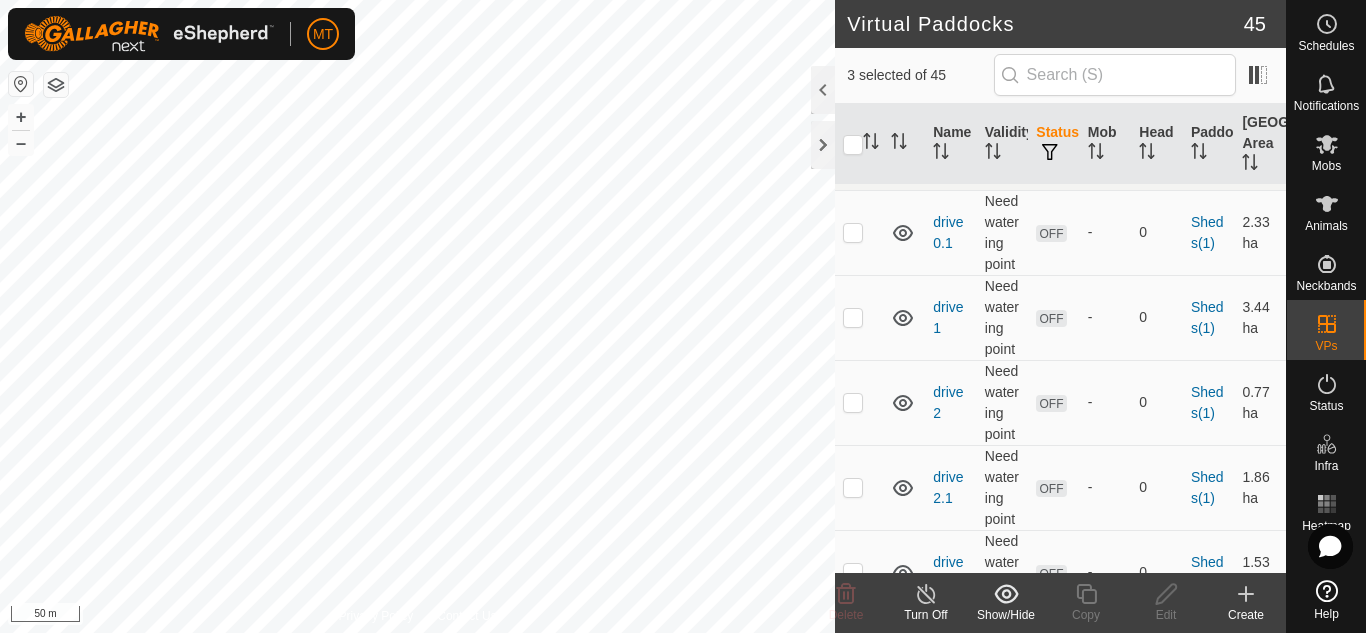 click at bounding box center (853, 709) 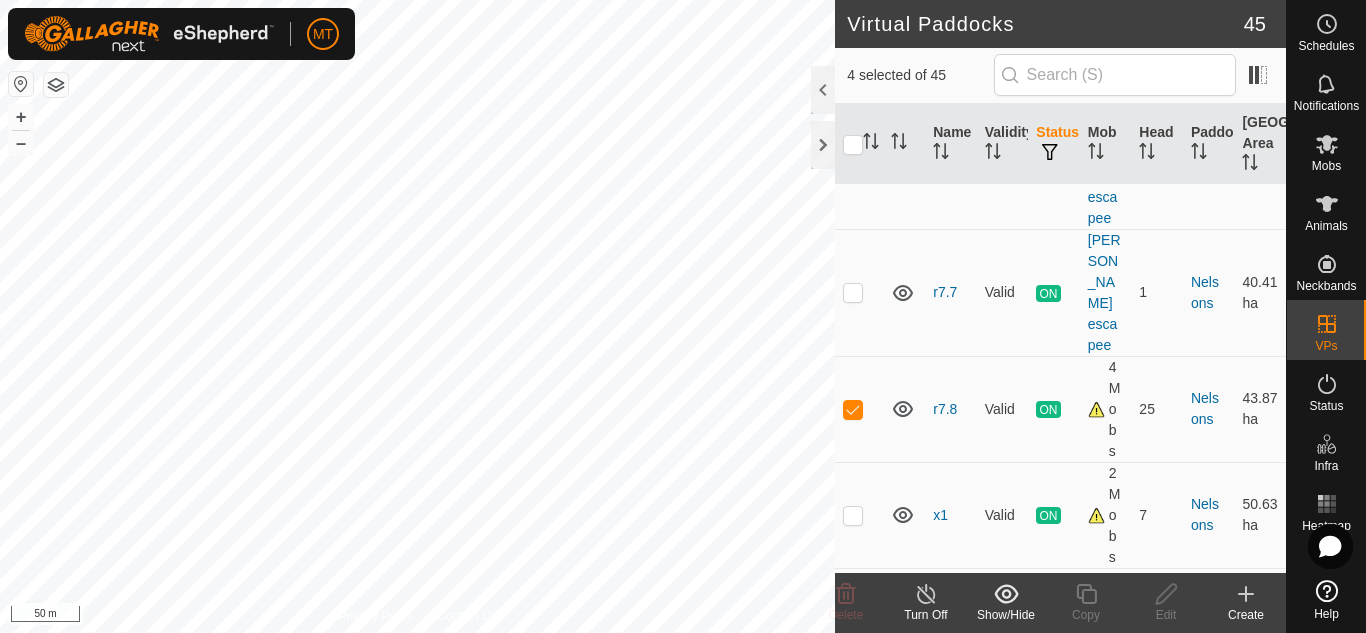 scroll, scrollTop: 1683, scrollLeft: 0, axis: vertical 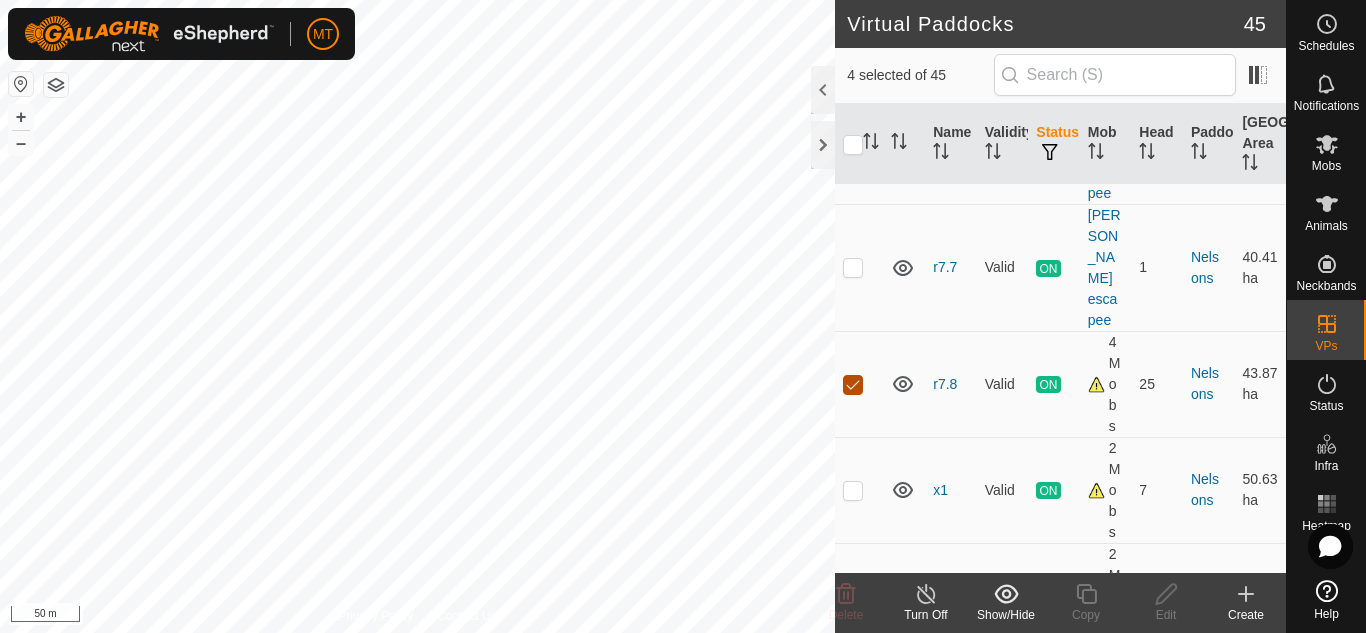 click at bounding box center (853, 385) 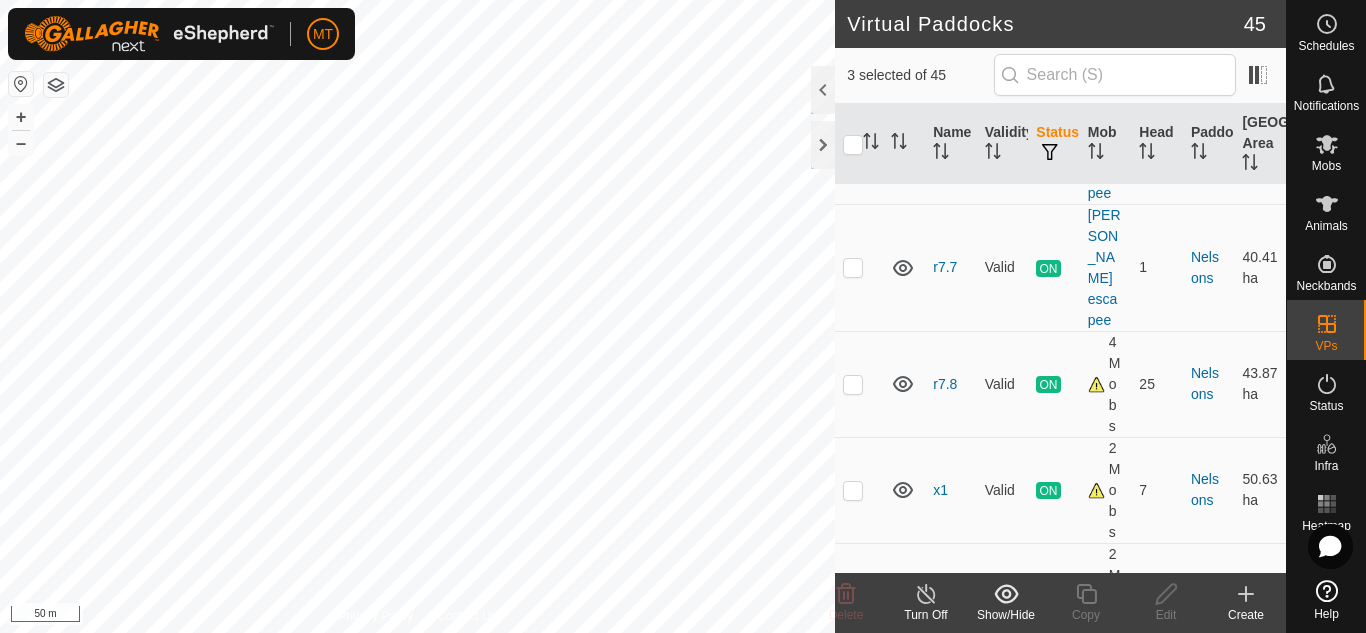 click at bounding box center [853, 671] 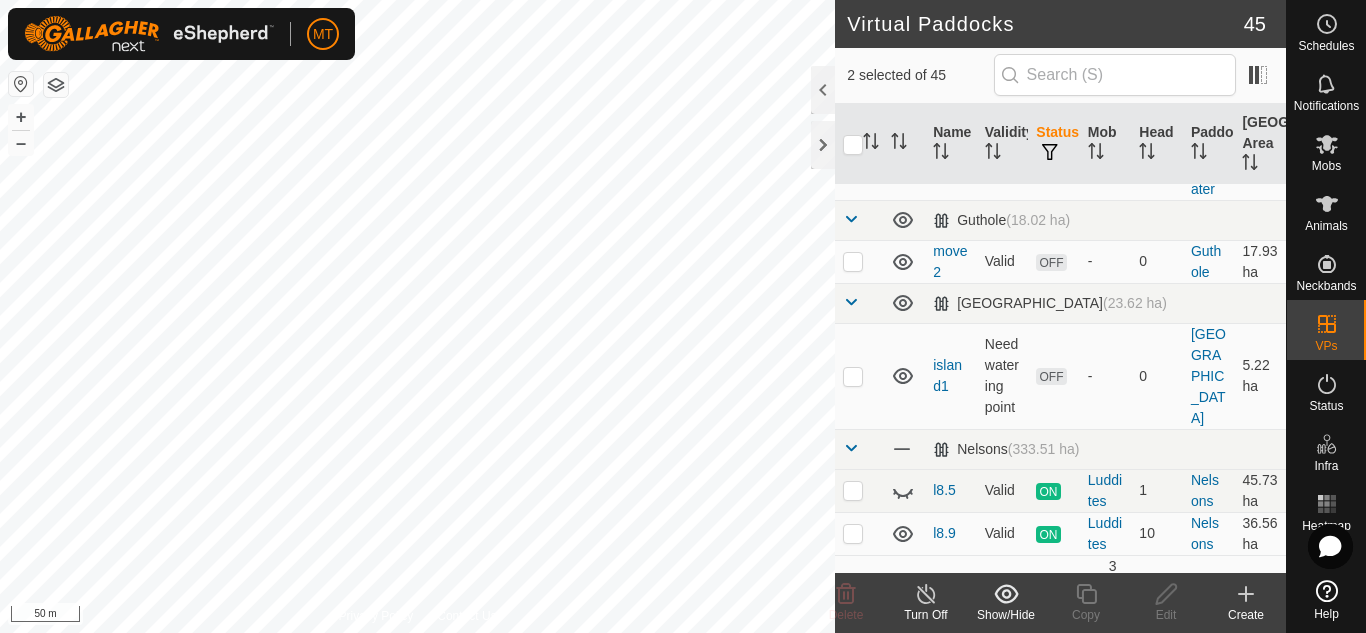scroll, scrollTop: 229, scrollLeft: 0, axis: vertical 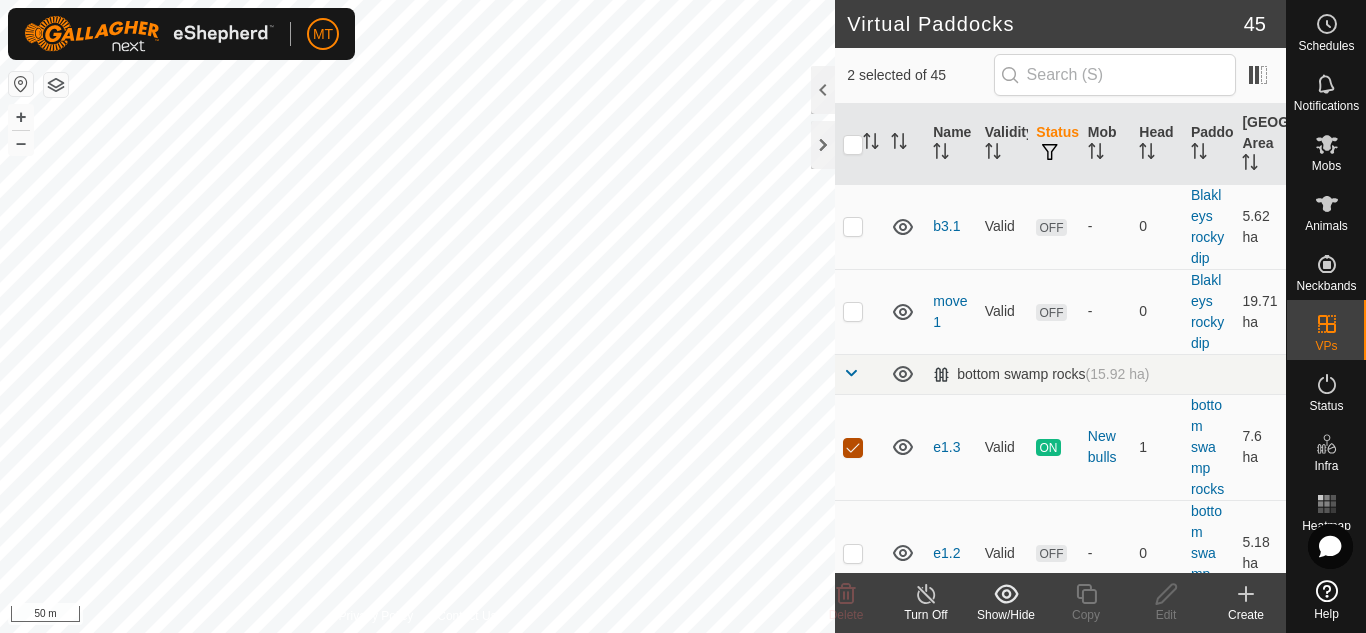 click at bounding box center [853, 448] 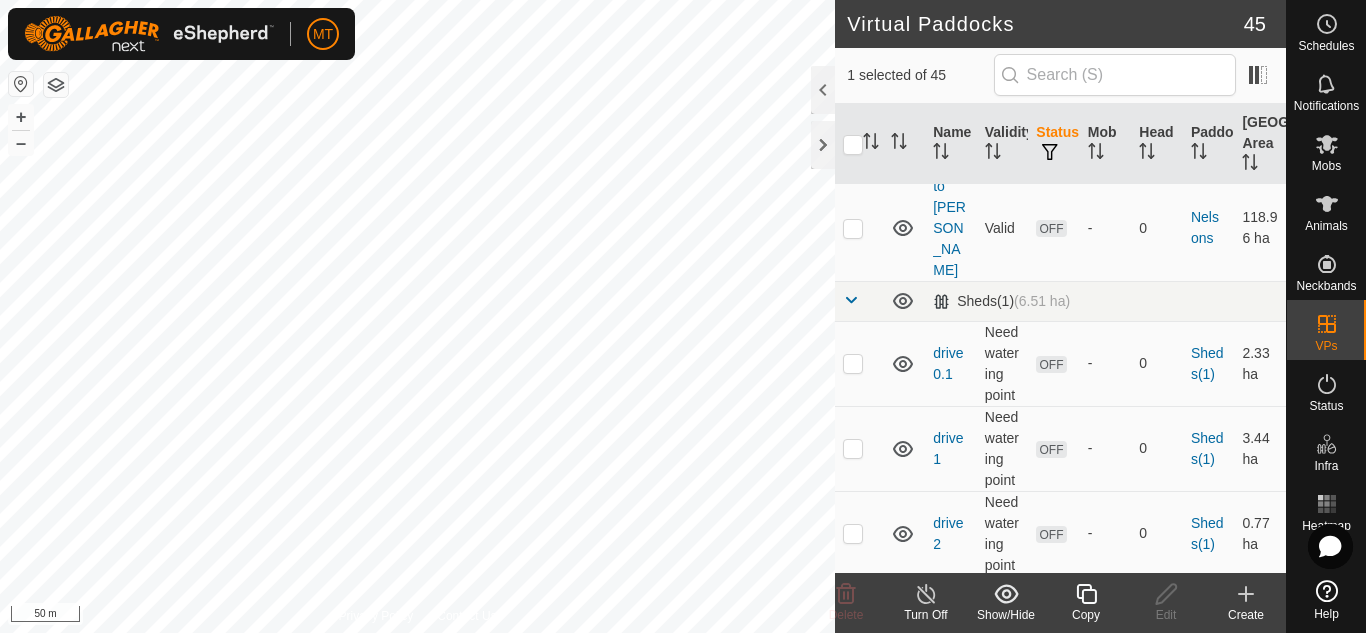 scroll, scrollTop: 3188, scrollLeft: 0, axis: vertical 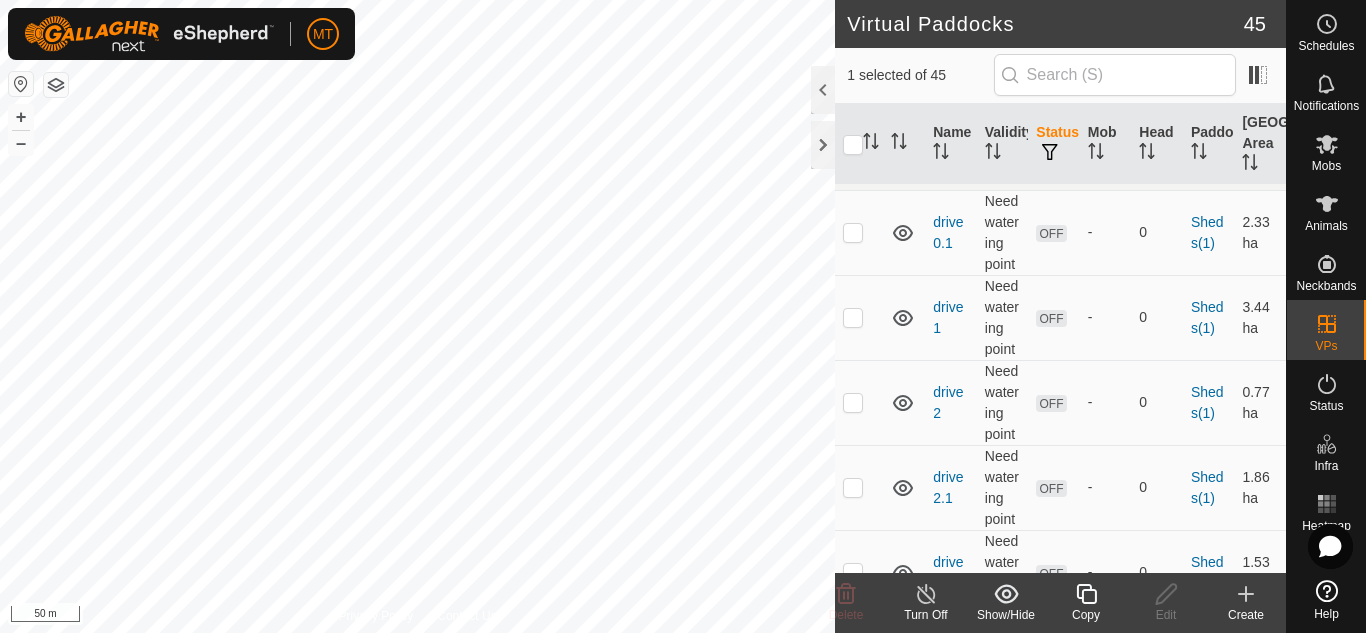 click 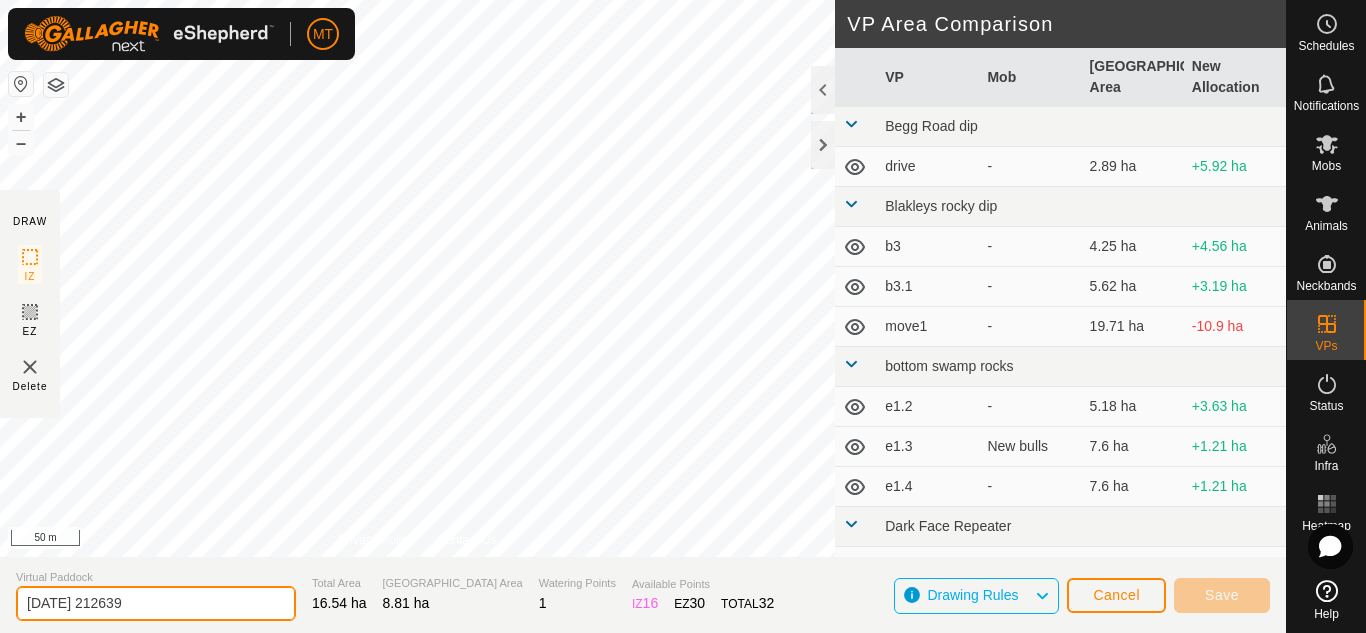drag, startPoint x: 164, startPoint y: 613, endPoint x: 0, endPoint y: 632, distance: 165.09694 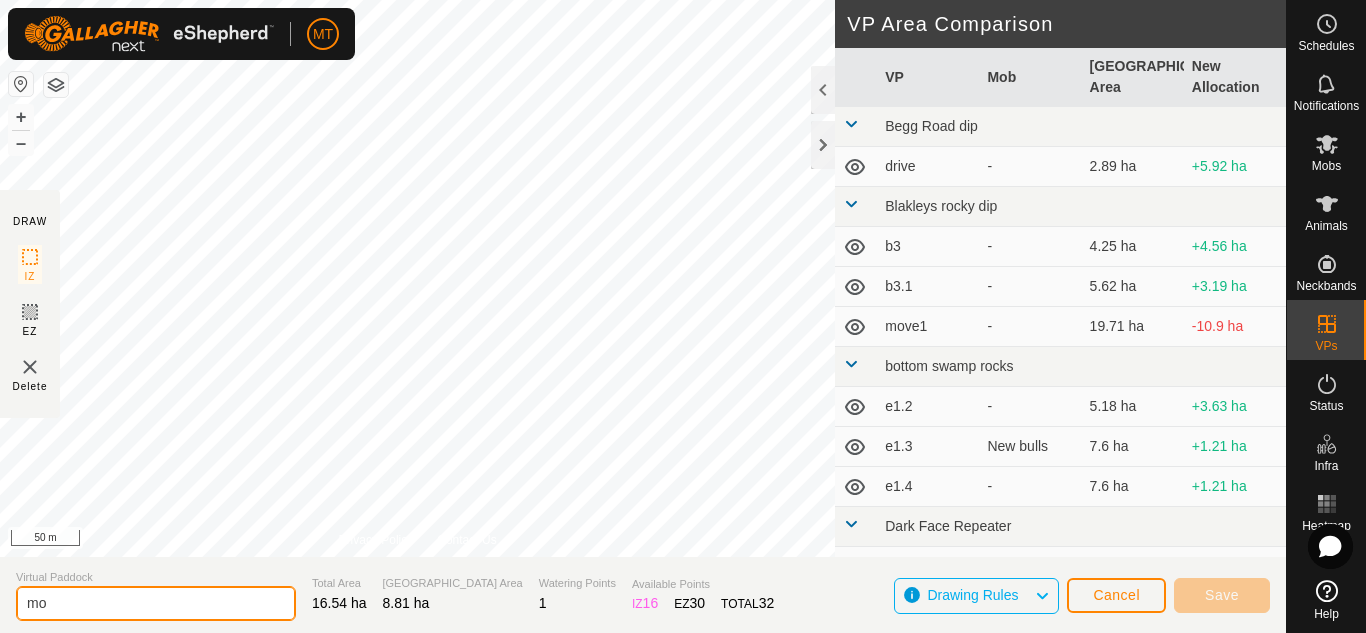 type on "m" 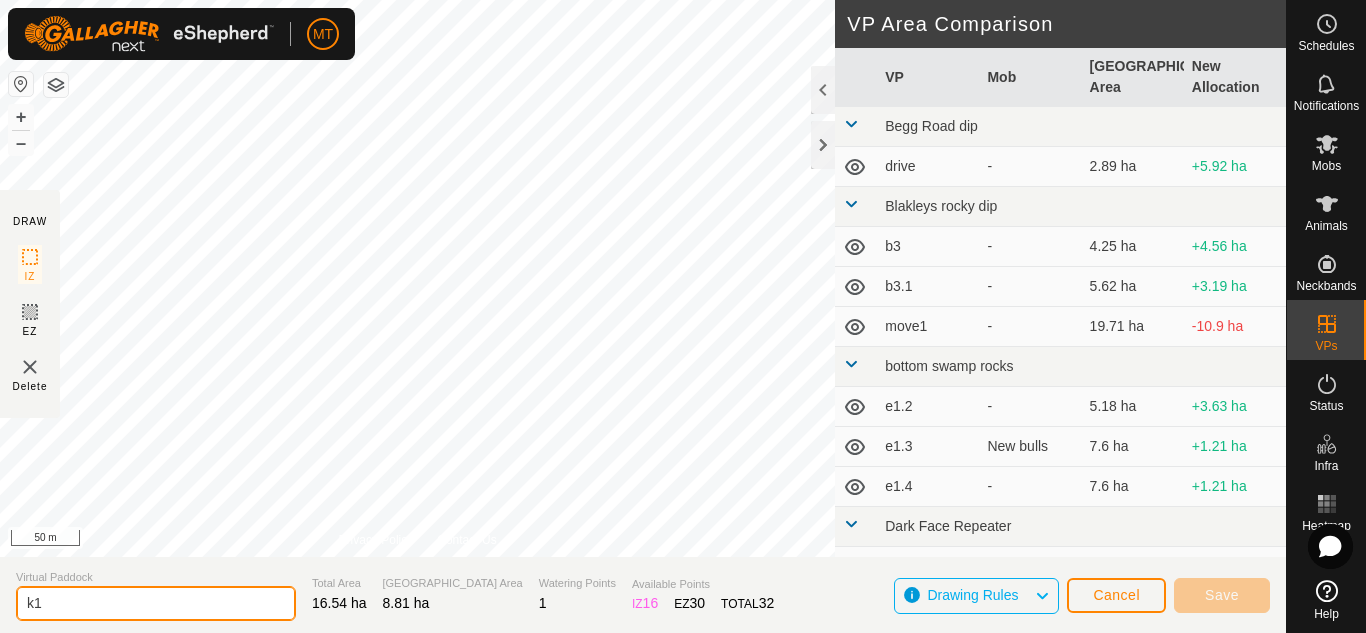 type on "k1" 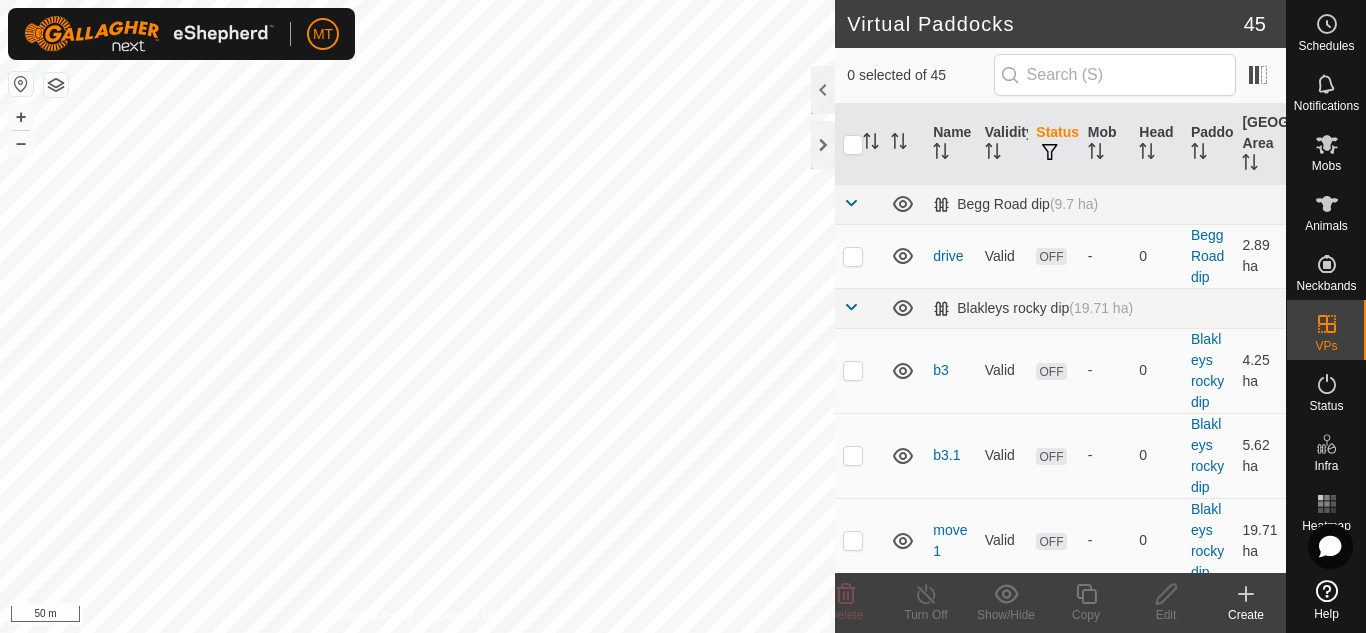 click on "+ – ⇧ i 50 m" at bounding box center (417, 316) 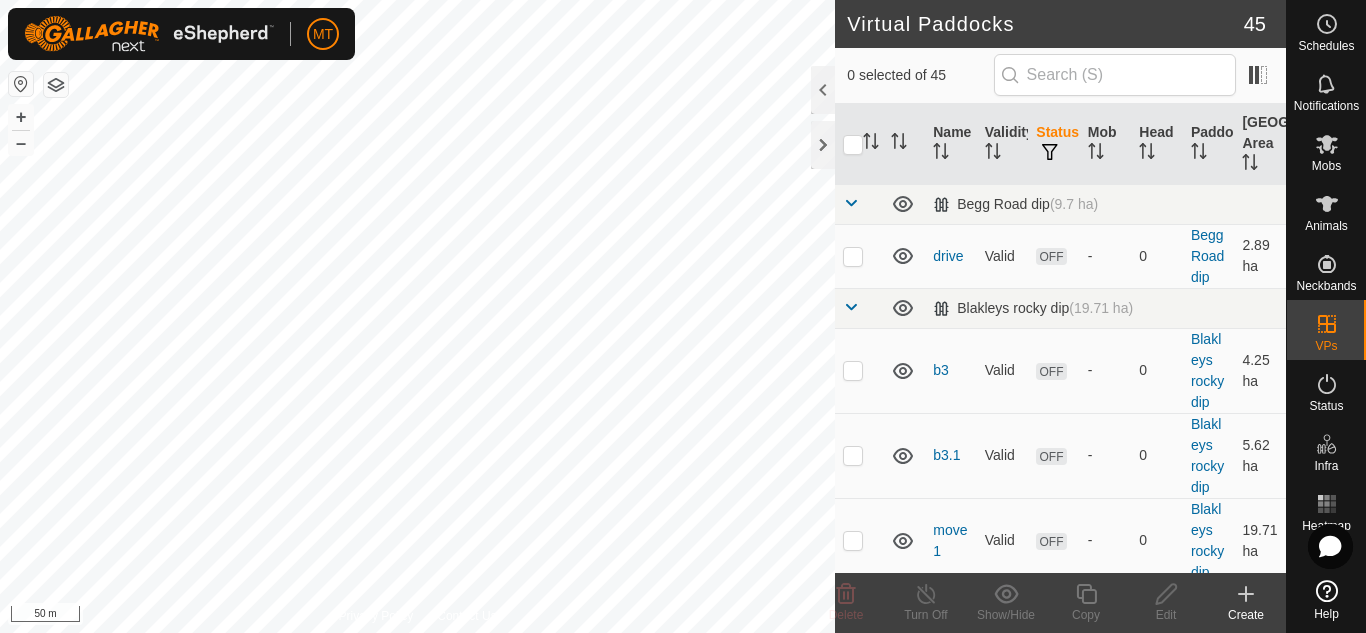 checkbox on "true" 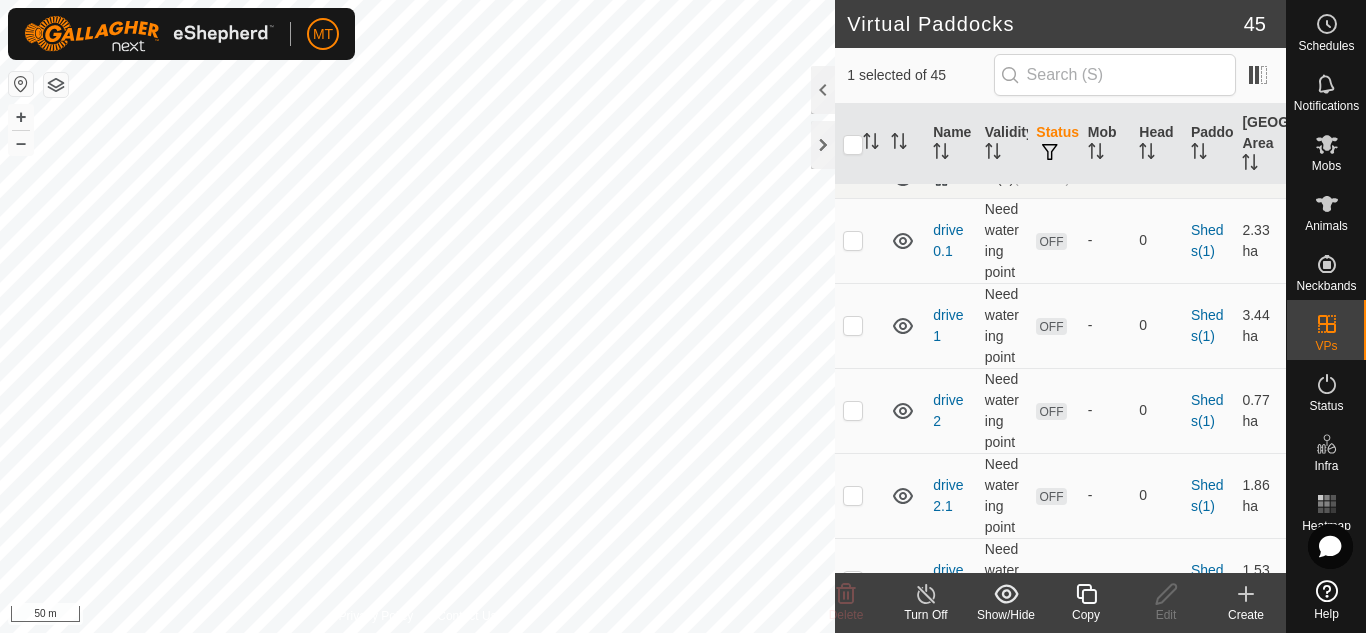 scroll, scrollTop: 3188, scrollLeft: 0, axis: vertical 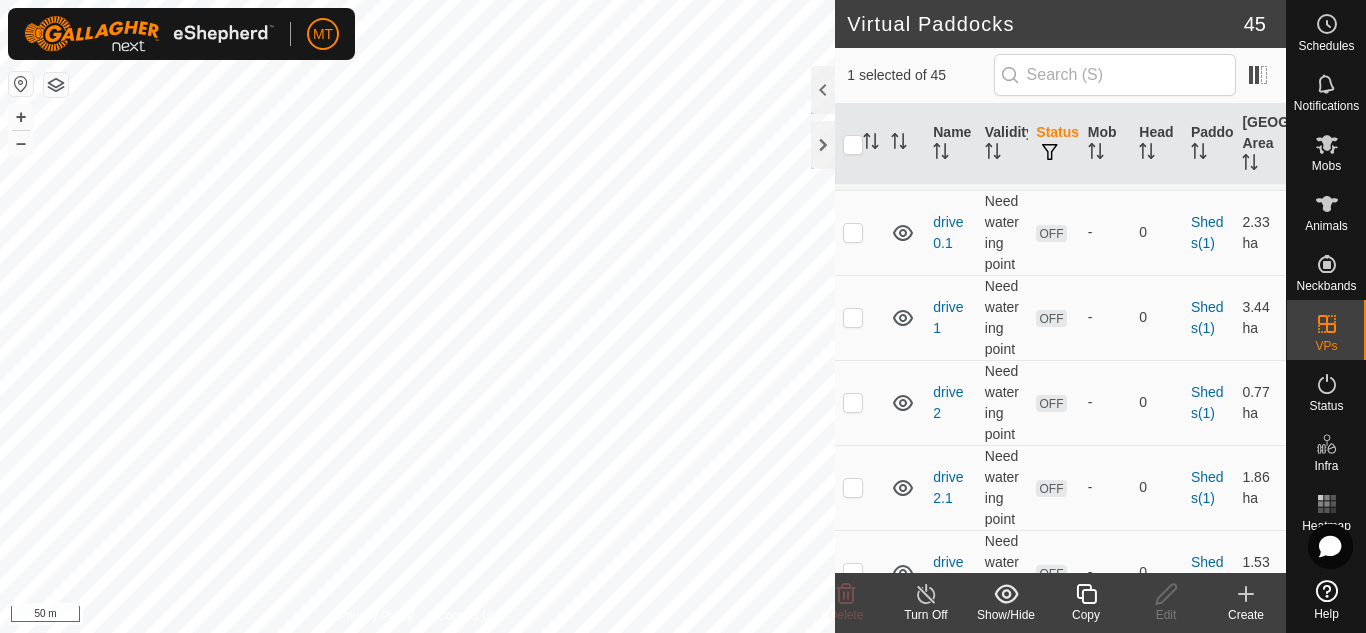 click 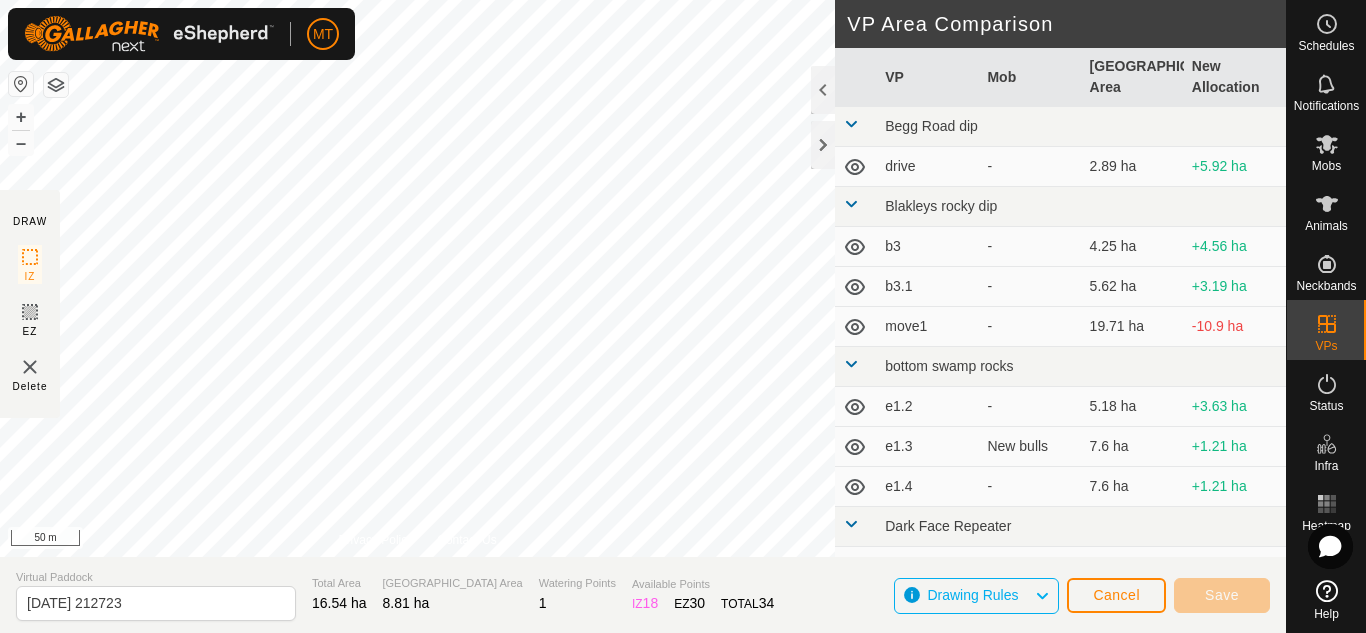drag, startPoint x: 1083, startPoint y: 593, endPoint x: 0, endPoint y: 598, distance: 1083.0116 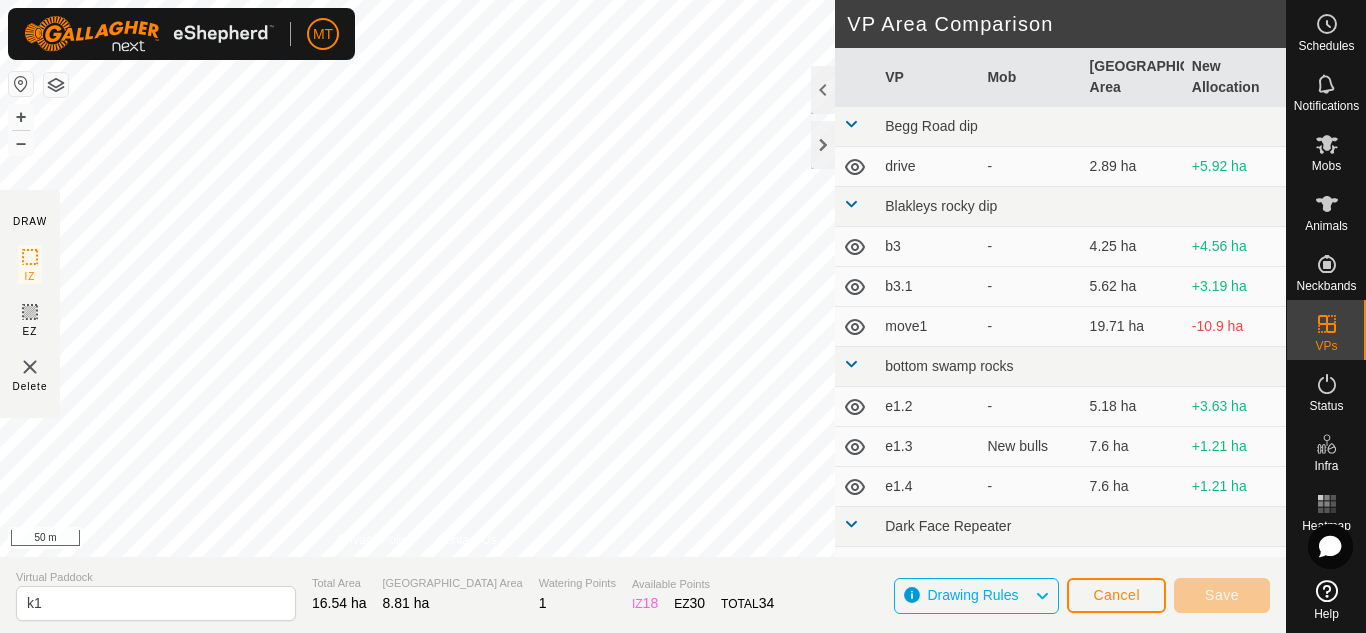 type on "k1" 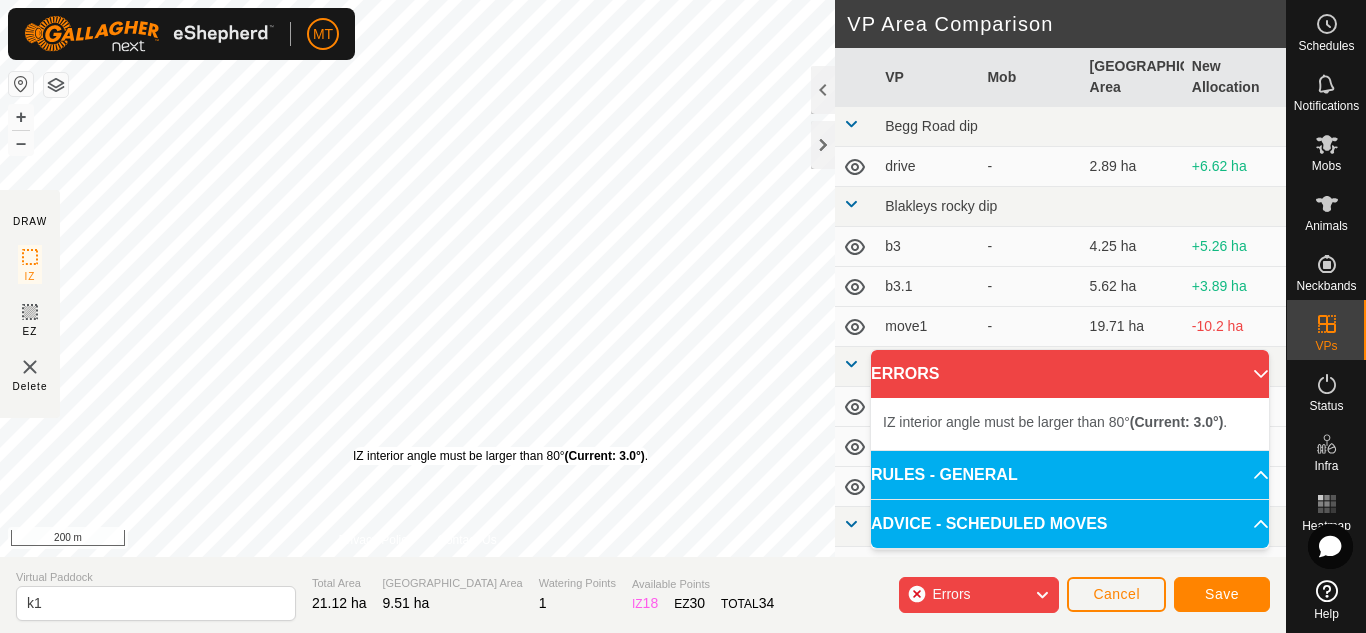 click on "IZ interior angle must be larger than 80°  (Current: 3.0°) . + – ⇧ i 200 m" at bounding box center [417, 278] 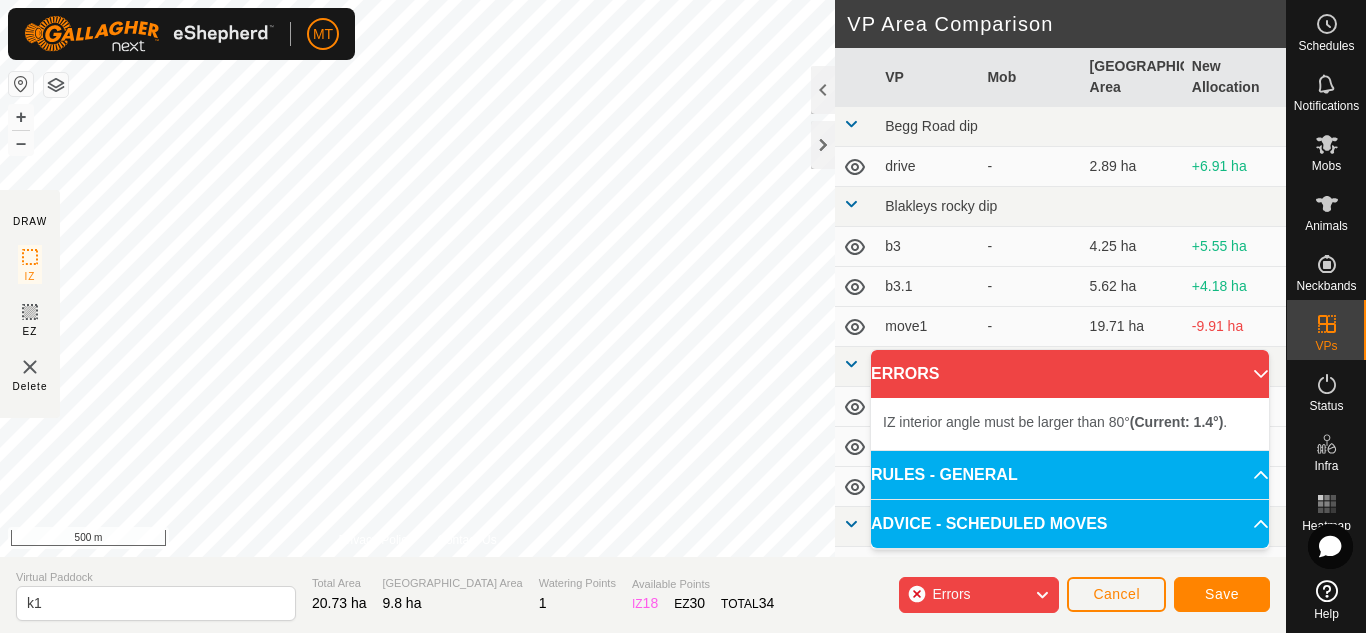click on "IZ interior angle must be larger than 80°  (Current: 1.4°) . + – ⇧ i 500 m" at bounding box center [417, 278] 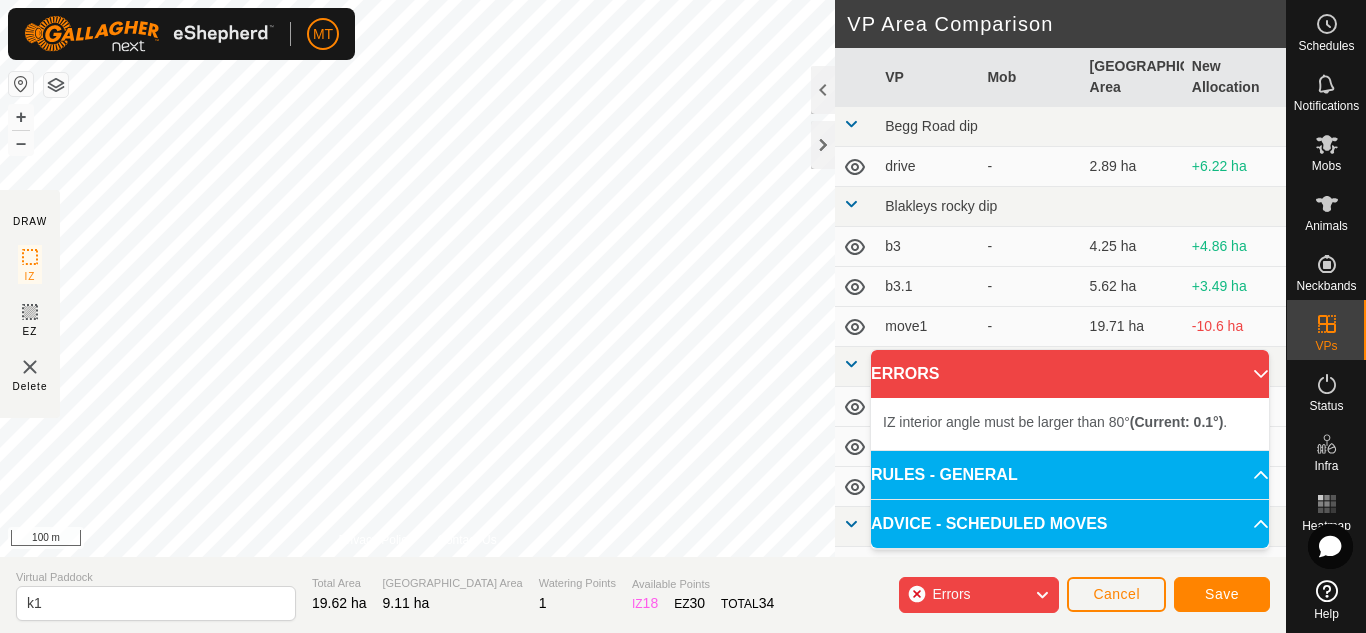 drag, startPoint x: 404, startPoint y: 207, endPoint x: 434, endPoint y: -15, distance: 224.01785 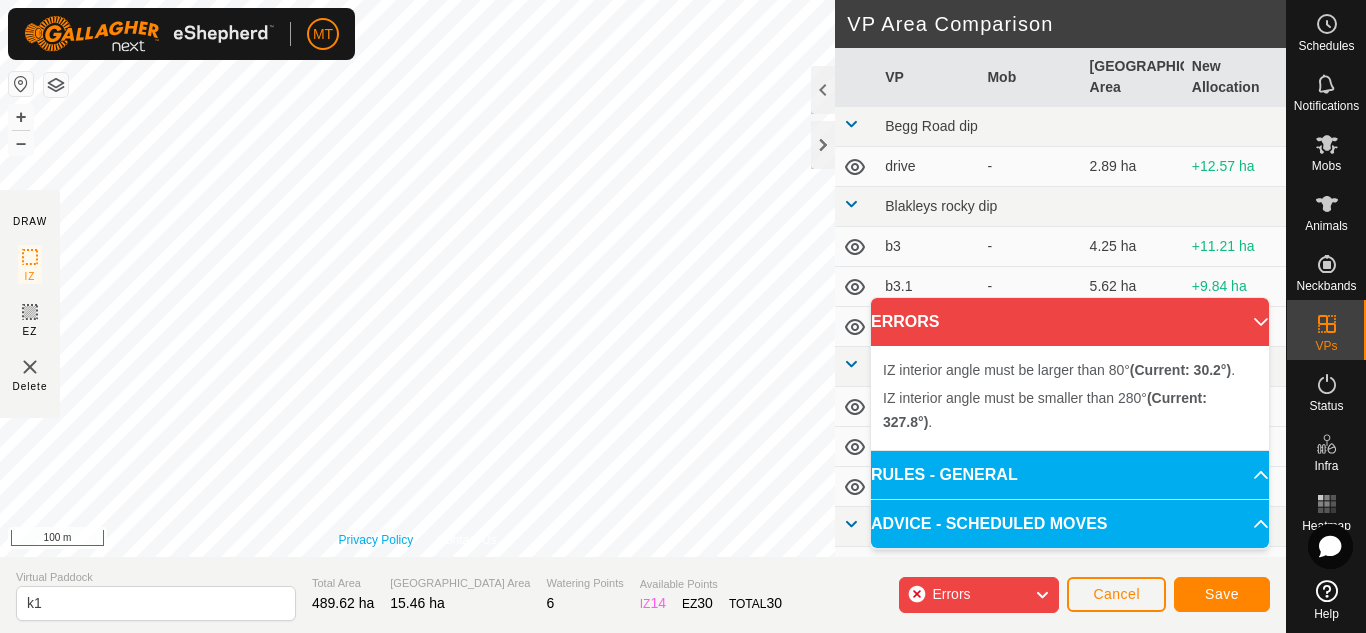 click on "Privacy Policy Contact Us IZ interior angle must be larger than 80°  (Current: 39.1°) . + – ⇧ i 100 m" at bounding box center [417, 278] 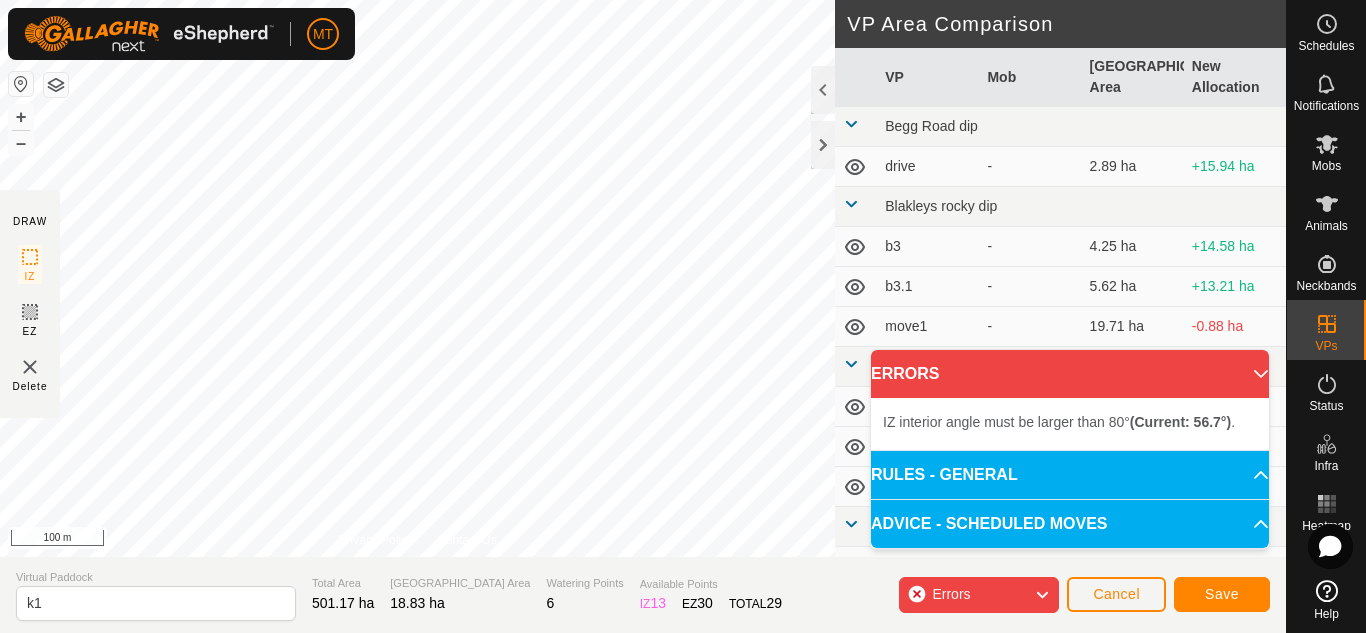 click on "MT Schedules Notifications Mobs Animals Neckbands VPs Status Infra Heatmap Help DRAW IZ EZ Delete Privacy Policy Contact Us IZ interior angle must be larger than 80°  (Current: 39.1°) . + – ⇧ i 100 m VP Area Comparison     VP   Mob   [GEOGRAPHIC_DATA] Area   New Allocation  [GEOGRAPHIC_DATA] dip  drive  -  2.89 ha  +15.94 ha Blakleys rocky dip  b3  -  4.25 ha  +14.58 ha  b3.1  -  5.62 ha  +13.21 ha  move1  -  19.71 ha  -0.88 ha bottom swamp rocks  e1.2  -  5.18 ha  +13.65 ha  e1.3   New bulls   7.6 ha  +11.23 ha  e1.4  -  7.6 ha  +11.23 ha Dark Face Repeater  move3  -  114.37 ha  -95.54 ha Guthole  move2  -  17.93 ha  +0.9 ha [GEOGRAPHIC_DATA]  -  5.22 ha  +13.61 ha Nelsons  grazed [PERSON_NAME][DATE]  -  43.79 ha  -24.96 ha  l8.2  -  30.31 ha  -11.48 ha  l8.3  -  42.87 ha  -24.04 ha  l8.4  -  45.36 ha  -26.53 ha  l8.5   Luddites   45.73 ha  -26.9 ha  l8.6  -  31.84 ha  -13.01 ha  l8.7  -  46.91 ha  -28.08 ha  l8.8  -  33.82 ha  -14.99 ha  l8.9   Luddites   36.56 ha  -17.73 ha  n9  -  37.01 ha   n9.1" at bounding box center [683, 316] 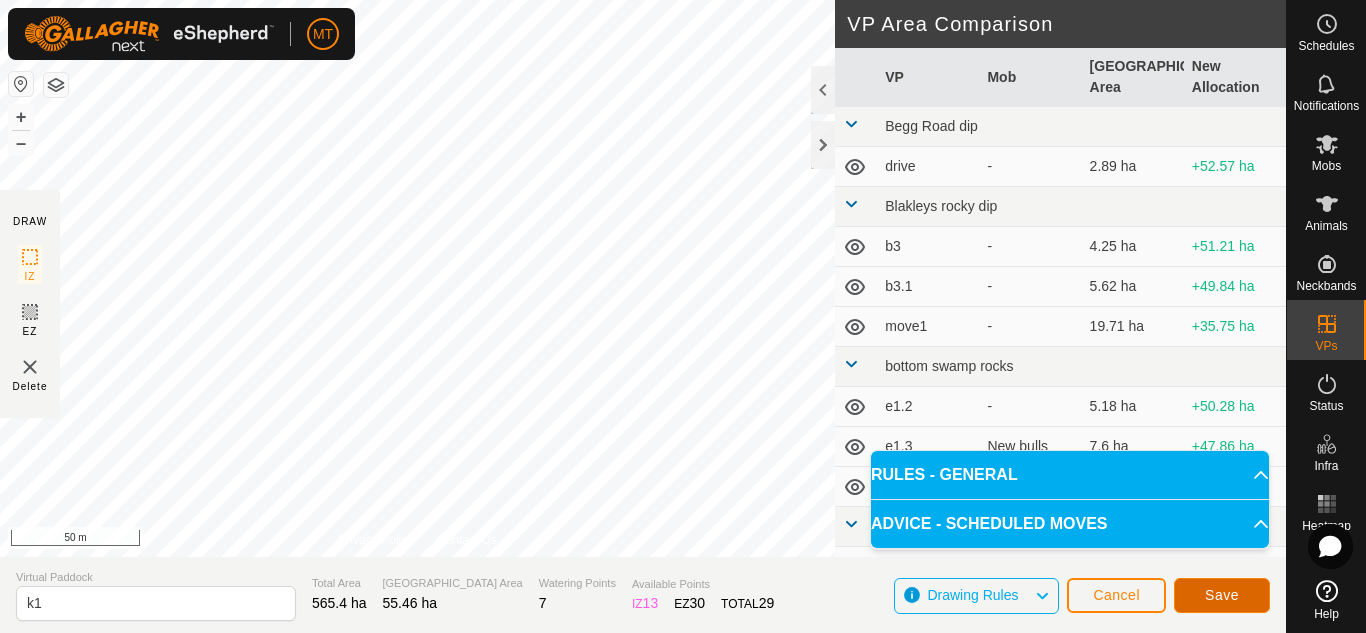click on "Save" 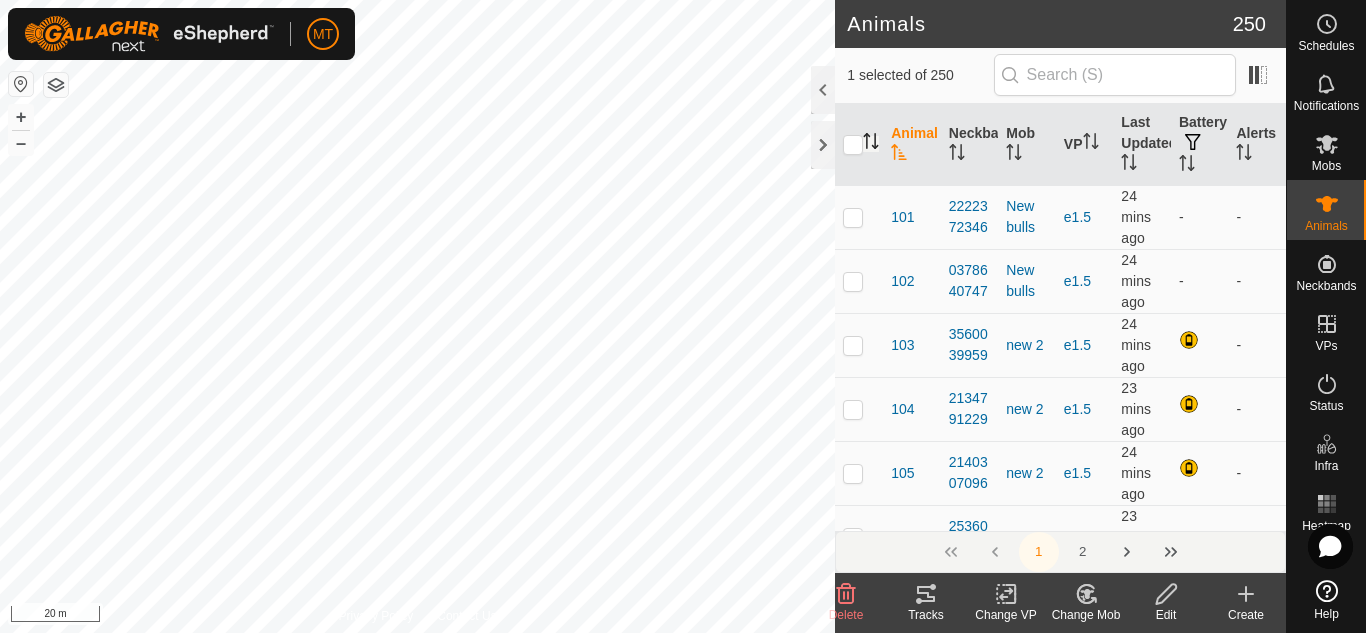 click 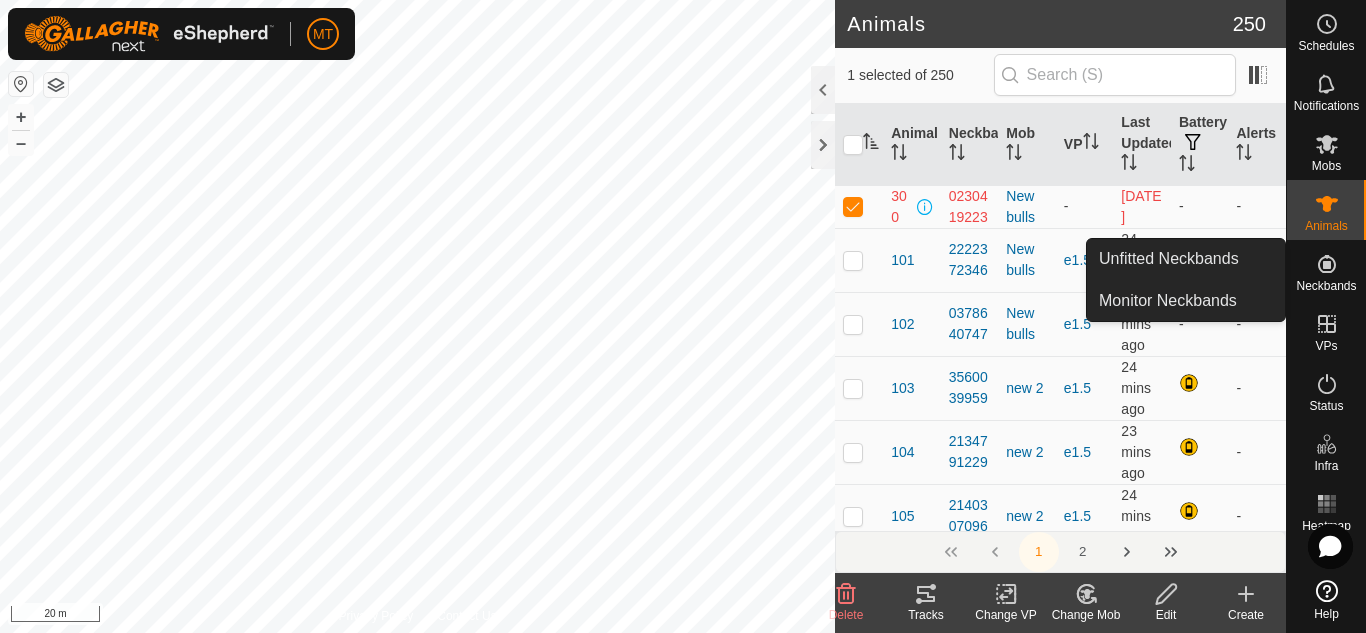 click at bounding box center (1327, 264) 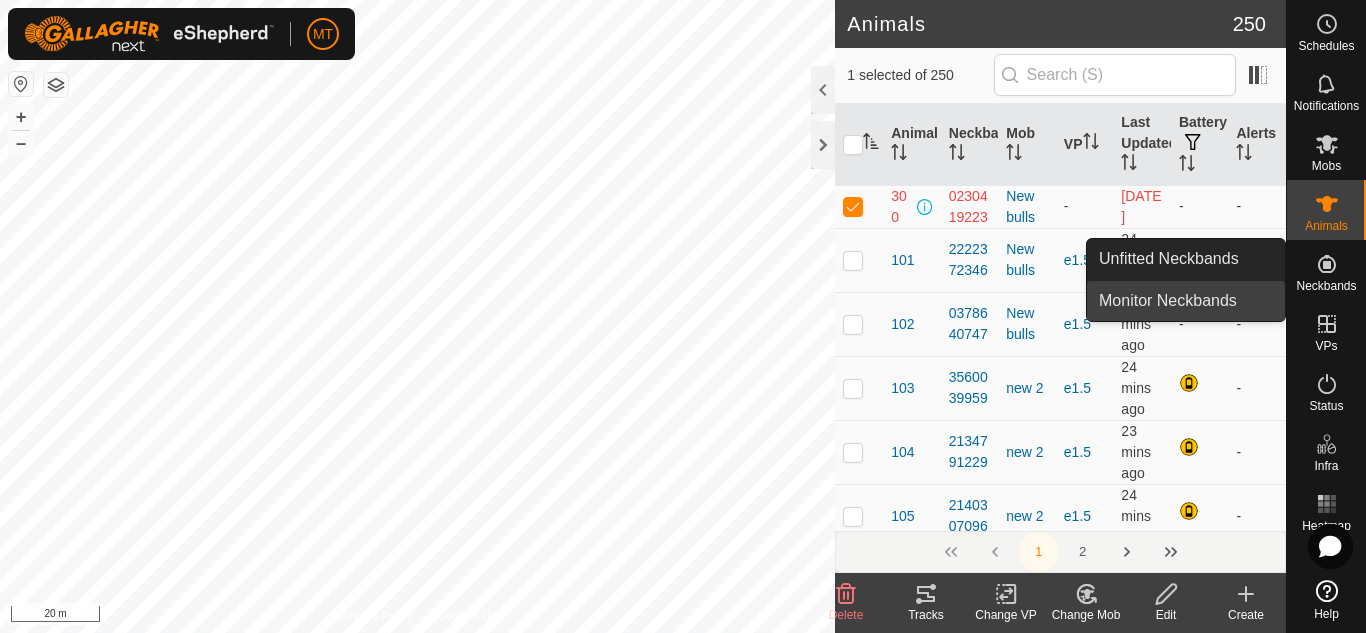 click on "Monitor Neckbands" at bounding box center [1186, 301] 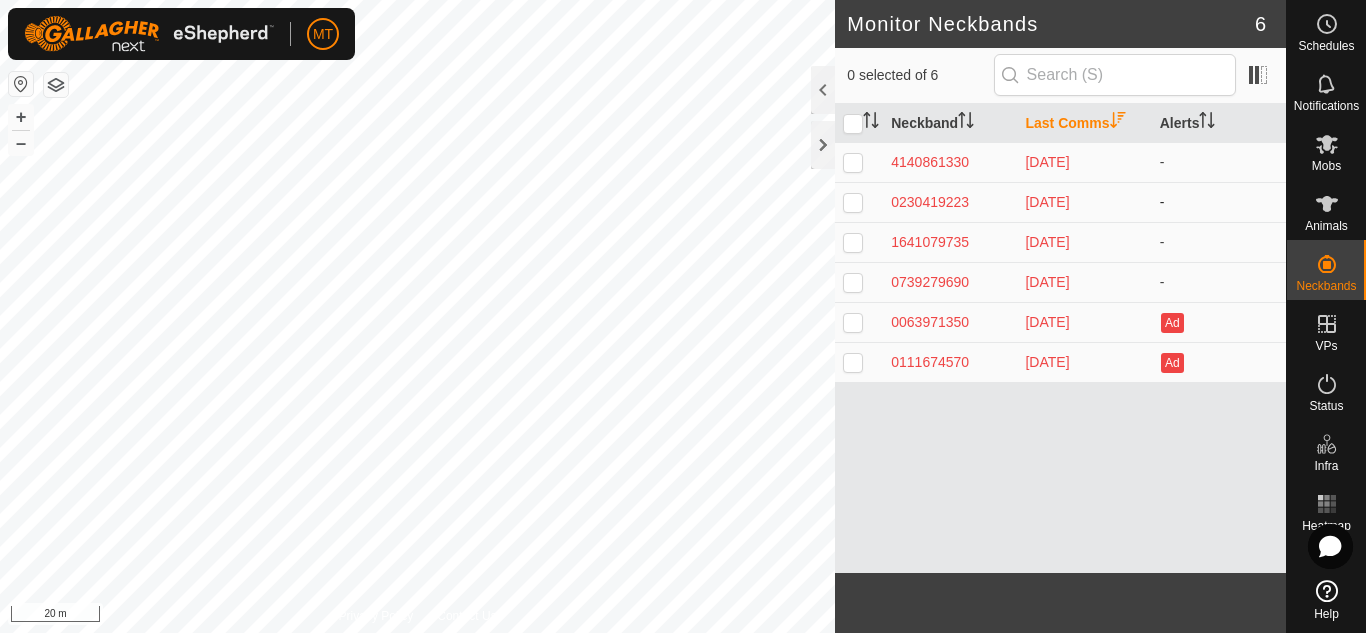 click at bounding box center (853, 202) 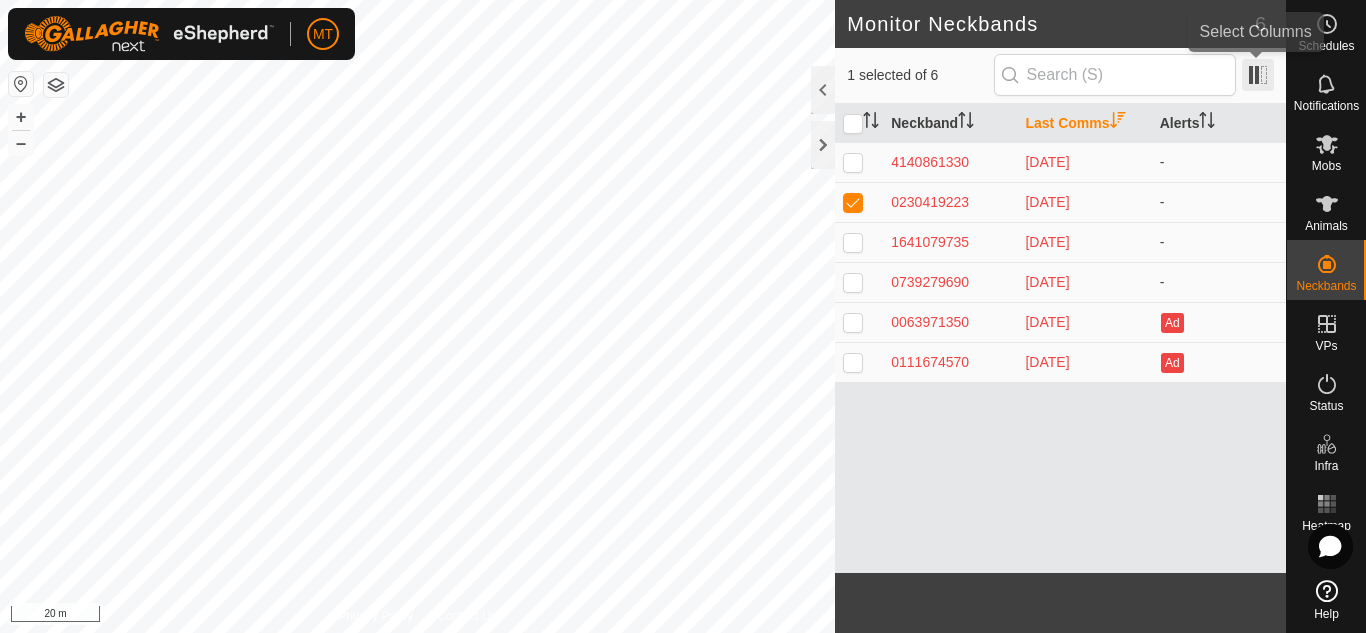 click at bounding box center (1258, 75) 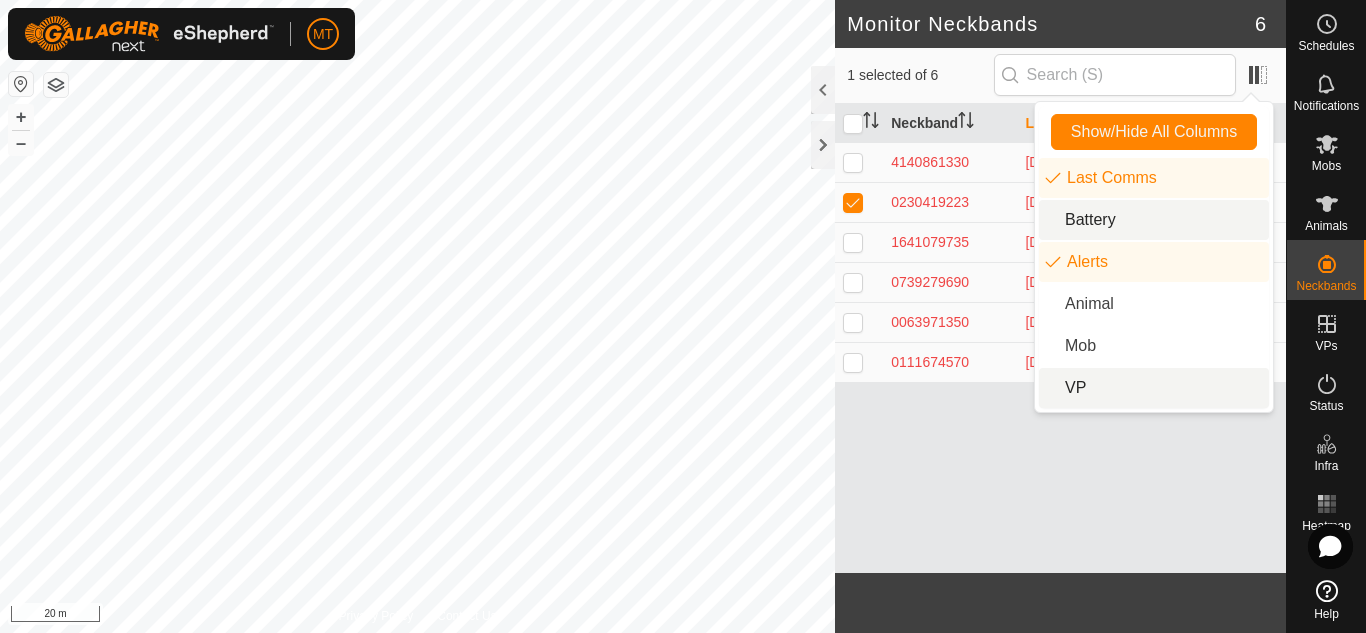 click on "Mob" at bounding box center [1154, 346] 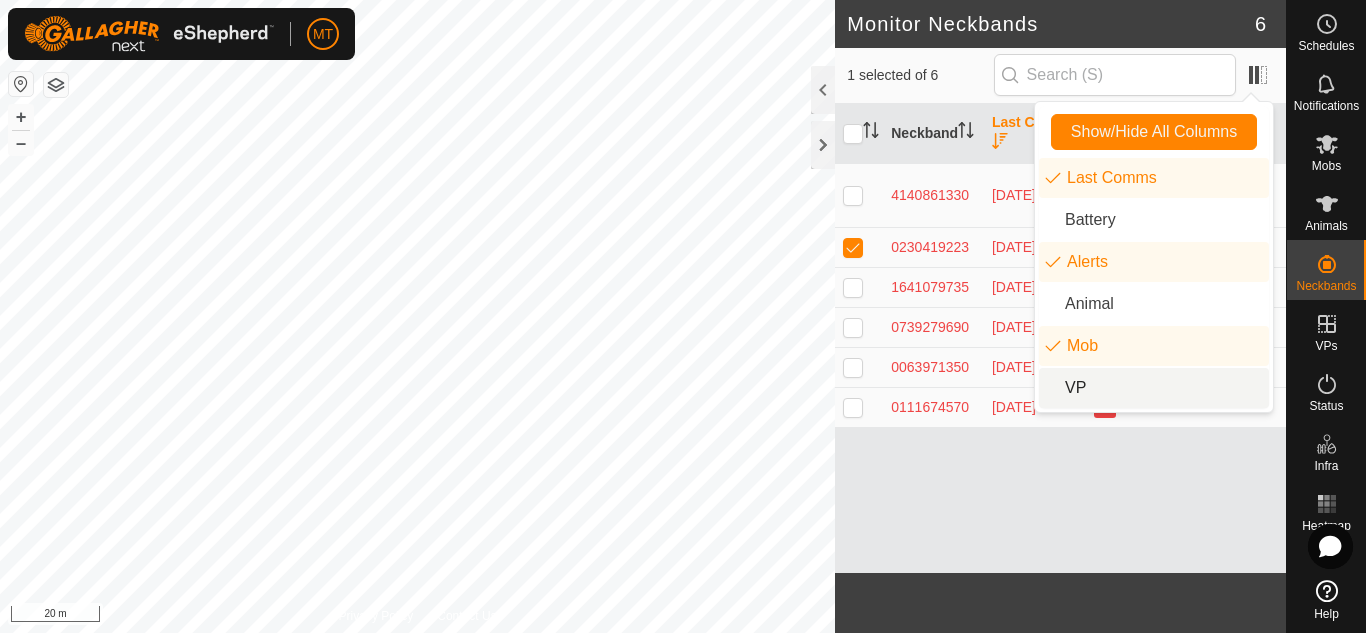 click on "VP" at bounding box center (1154, 388) 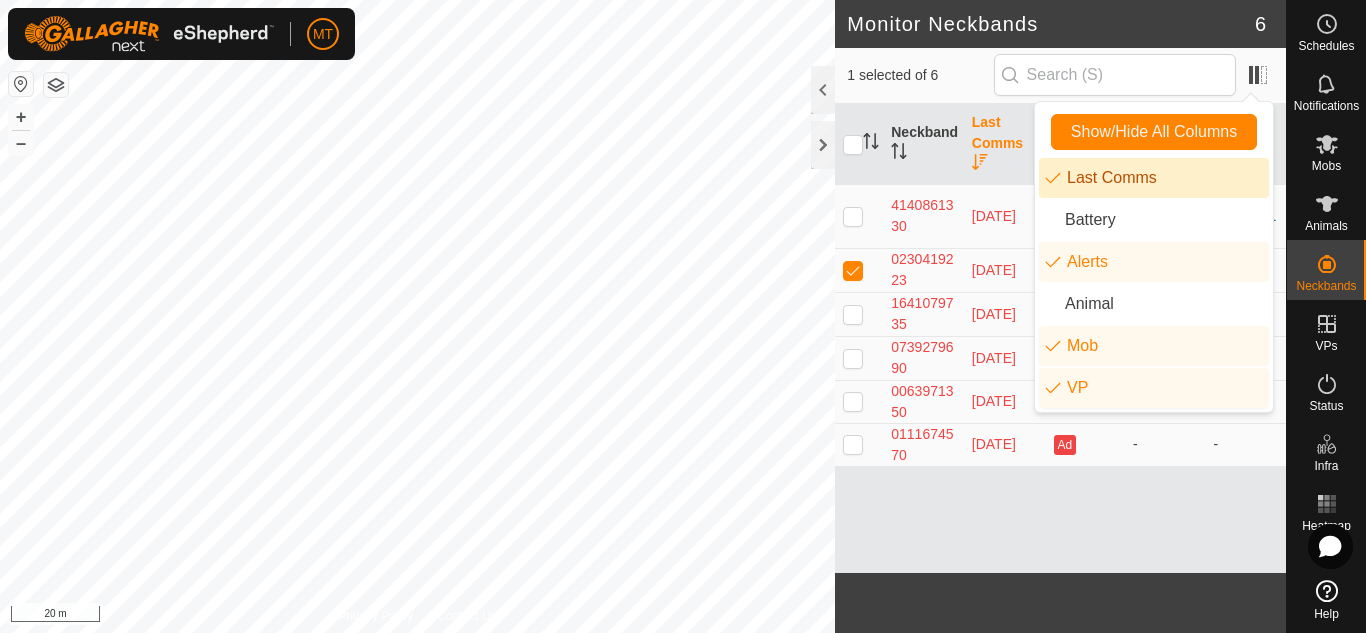 click on "Monitor Neckbands" 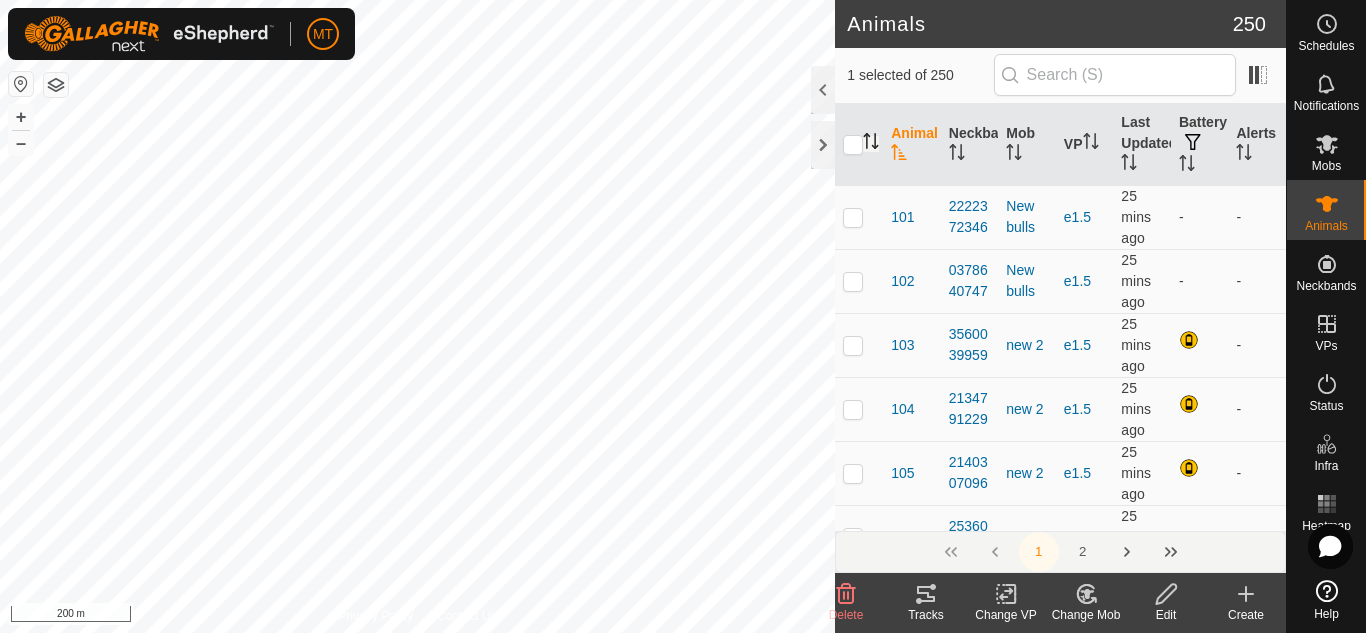 click 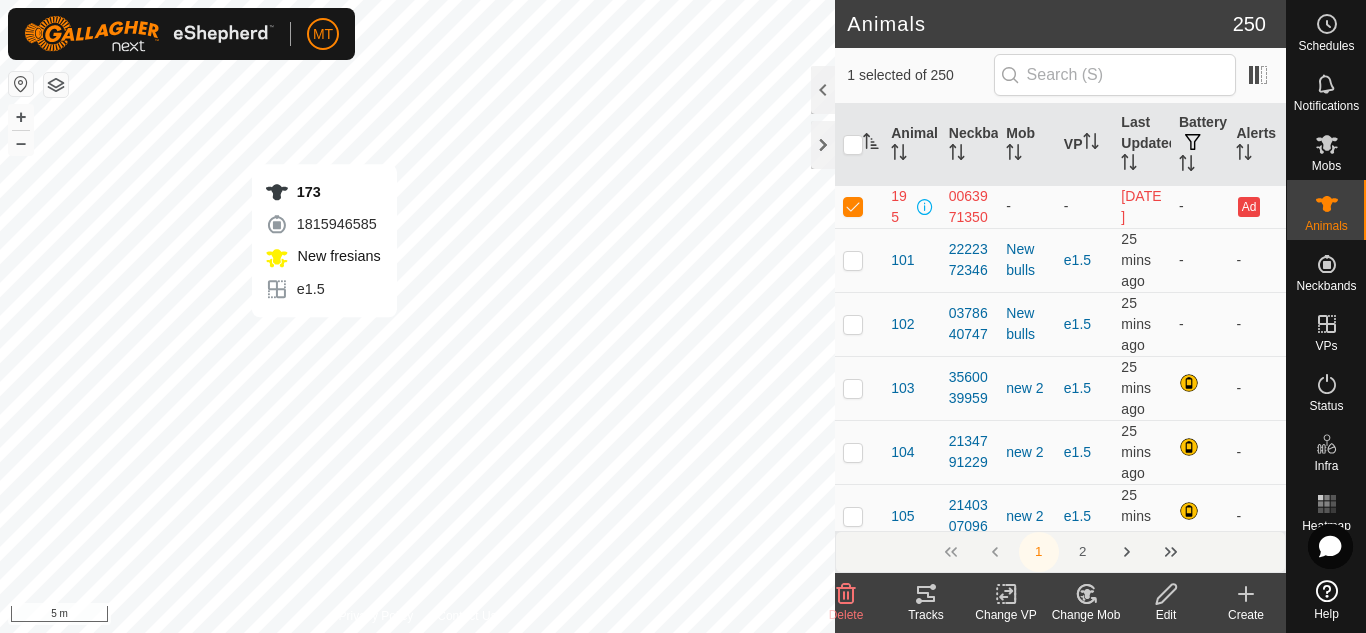checkbox on "true" 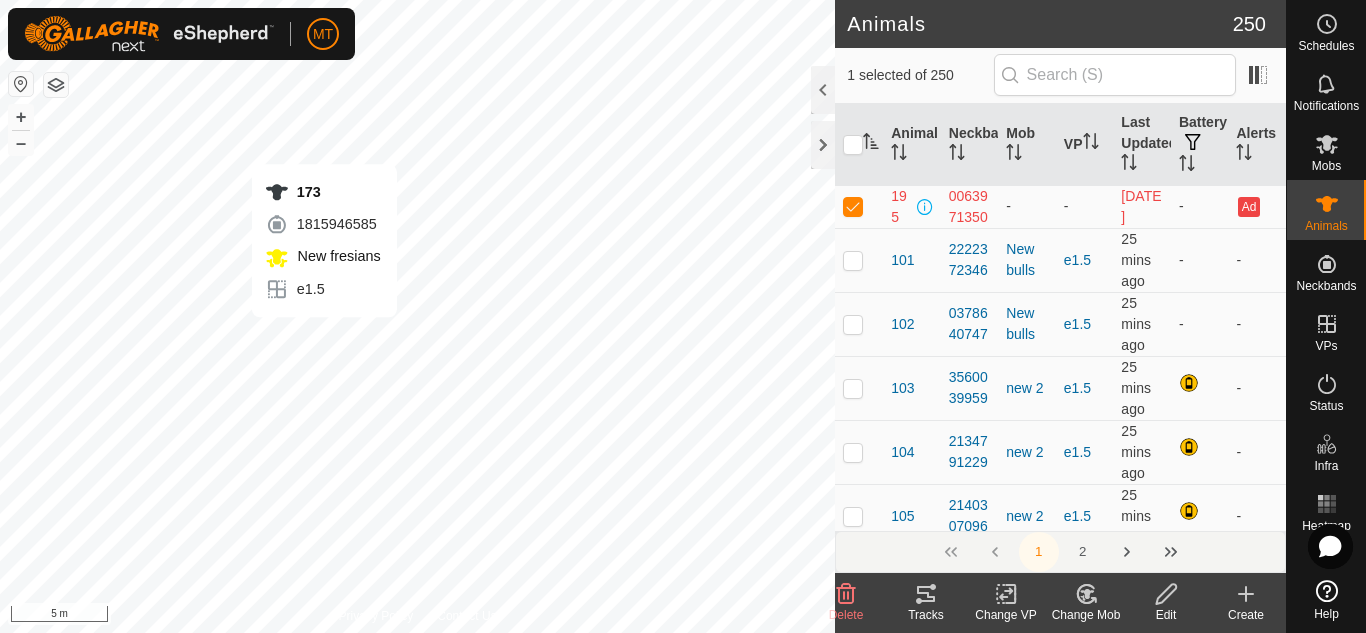 checkbox on "false" 